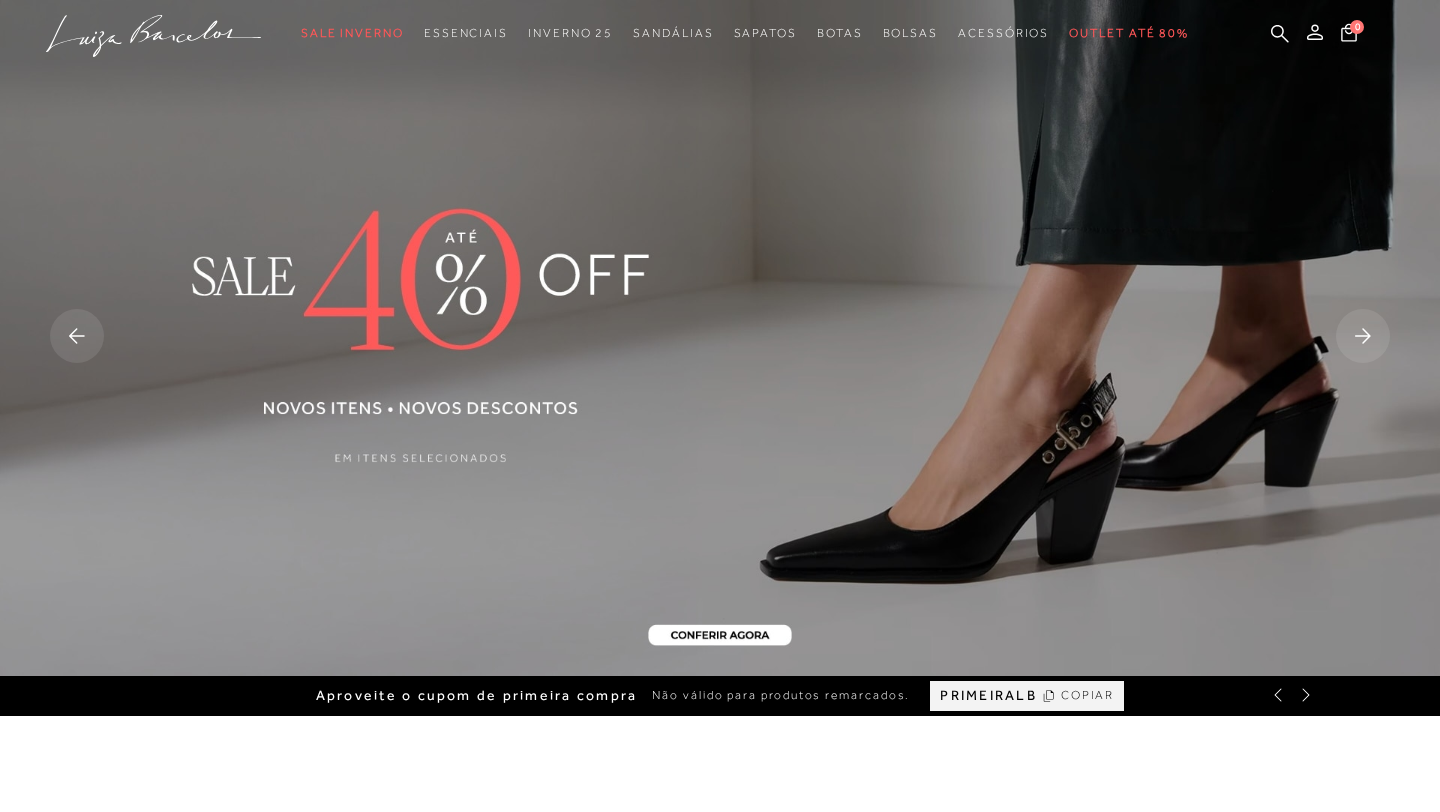 scroll, scrollTop: 0, scrollLeft: 0, axis: both 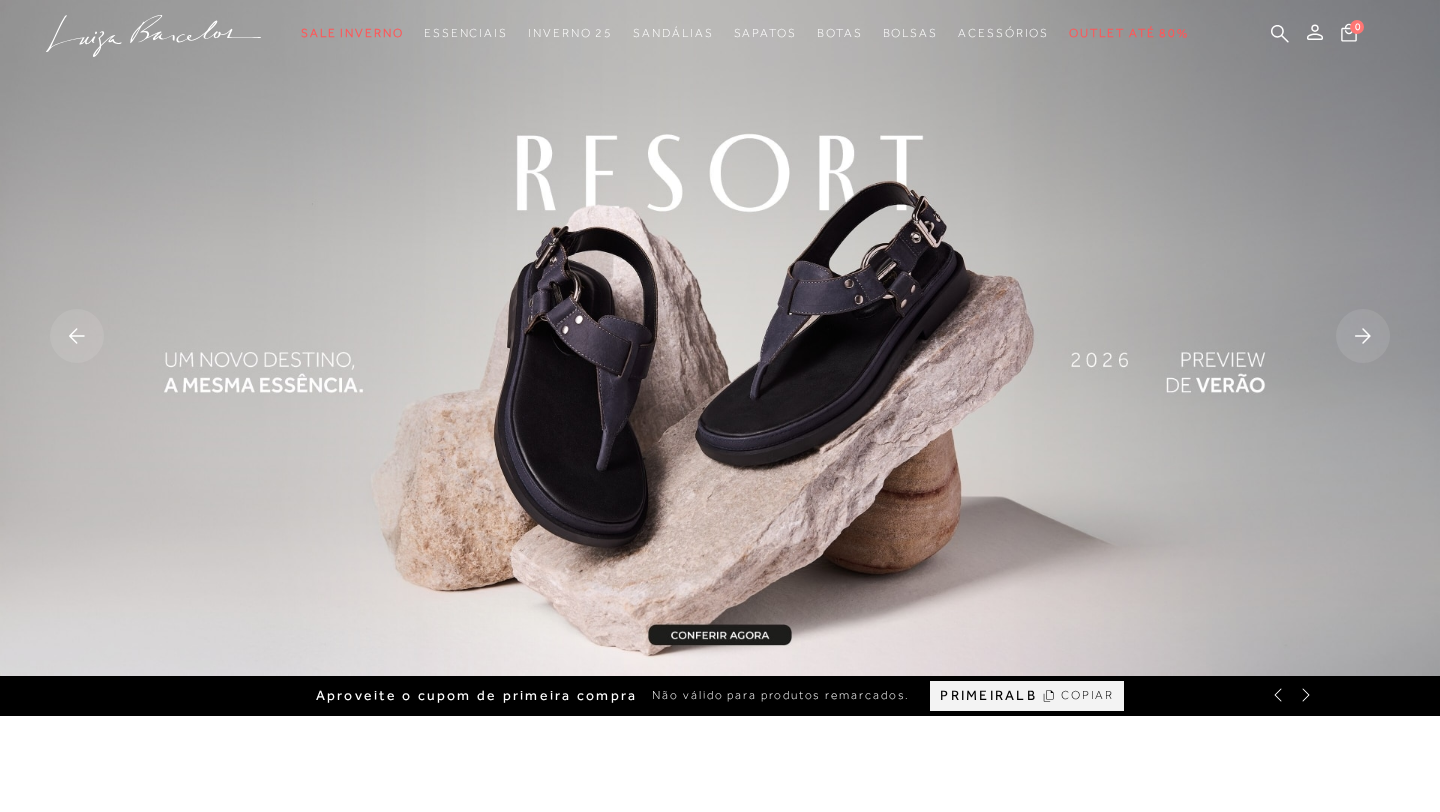 click 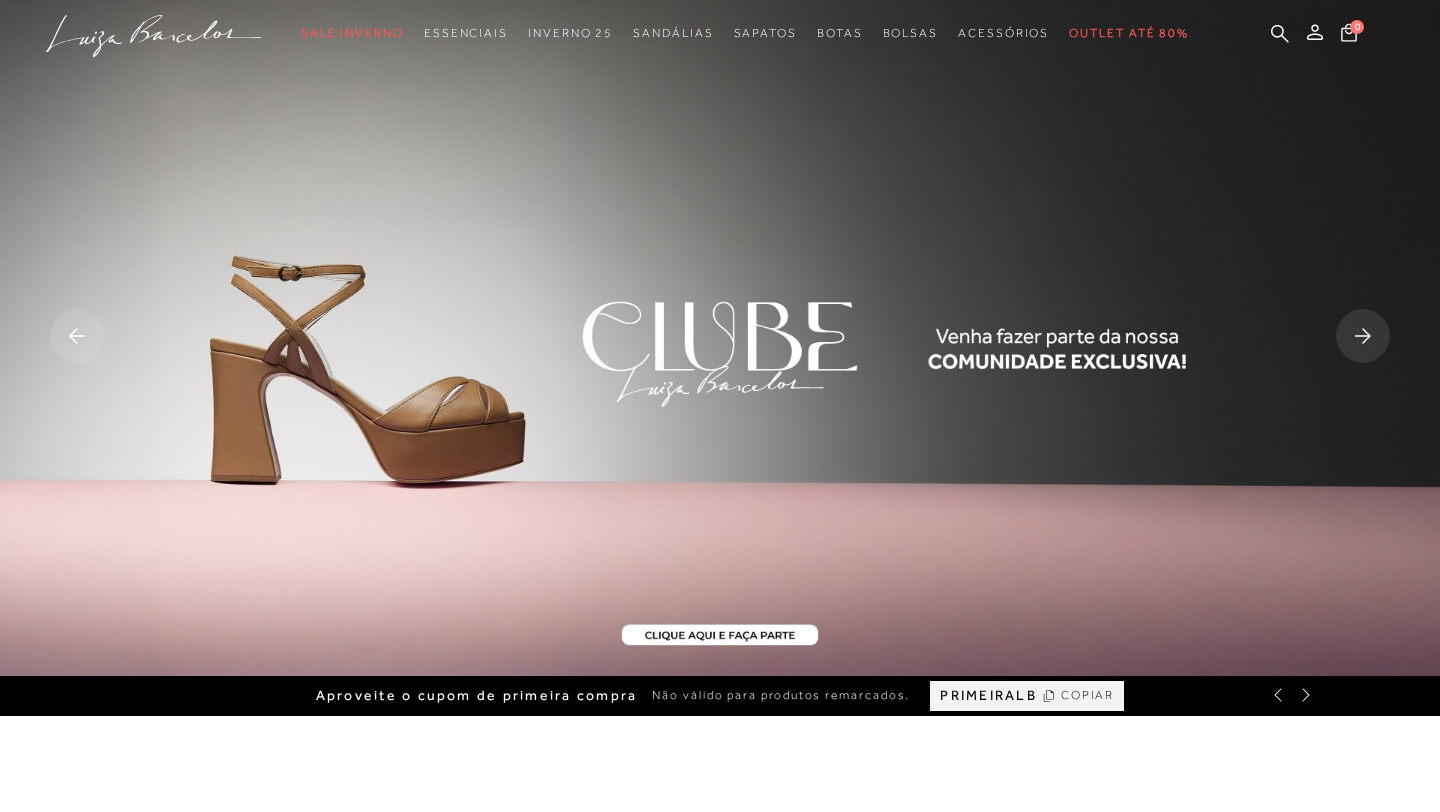 click 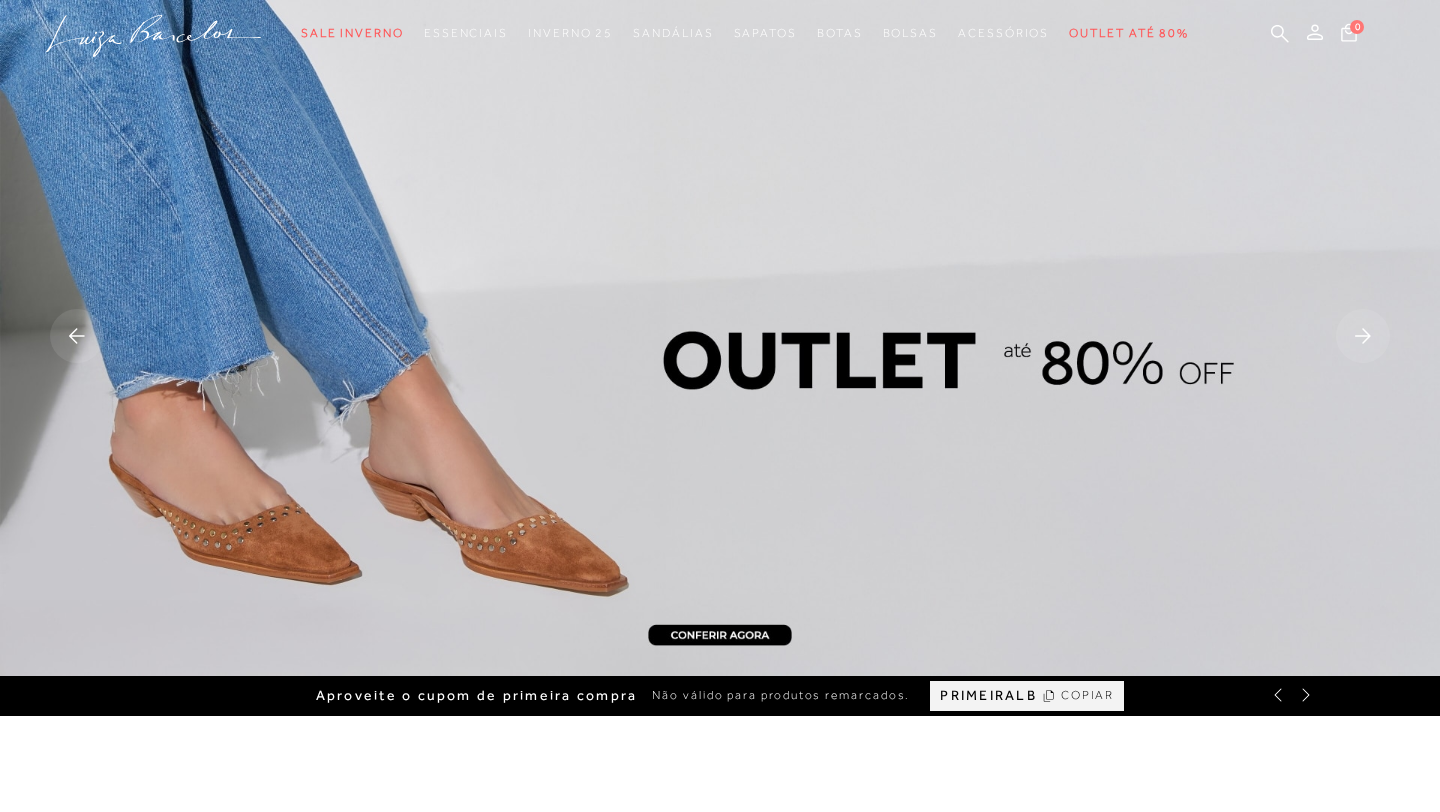 click 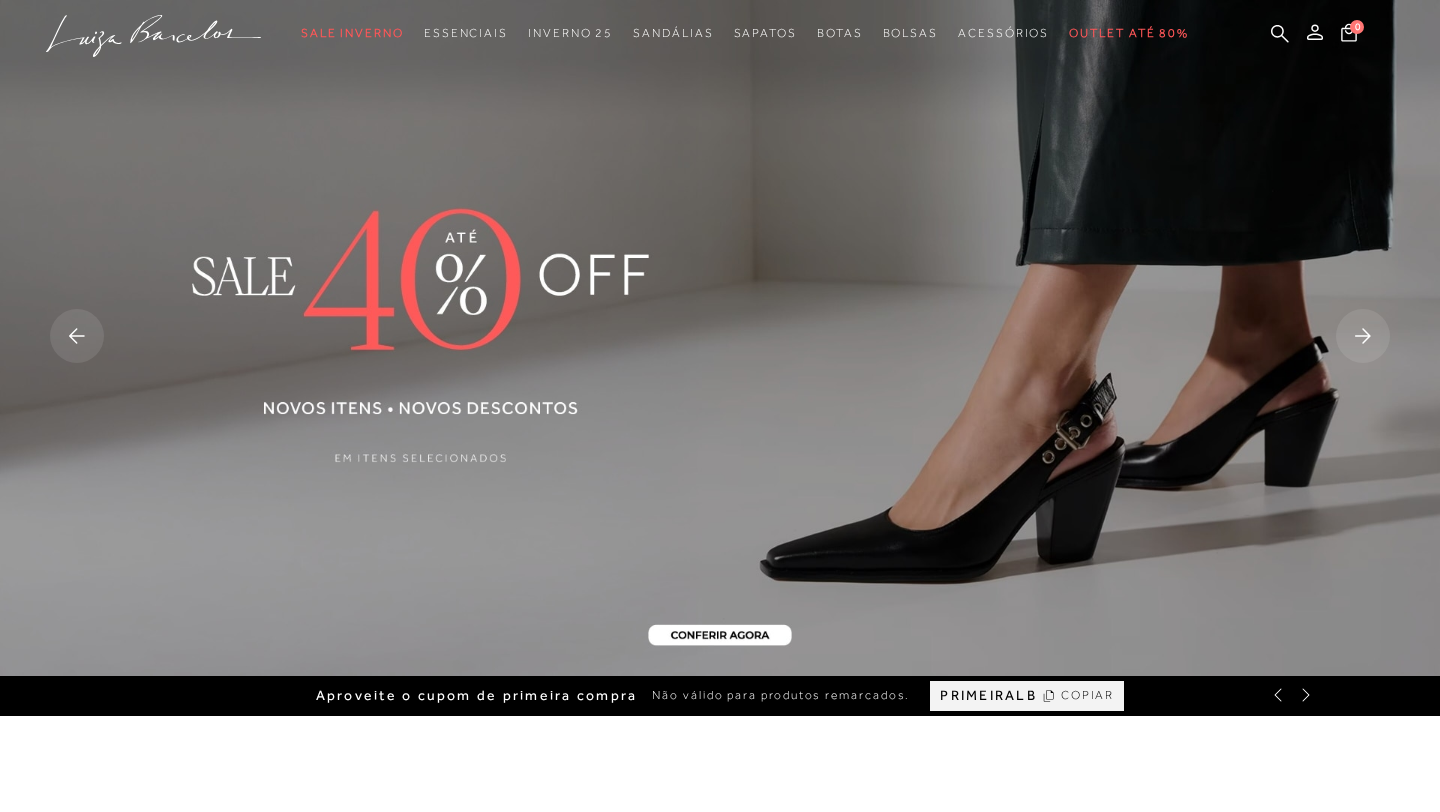 click 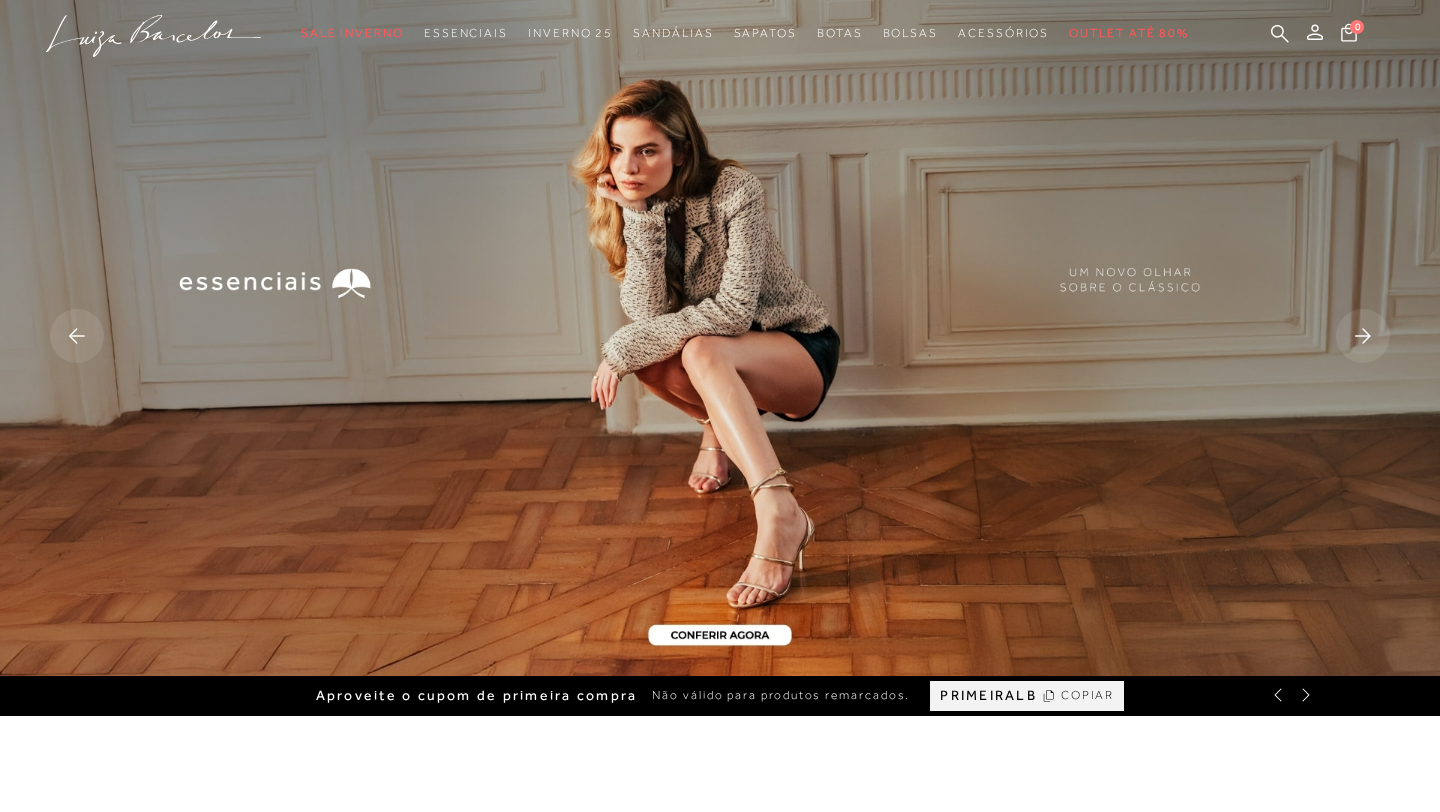 click 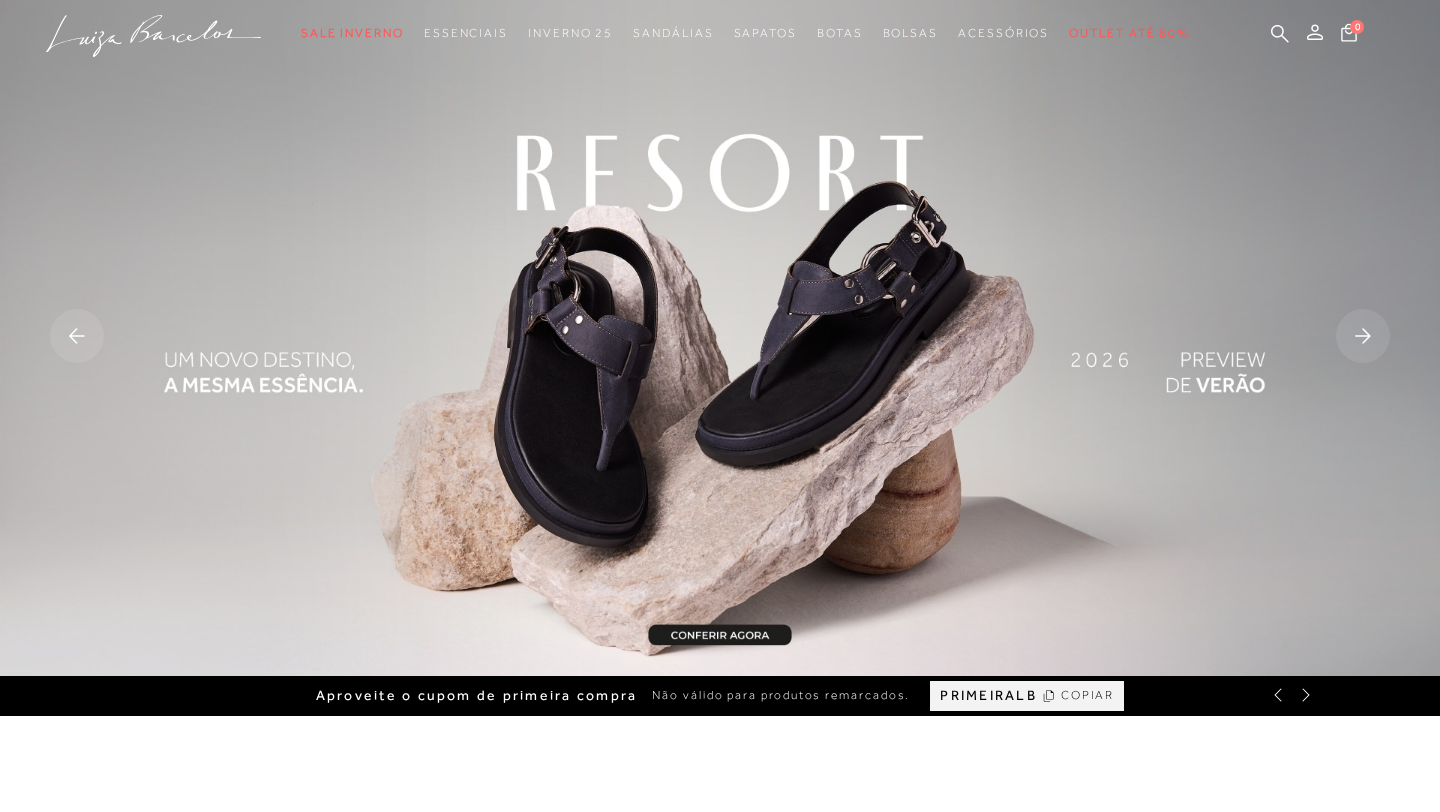 click 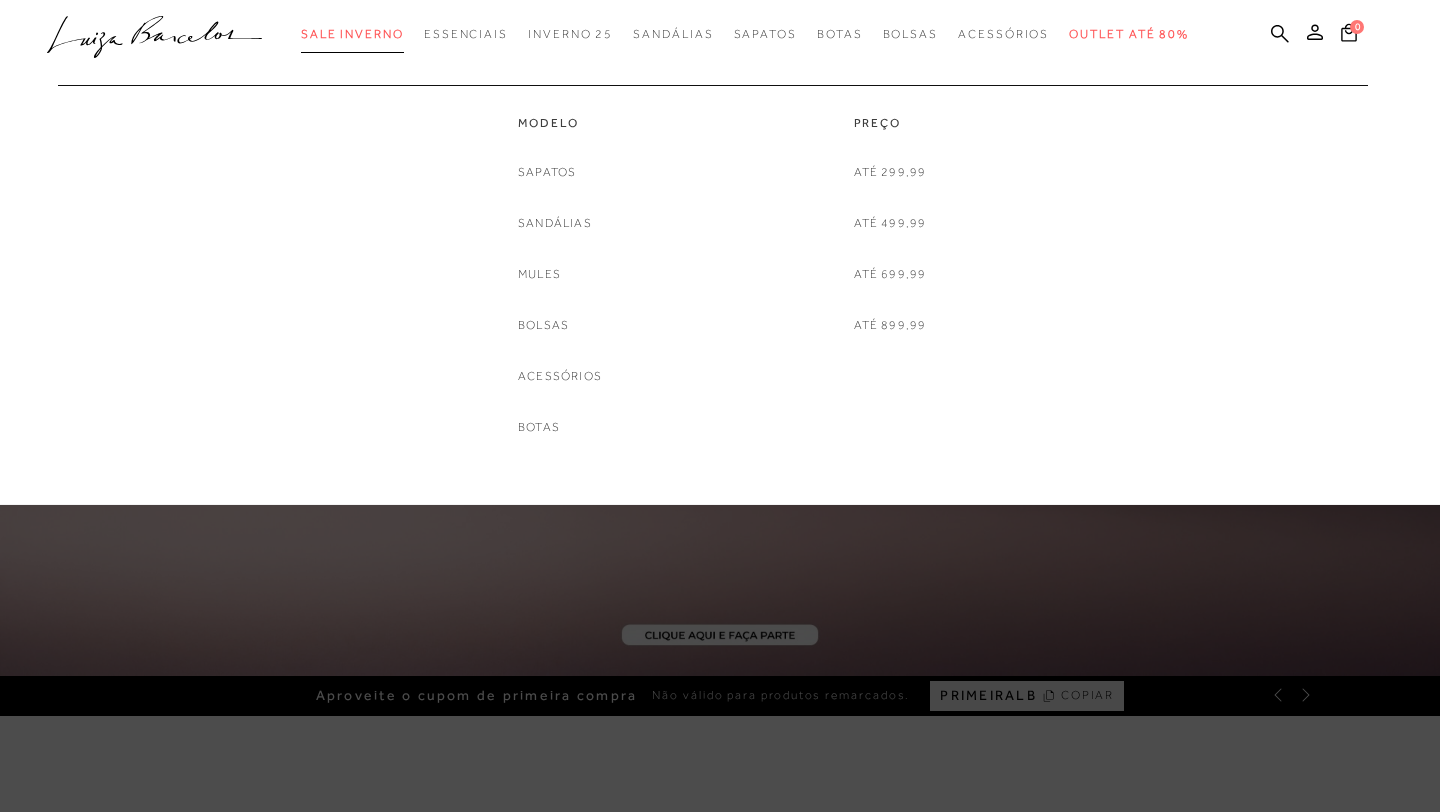 click on "Sale Inverno" at bounding box center [352, 34] 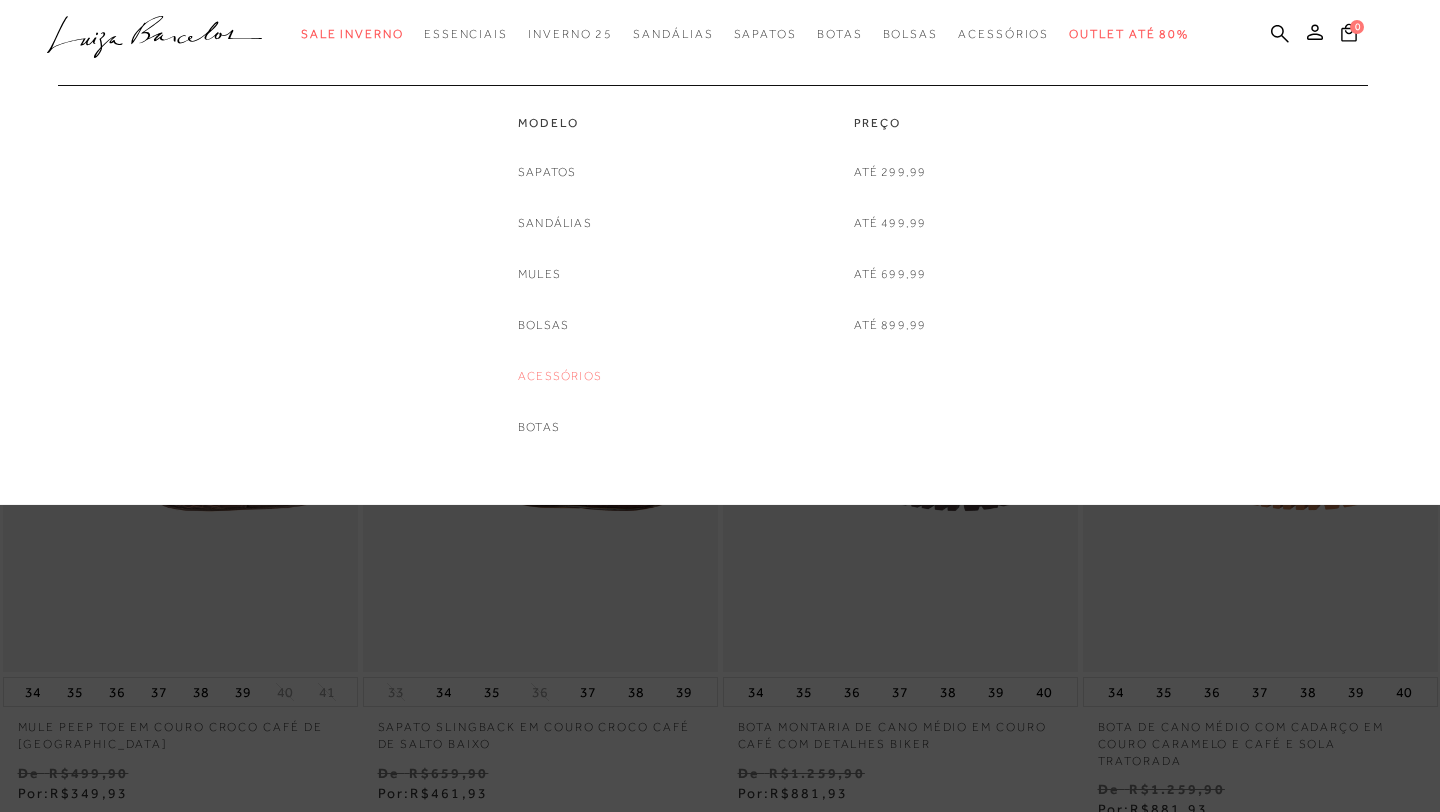 click on "Acessórios" at bounding box center [560, 376] 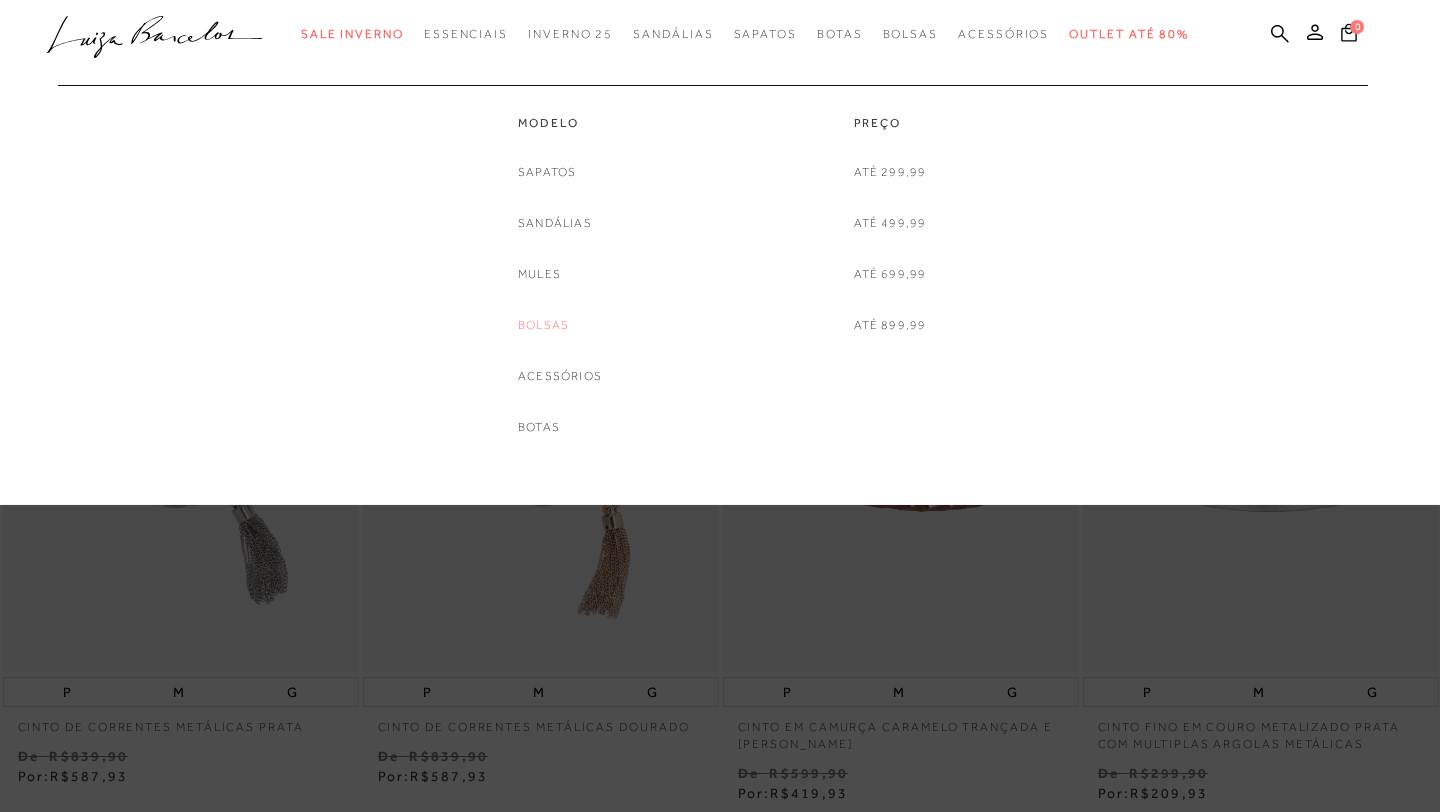 click on "Bolsas" at bounding box center (543, 325) 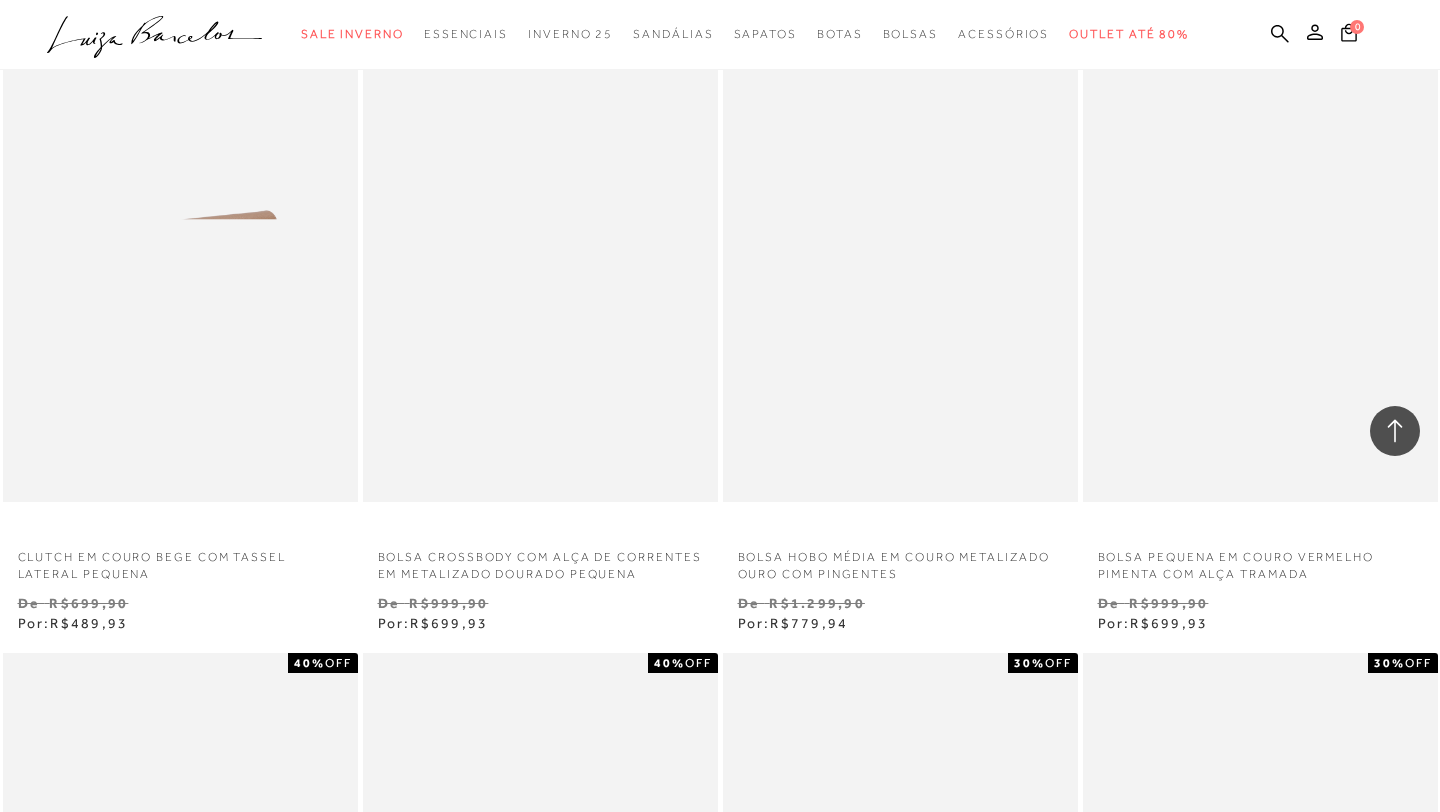 scroll, scrollTop: 1566, scrollLeft: 0, axis: vertical 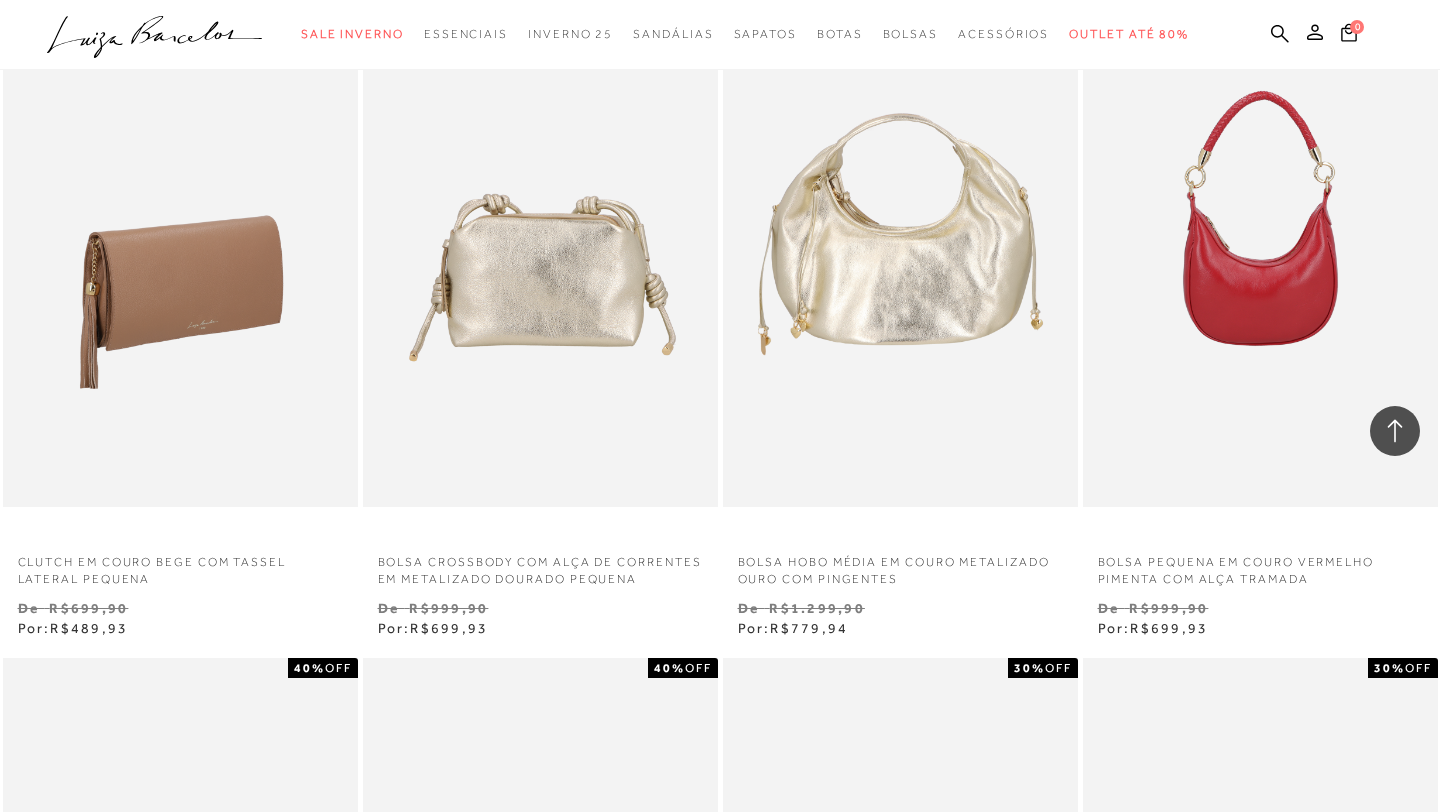 click at bounding box center (181, 240) 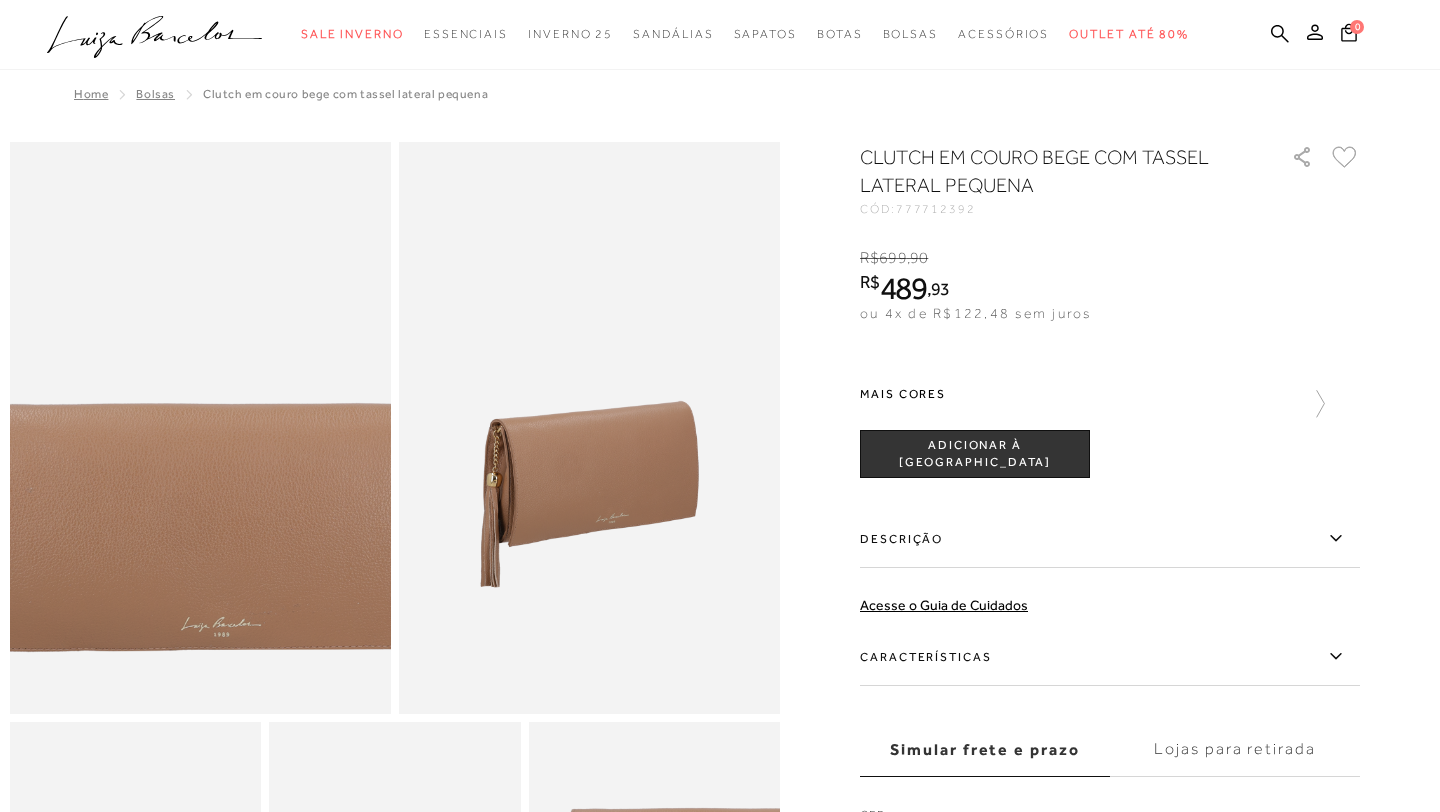 scroll, scrollTop: 0, scrollLeft: 0, axis: both 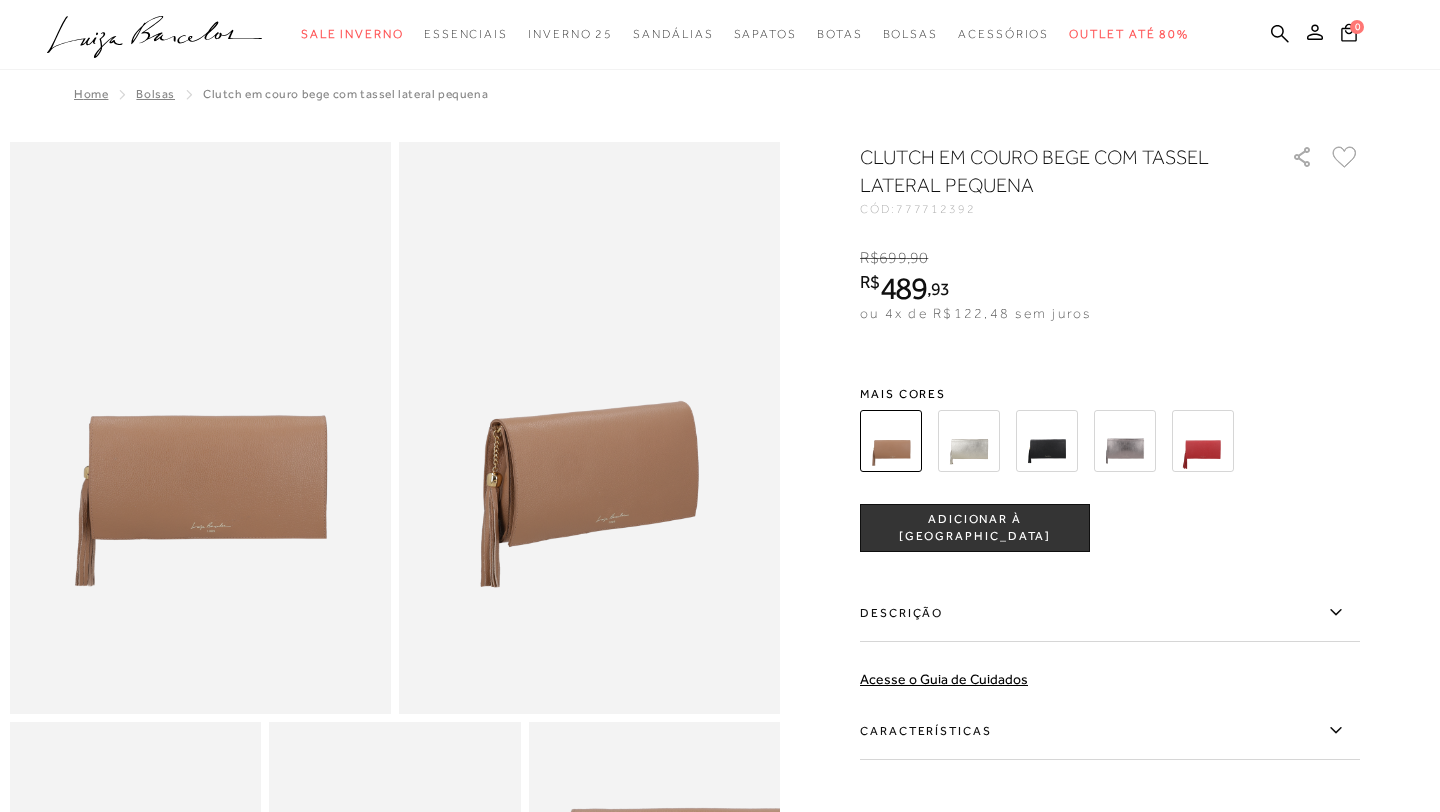 click at bounding box center (969, 441) 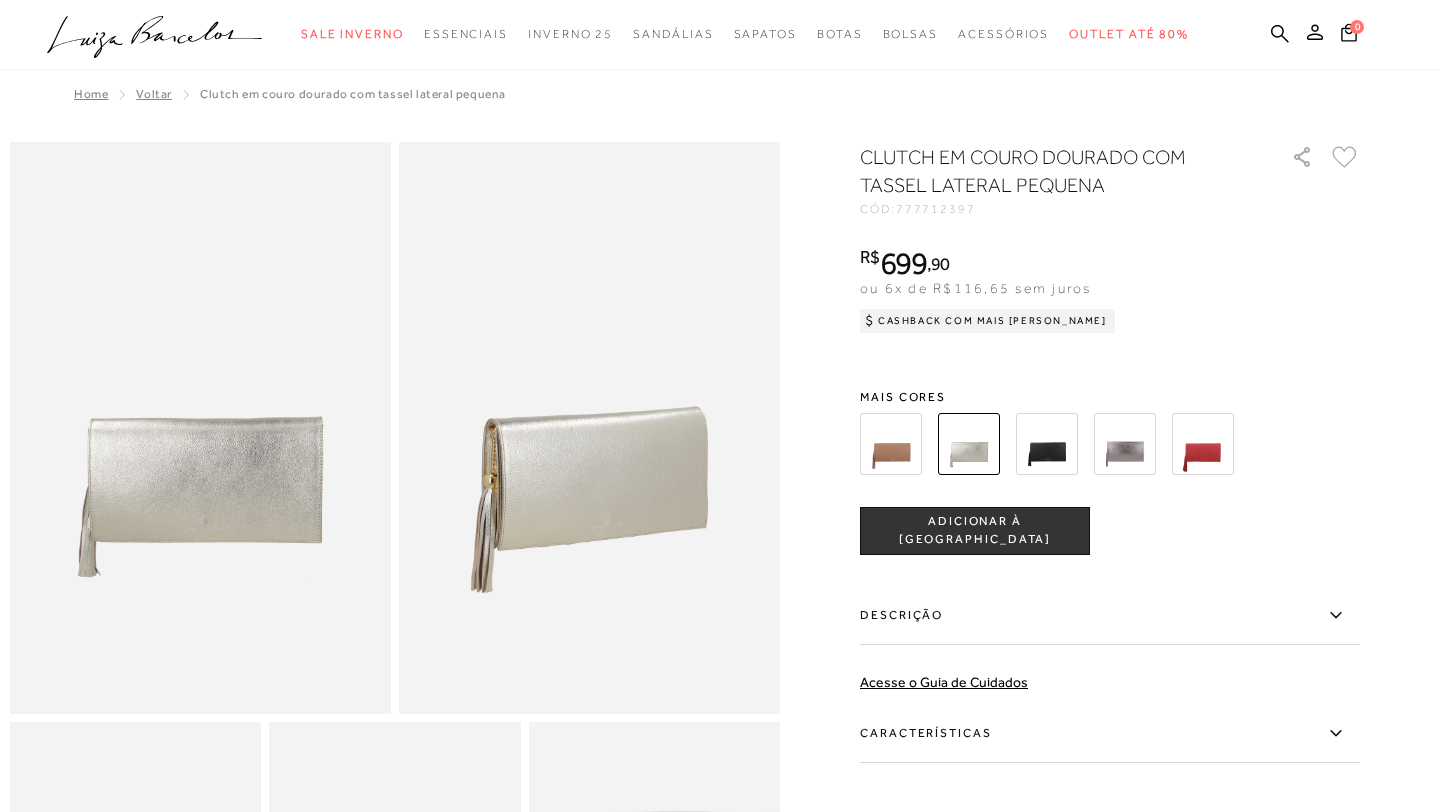 scroll, scrollTop: 0, scrollLeft: 0, axis: both 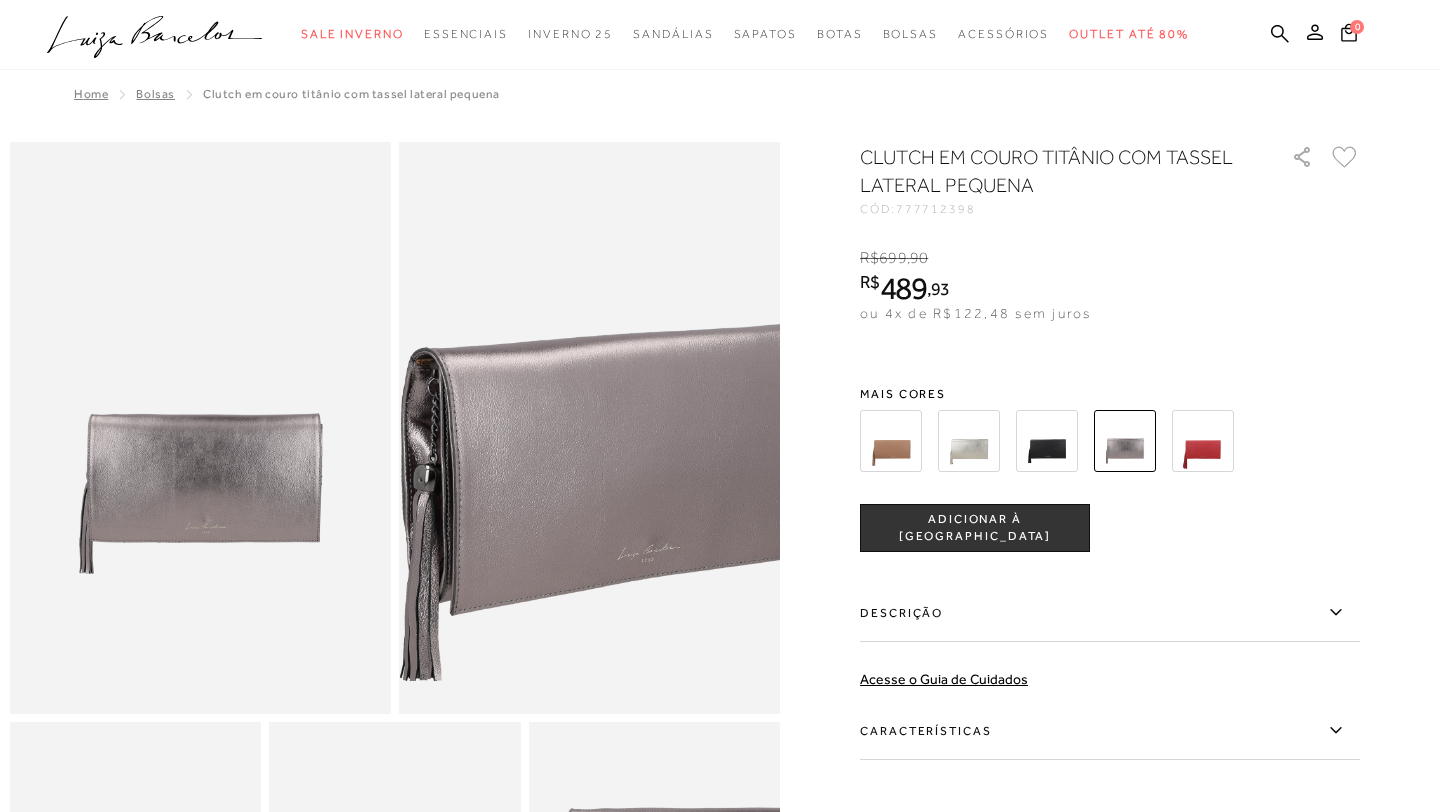 click at bounding box center (606, 380) 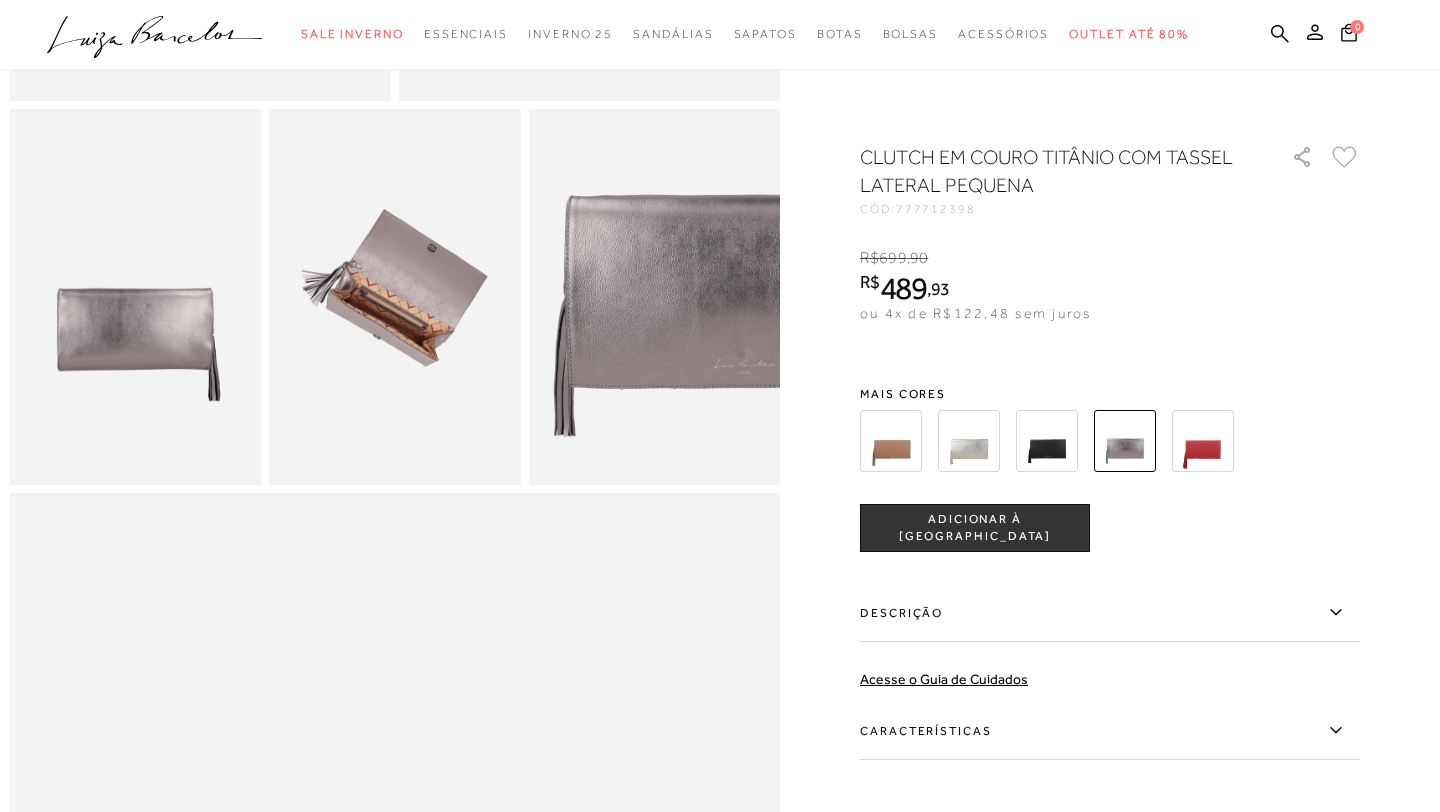 scroll, scrollTop: 594, scrollLeft: 0, axis: vertical 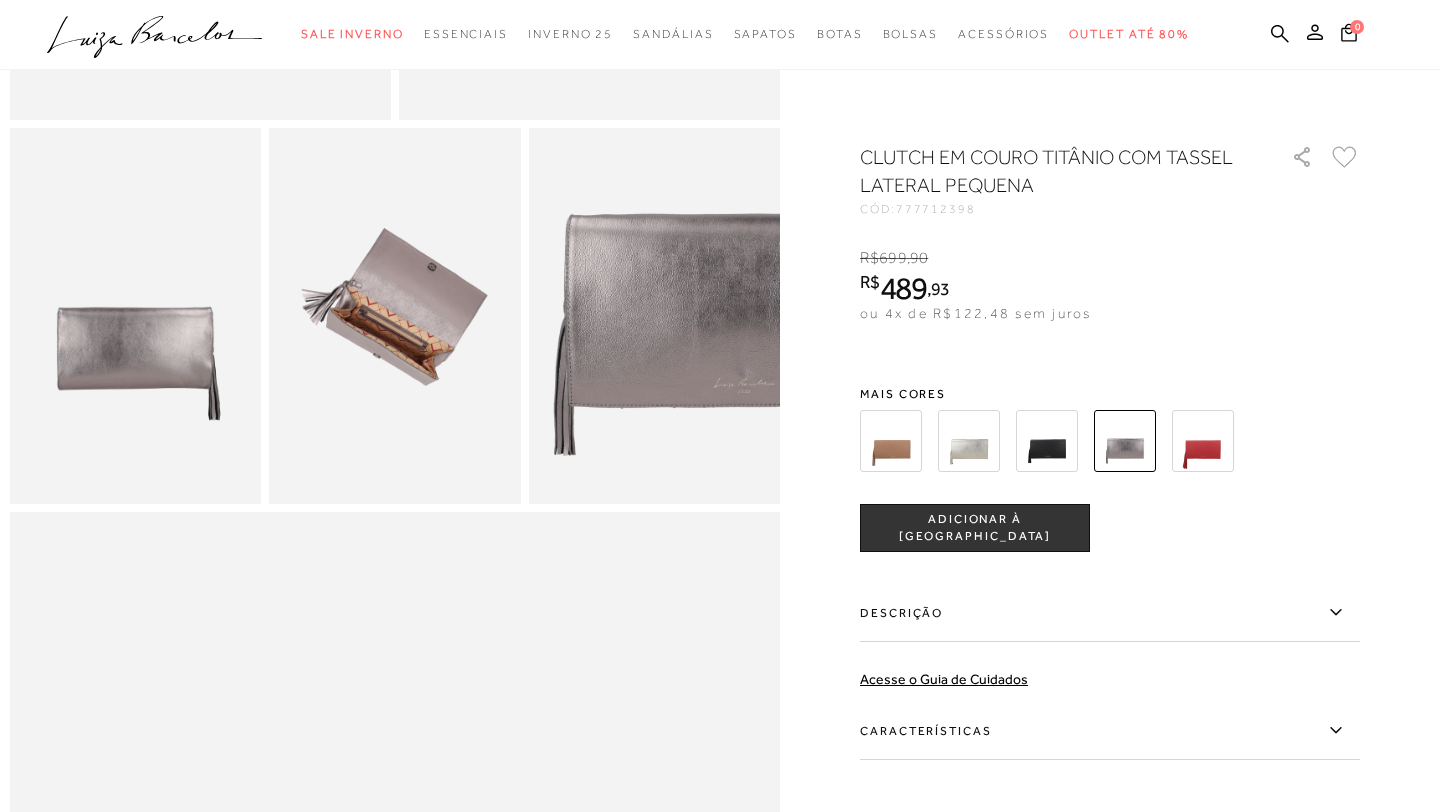 click at bounding box center (394, 316) 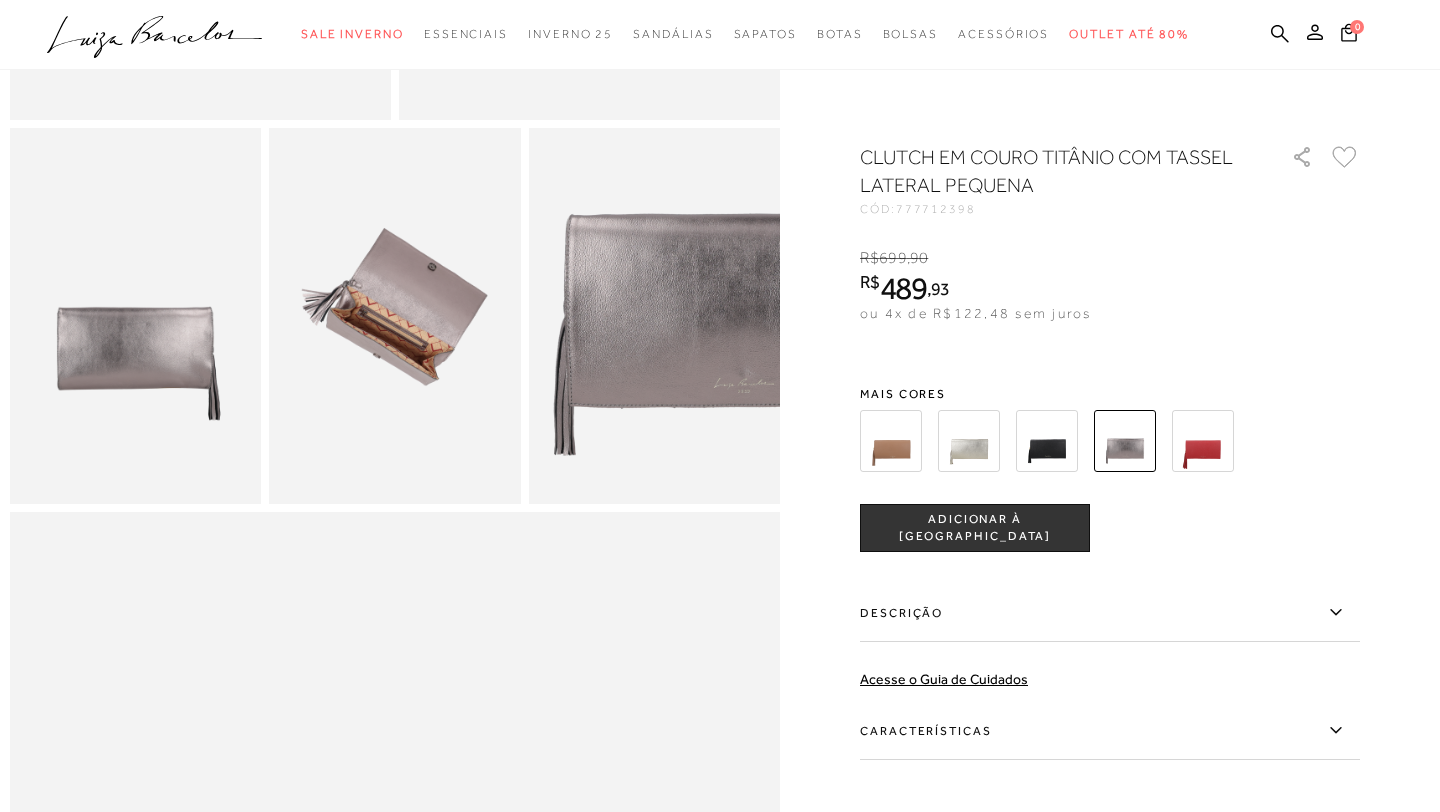 click at bounding box center (135, 316) 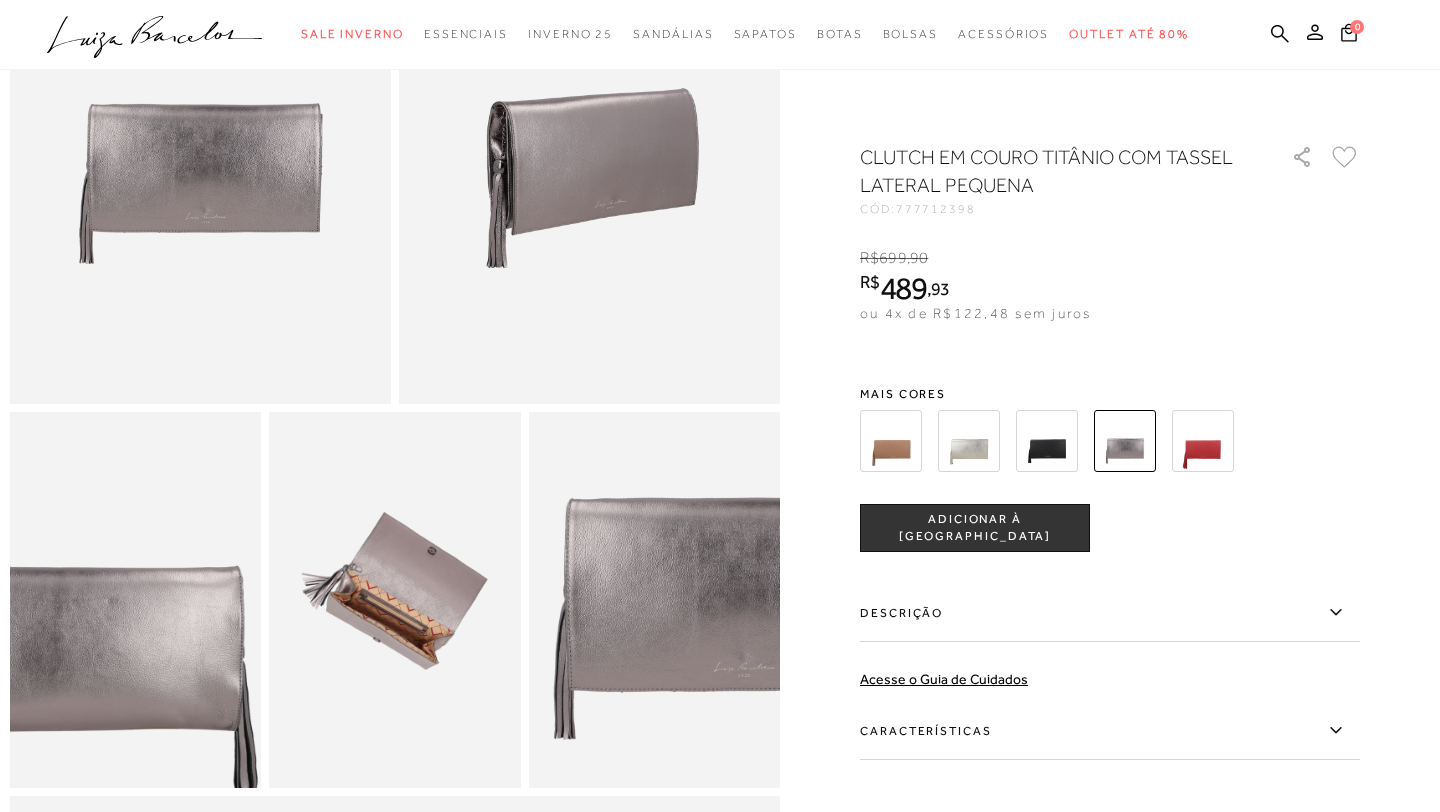 scroll, scrollTop: 308, scrollLeft: 0, axis: vertical 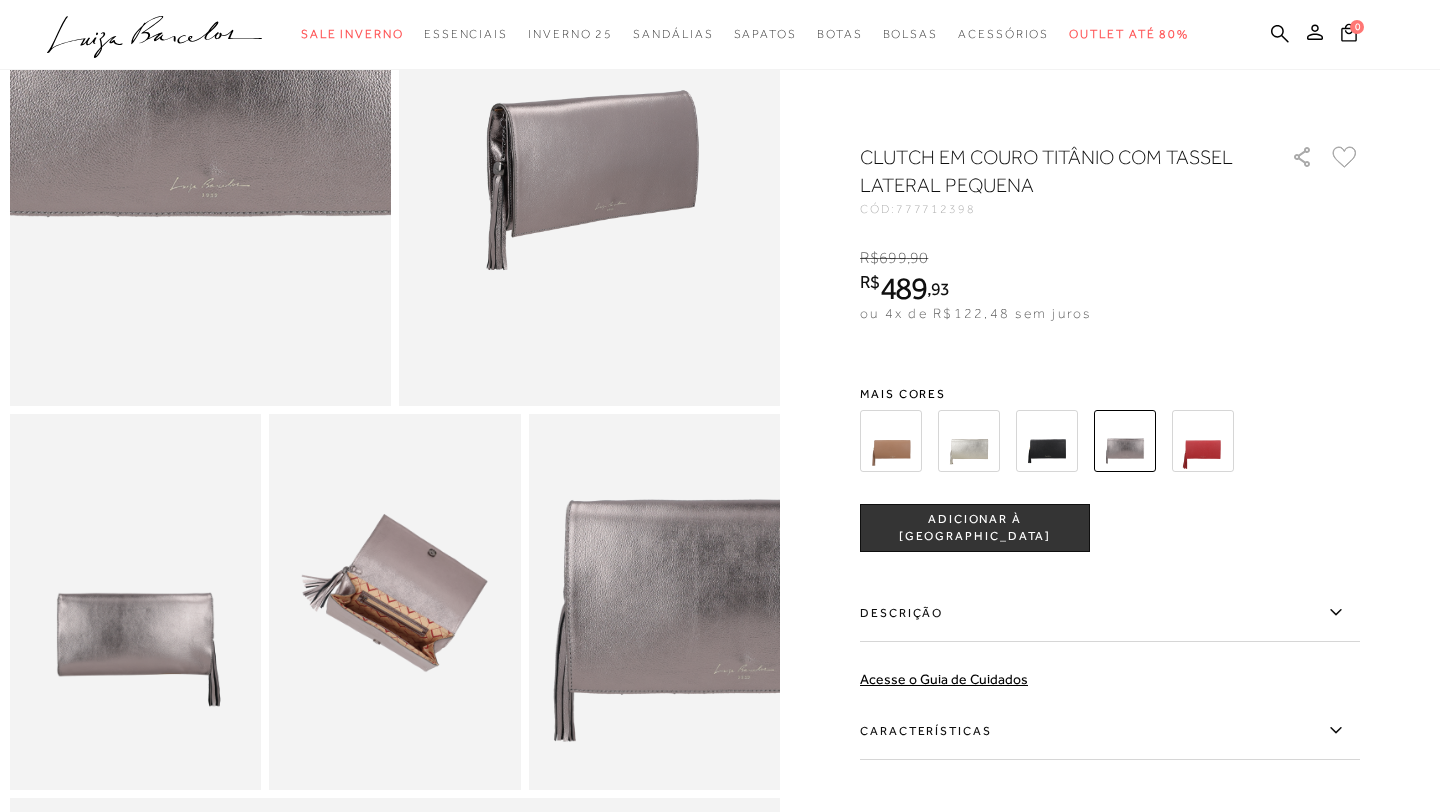 click at bounding box center (200, -14) 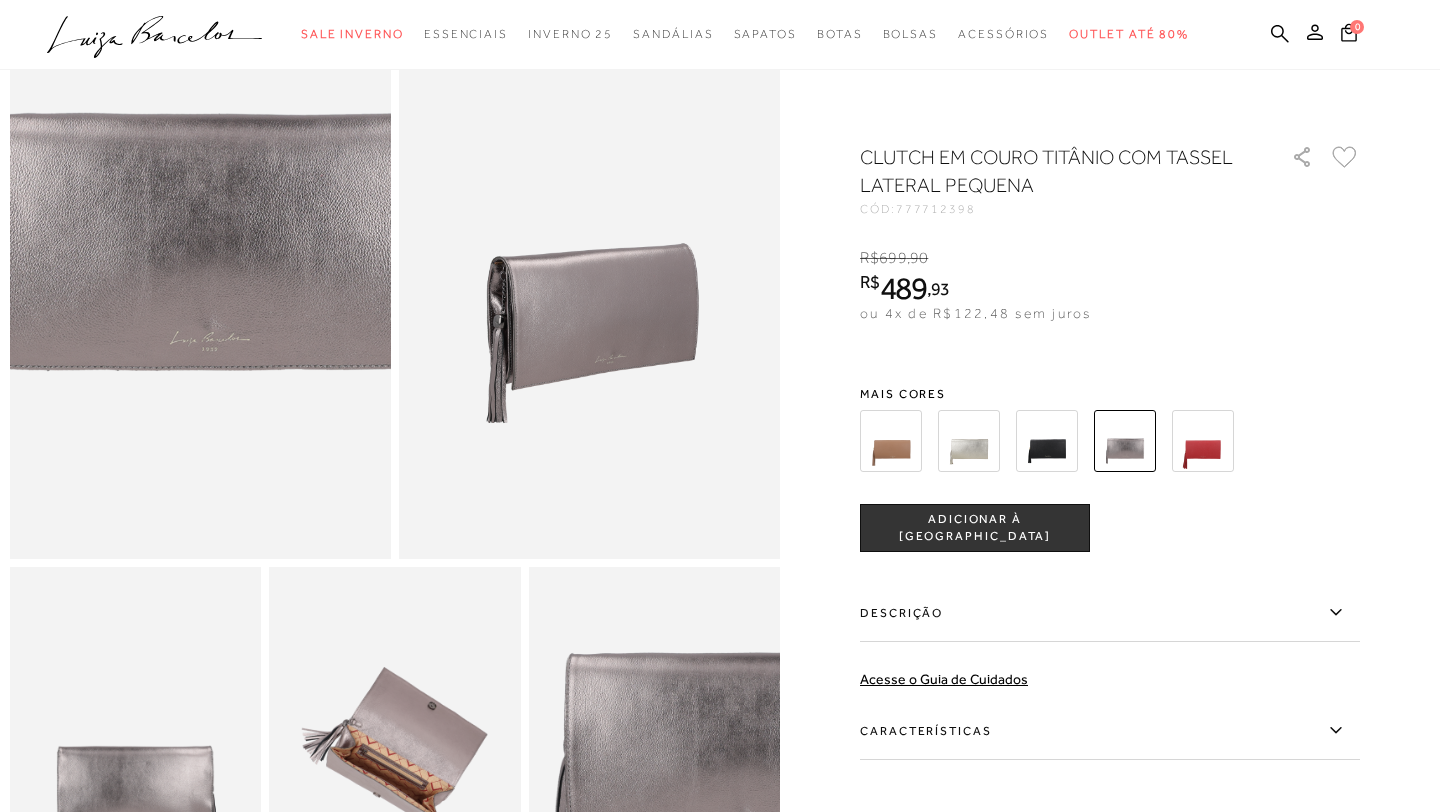 scroll, scrollTop: 151, scrollLeft: 0, axis: vertical 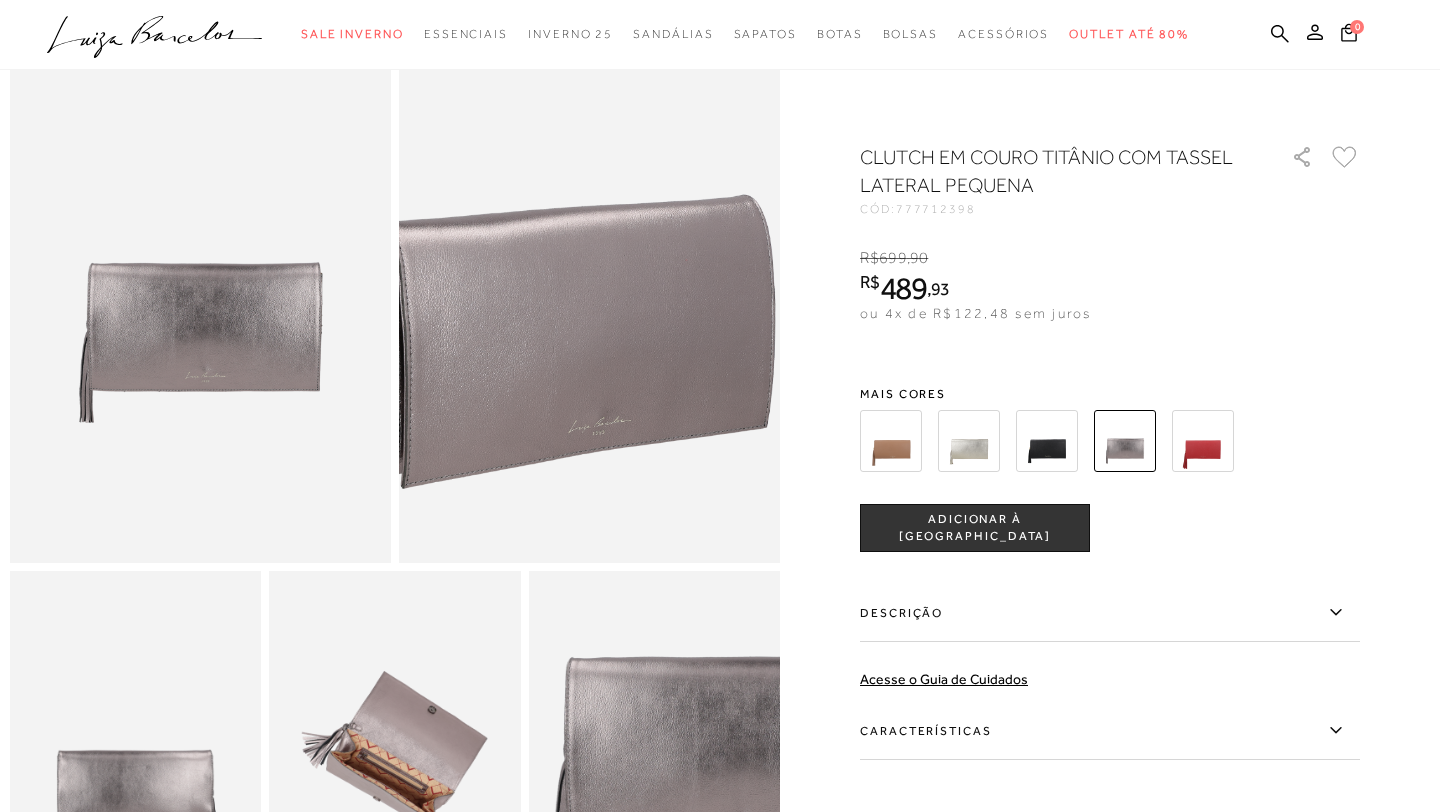 click at bounding box center [557, 253] 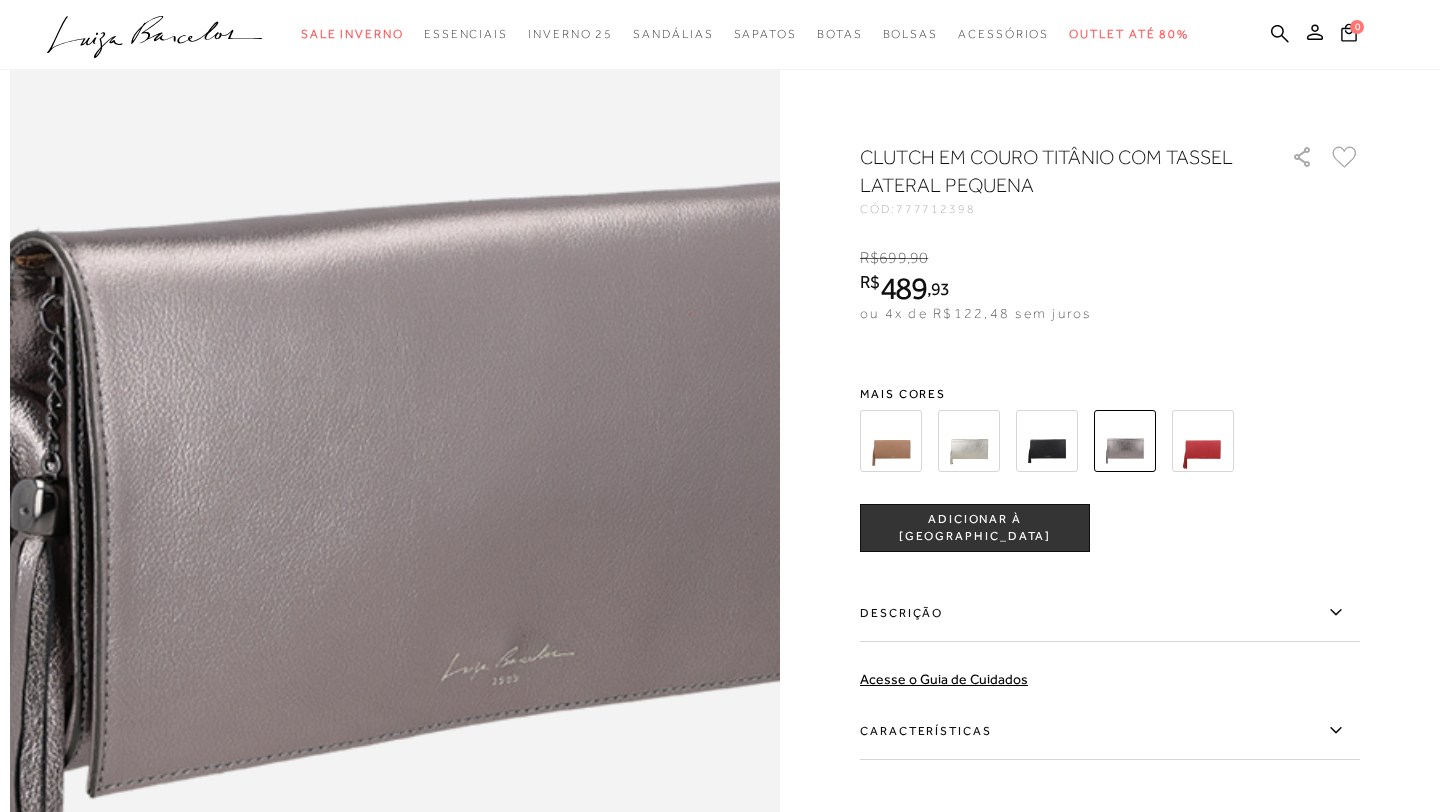 scroll, scrollTop: 1252, scrollLeft: 0, axis: vertical 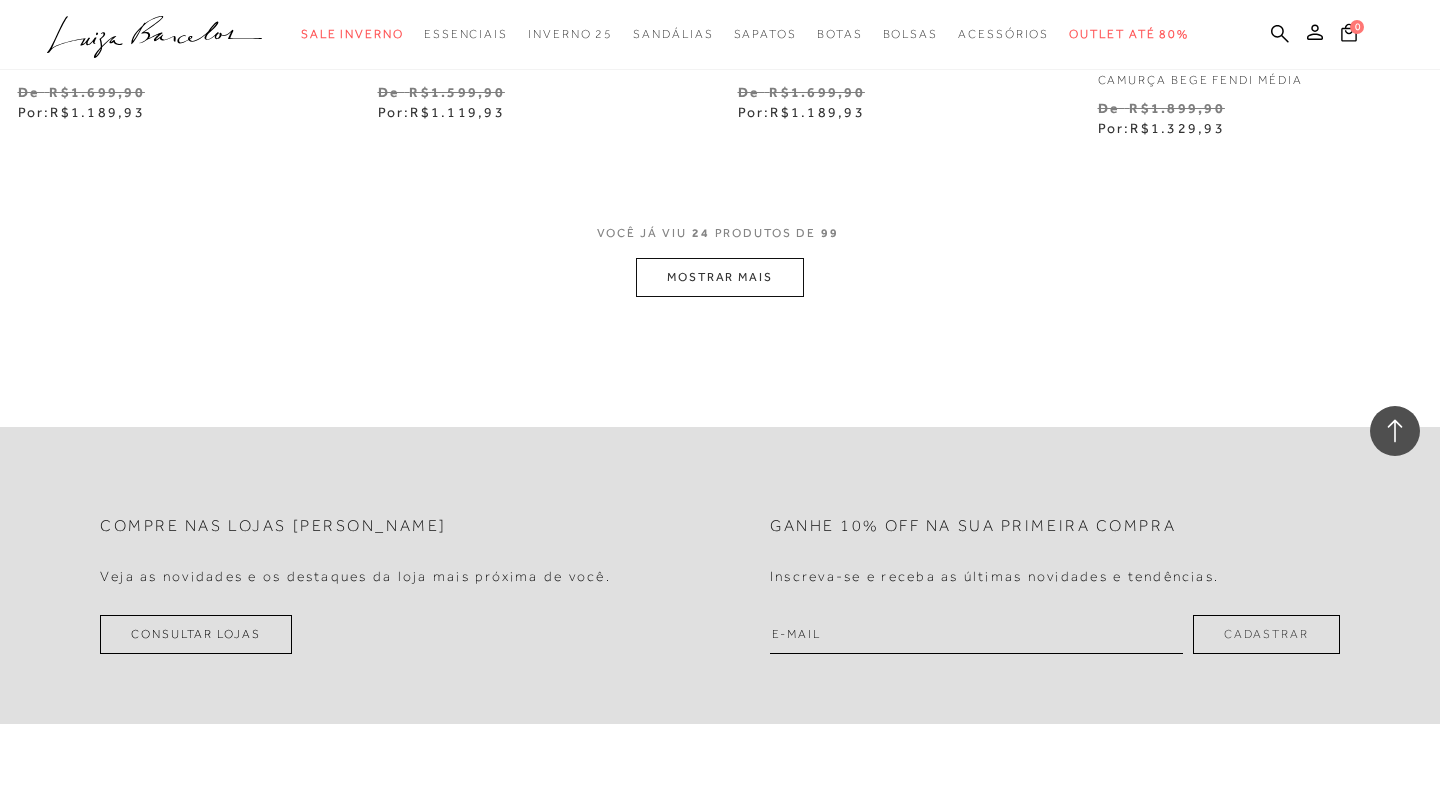 click on "MOSTRAR MAIS" at bounding box center [720, 277] 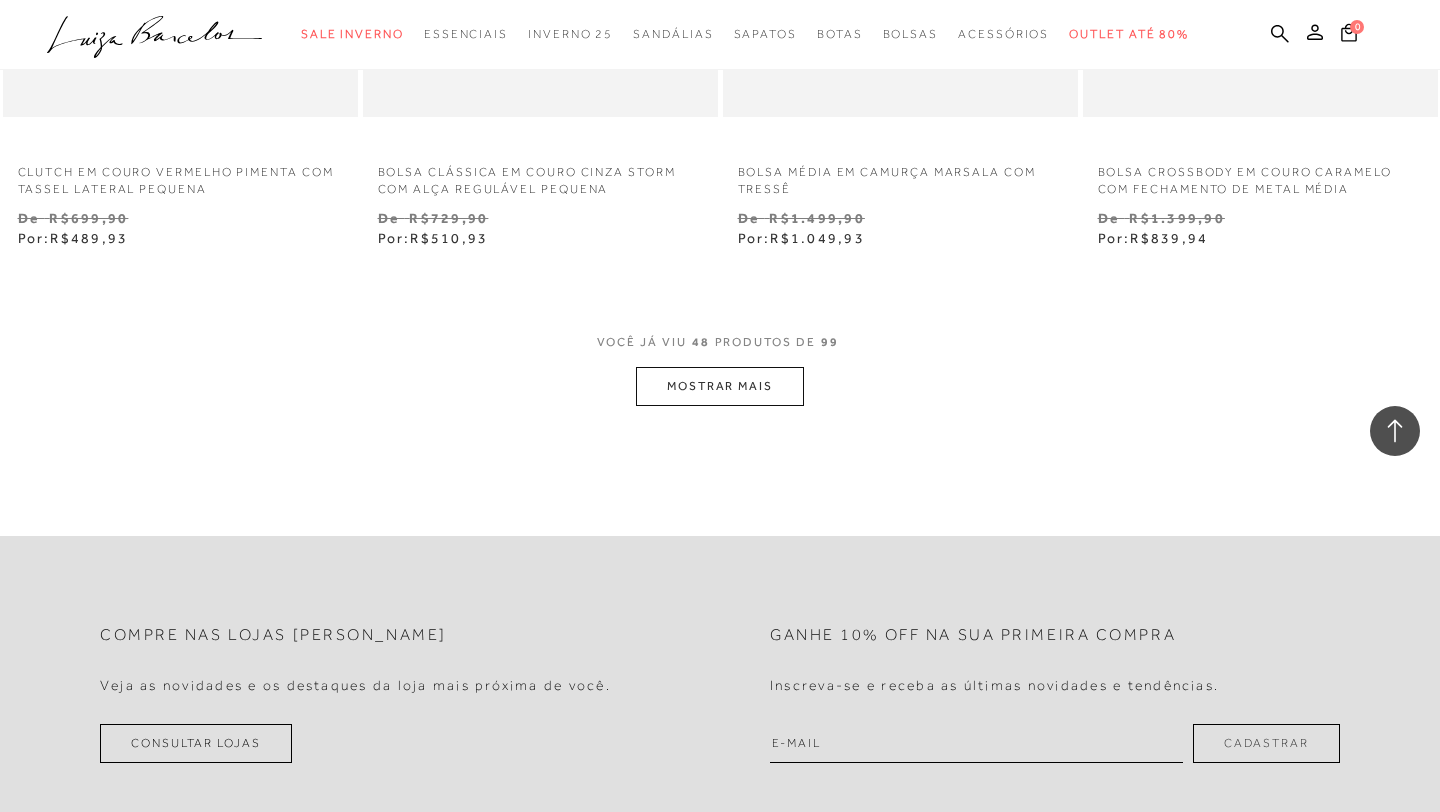 scroll, scrollTop: 8128, scrollLeft: 0, axis: vertical 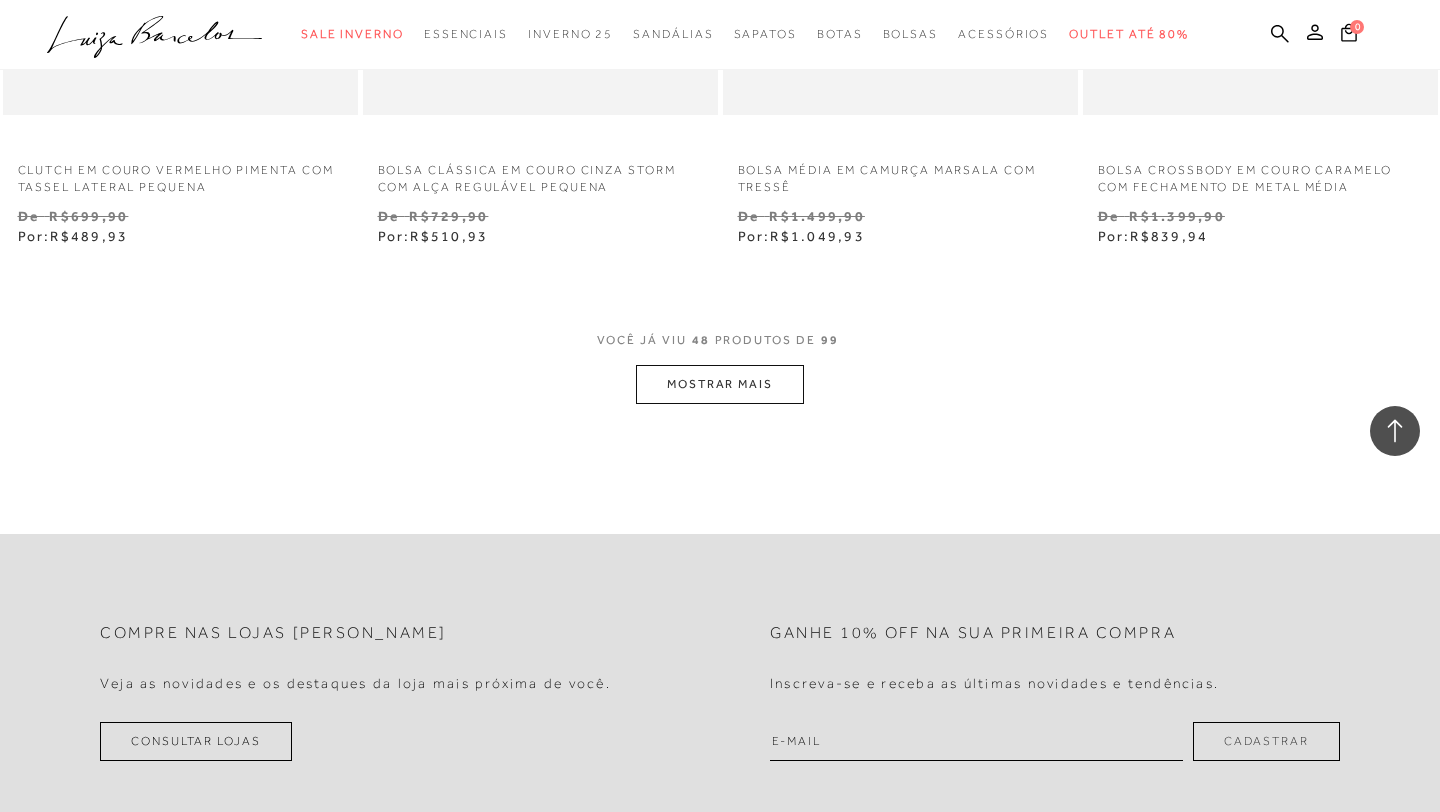 click on "MOSTRAR MAIS" at bounding box center [720, 384] 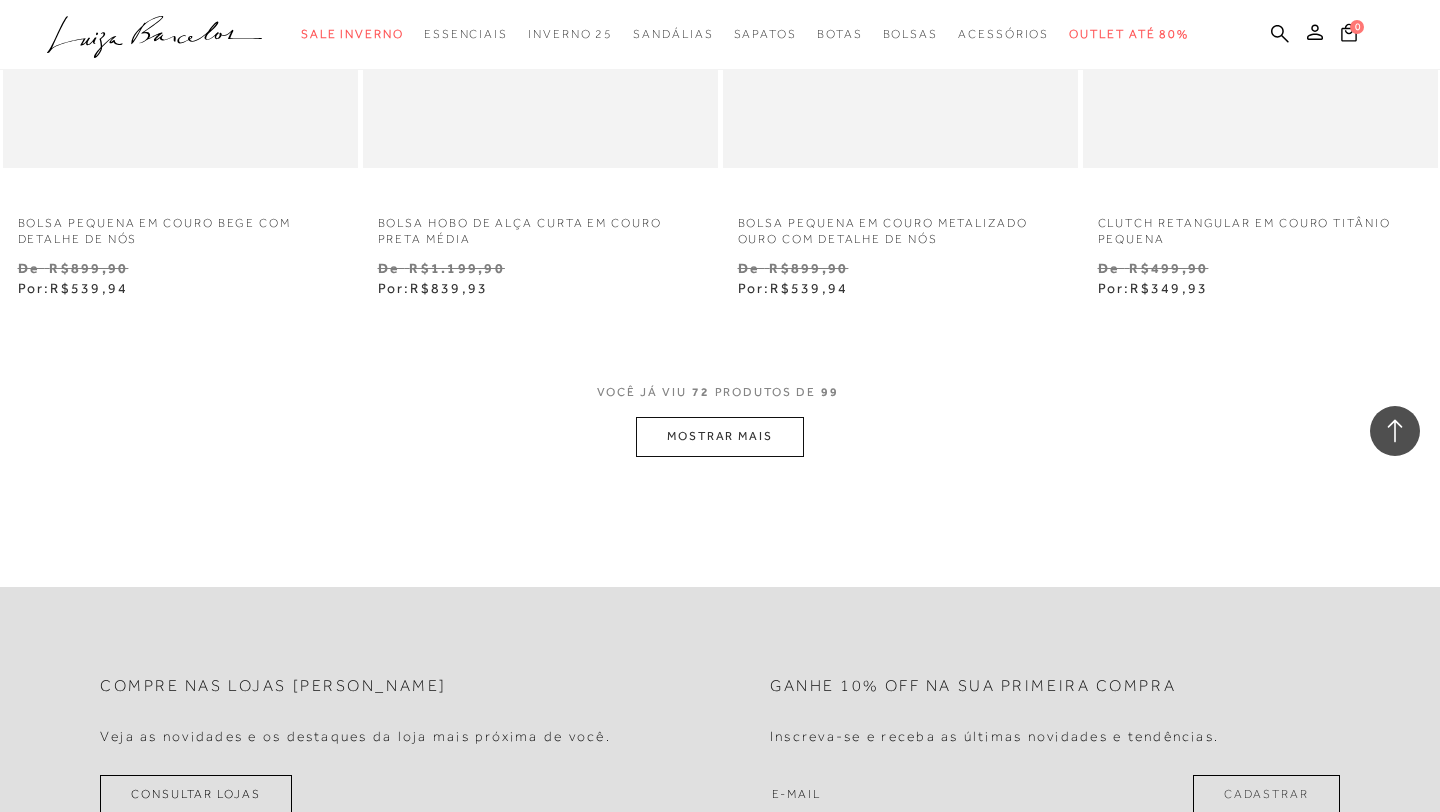 scroll, scrollTop: 12221, scrollLeft: 0, axis: vertical 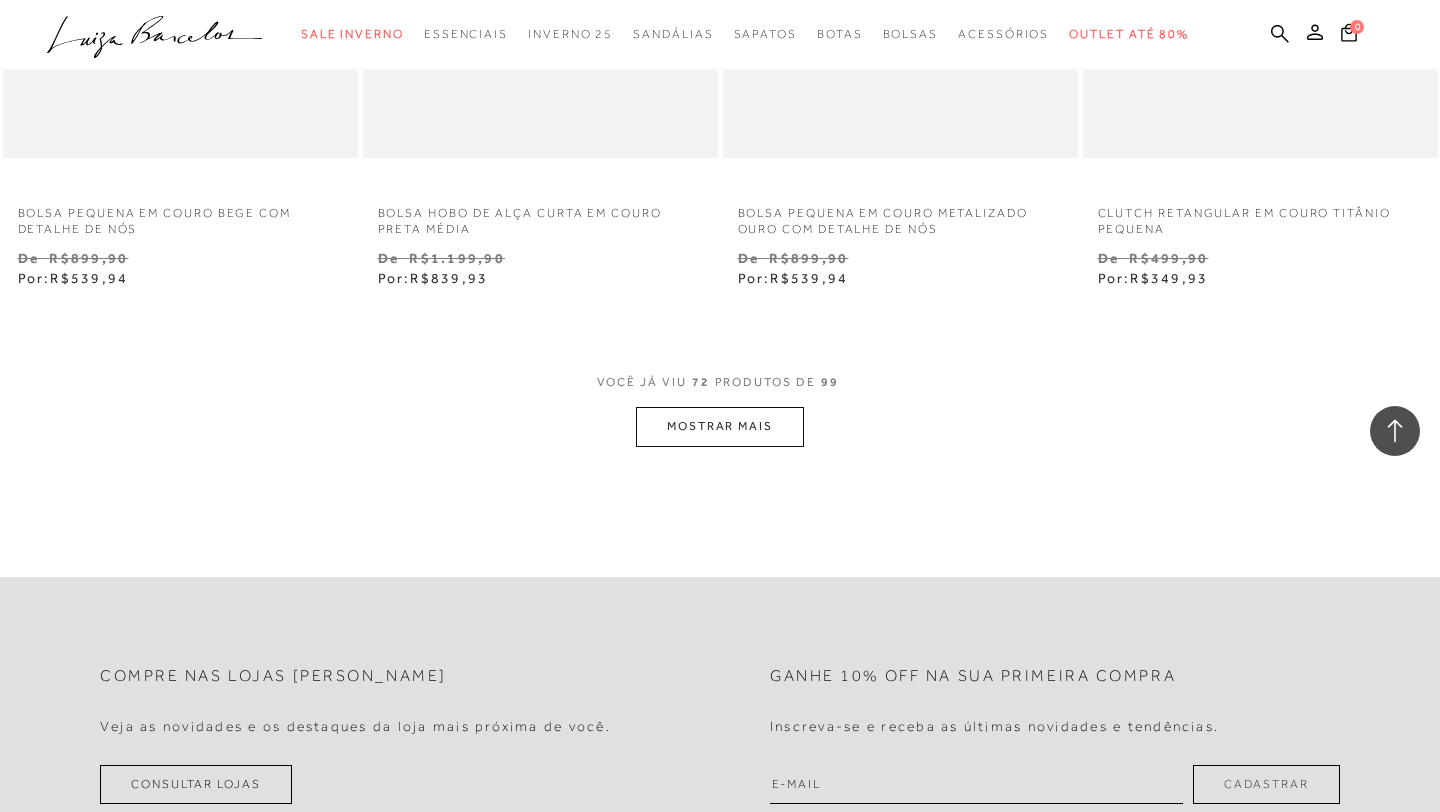 click on "MOSTRAR MAIS" at bounding box center [720, 426] 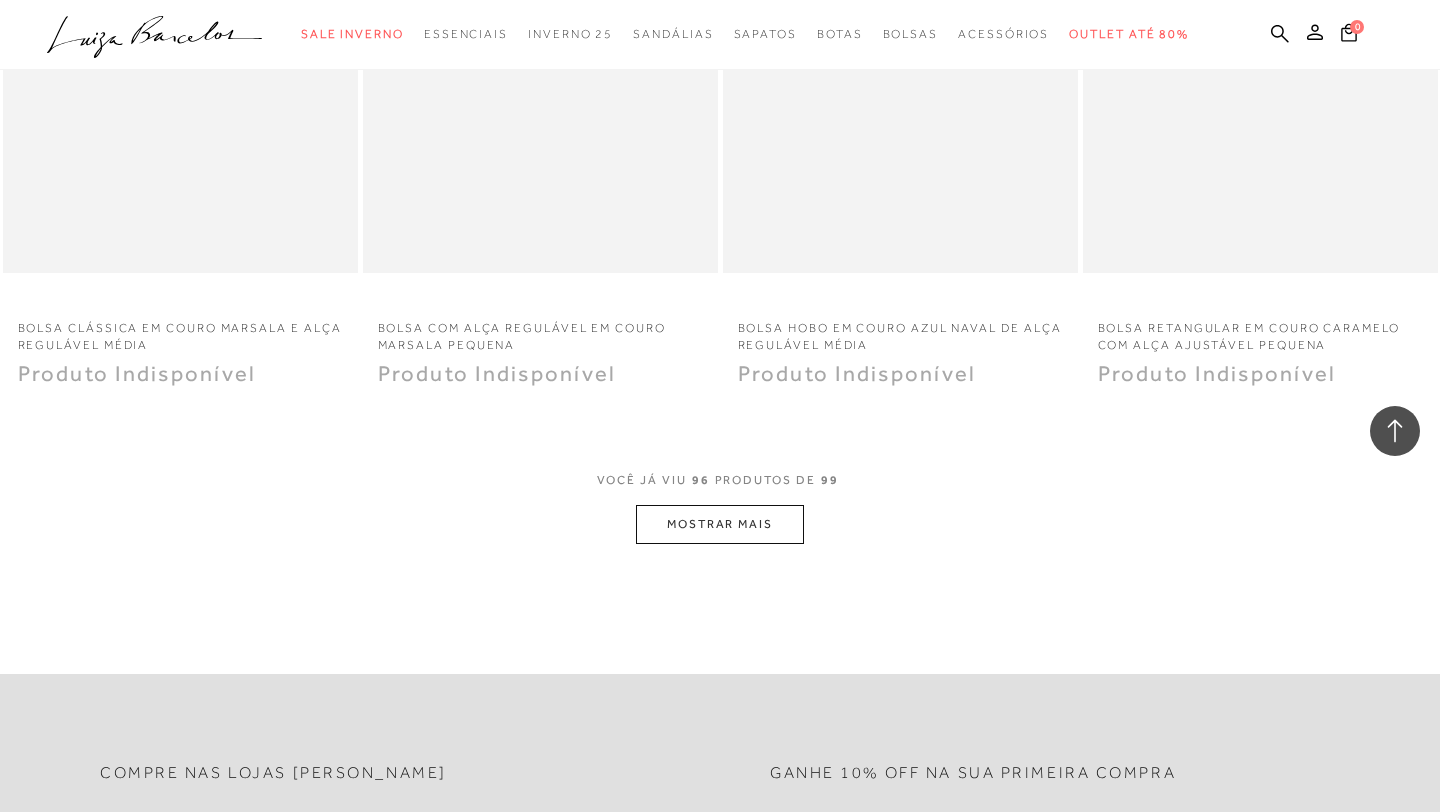 scroll, scrollTop: 16260, scrollLeft: 0, axis: vertical 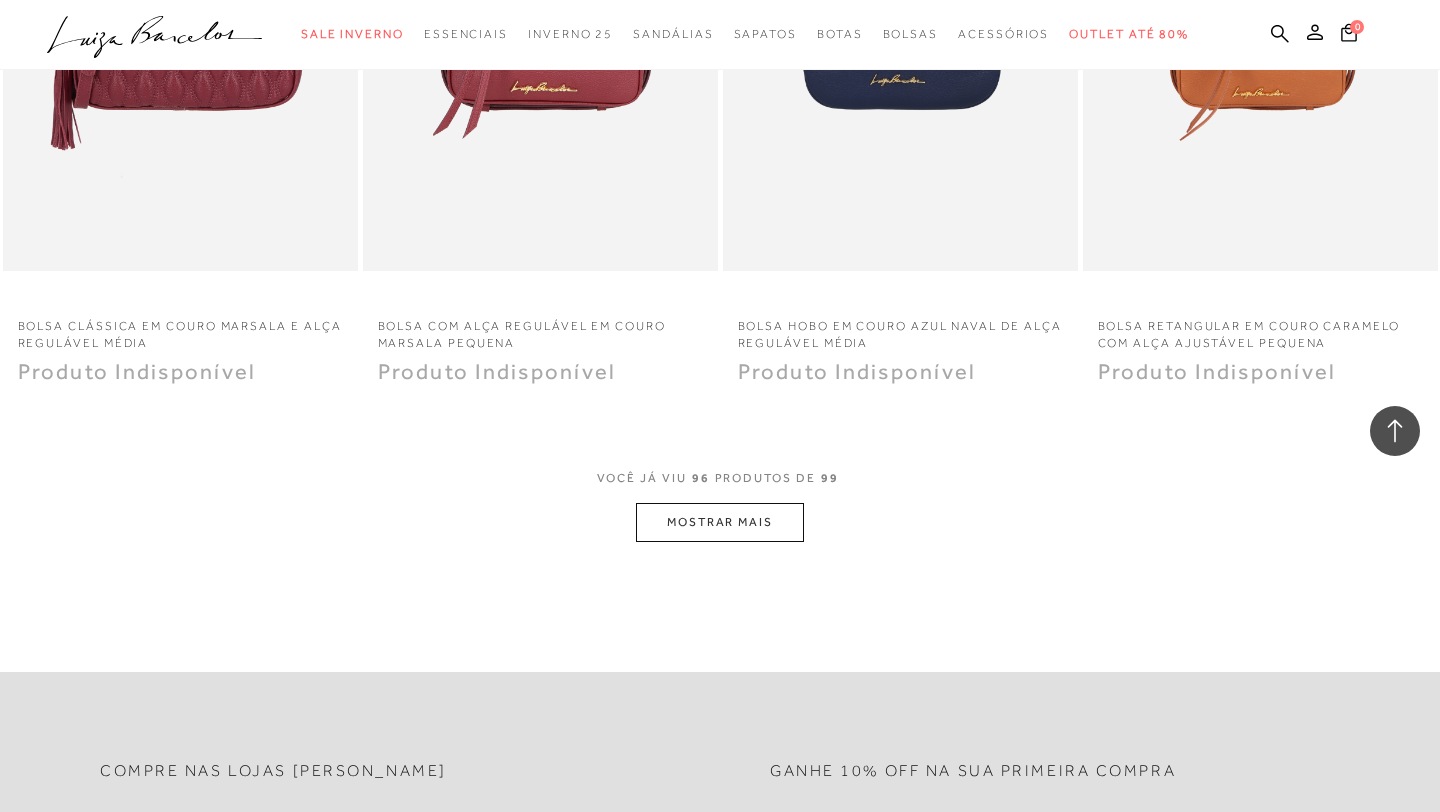 click on "MOSTRAR MAIS" at bounding box center (720, 522) 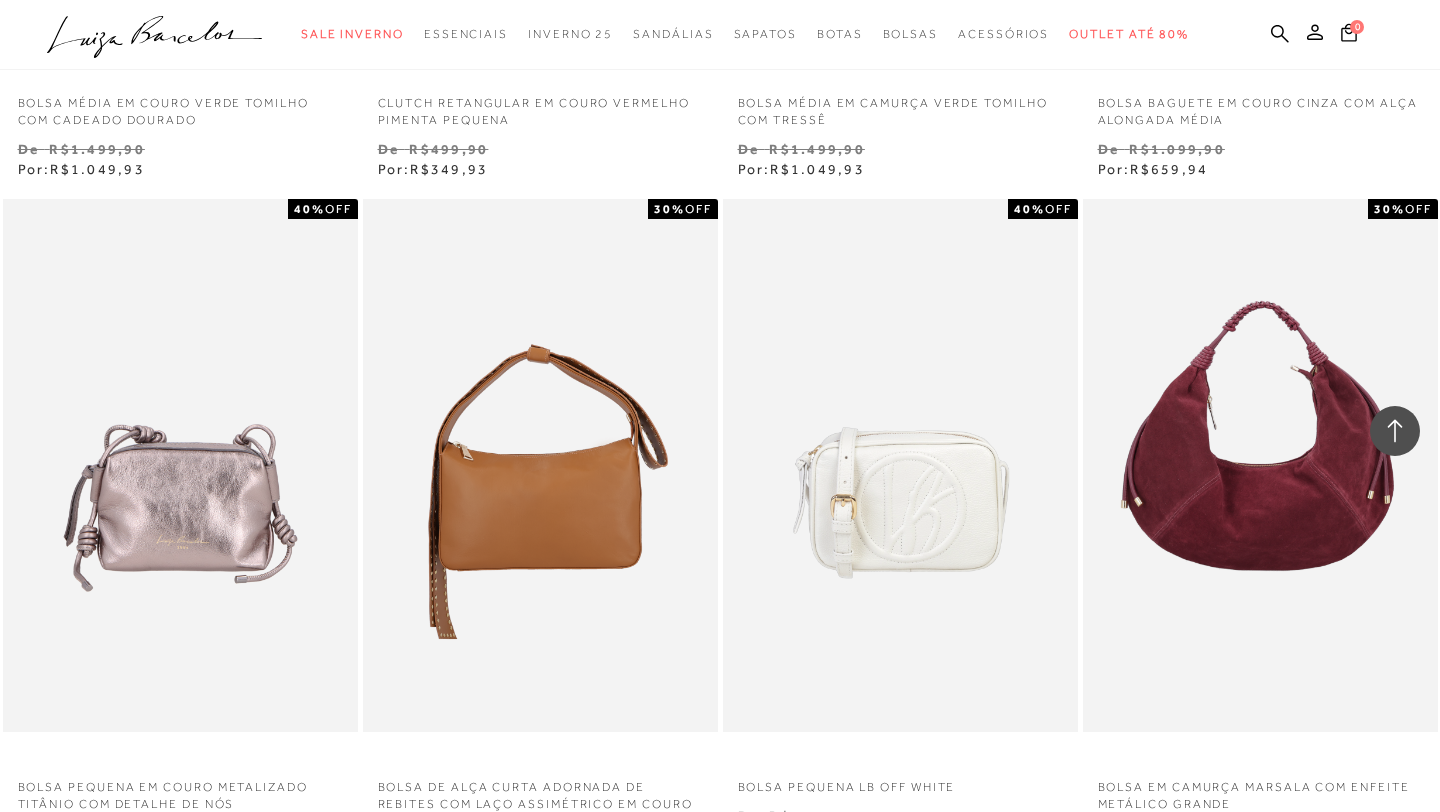 scroll, scrollTop: 13685, scrollLeft: 0, axis: vertical 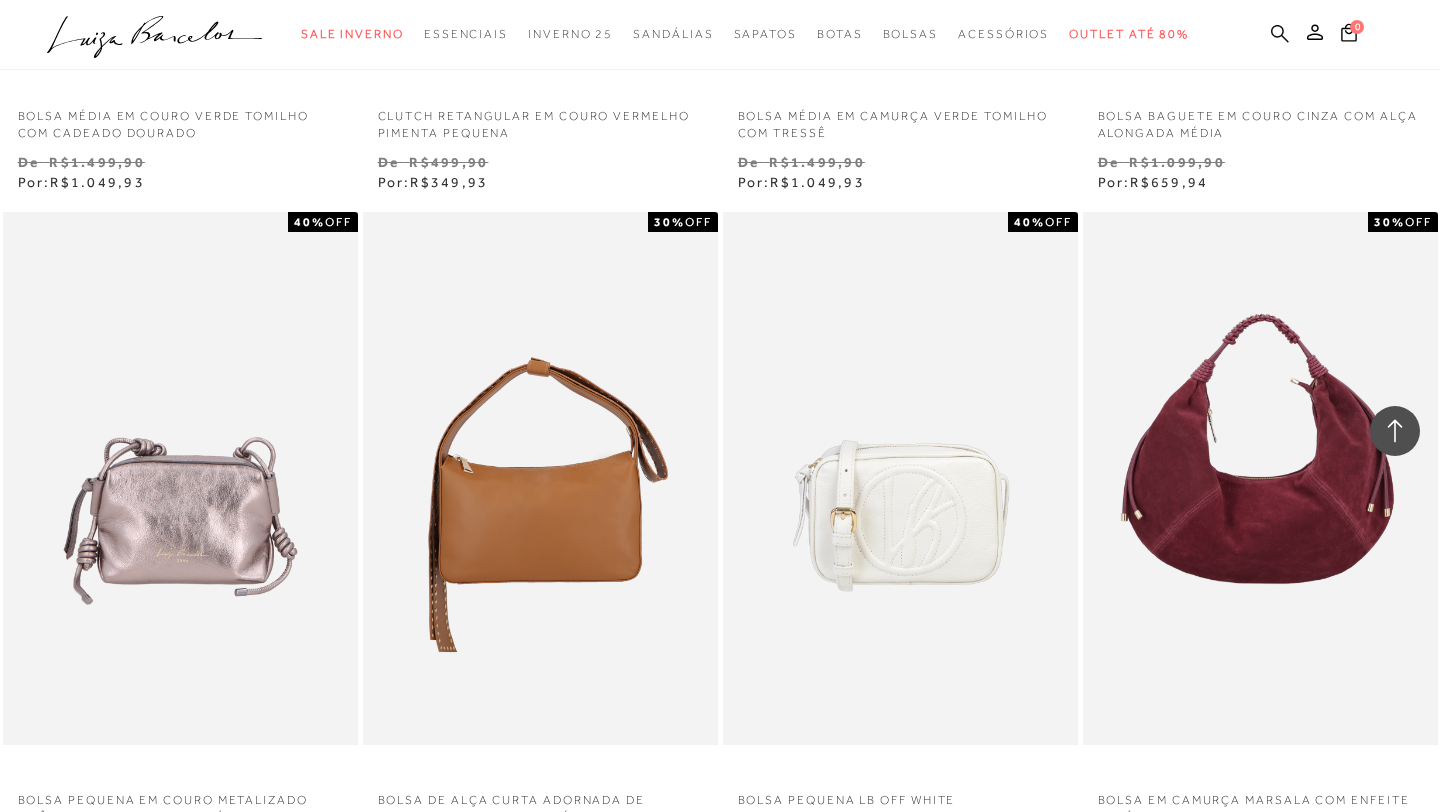 click 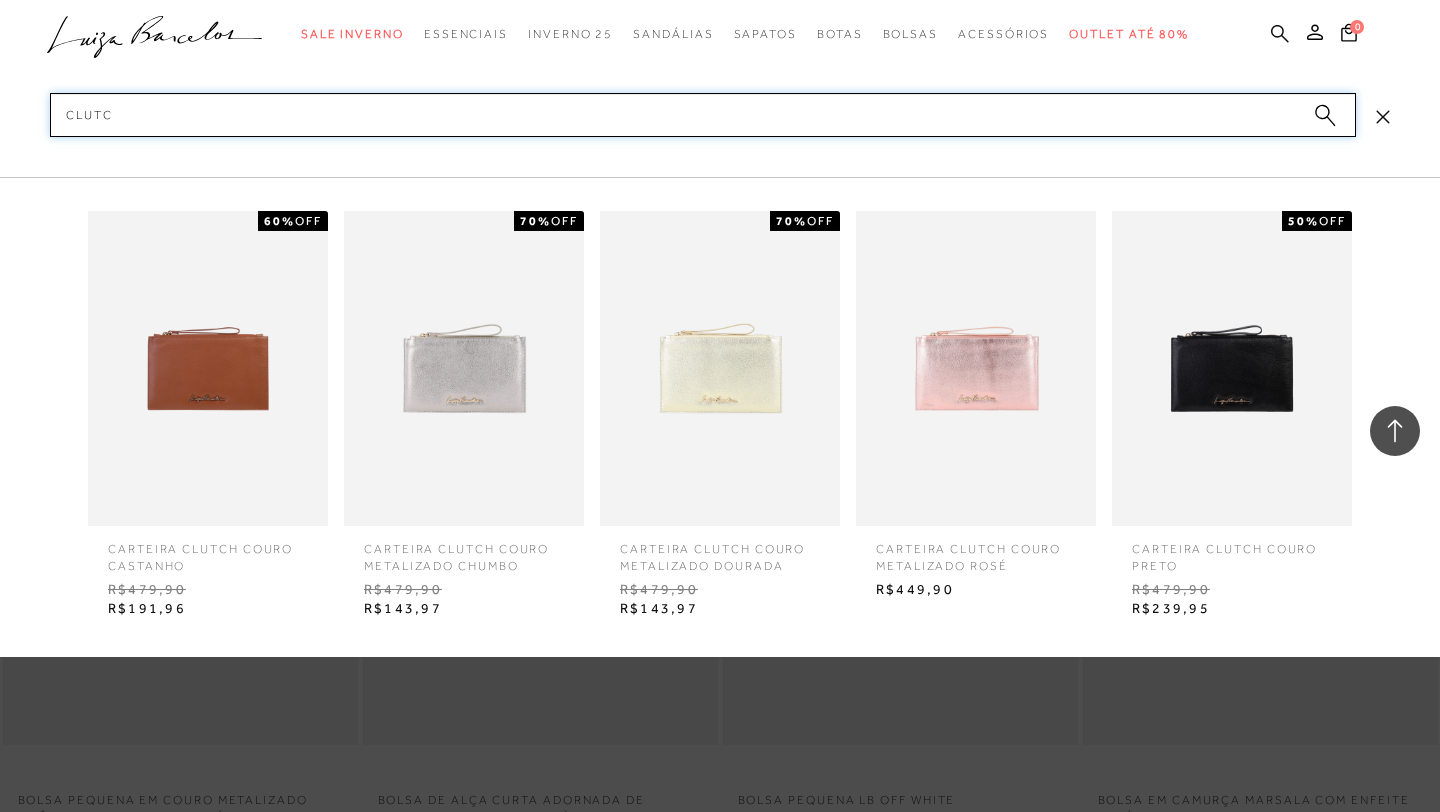type on "clutch" 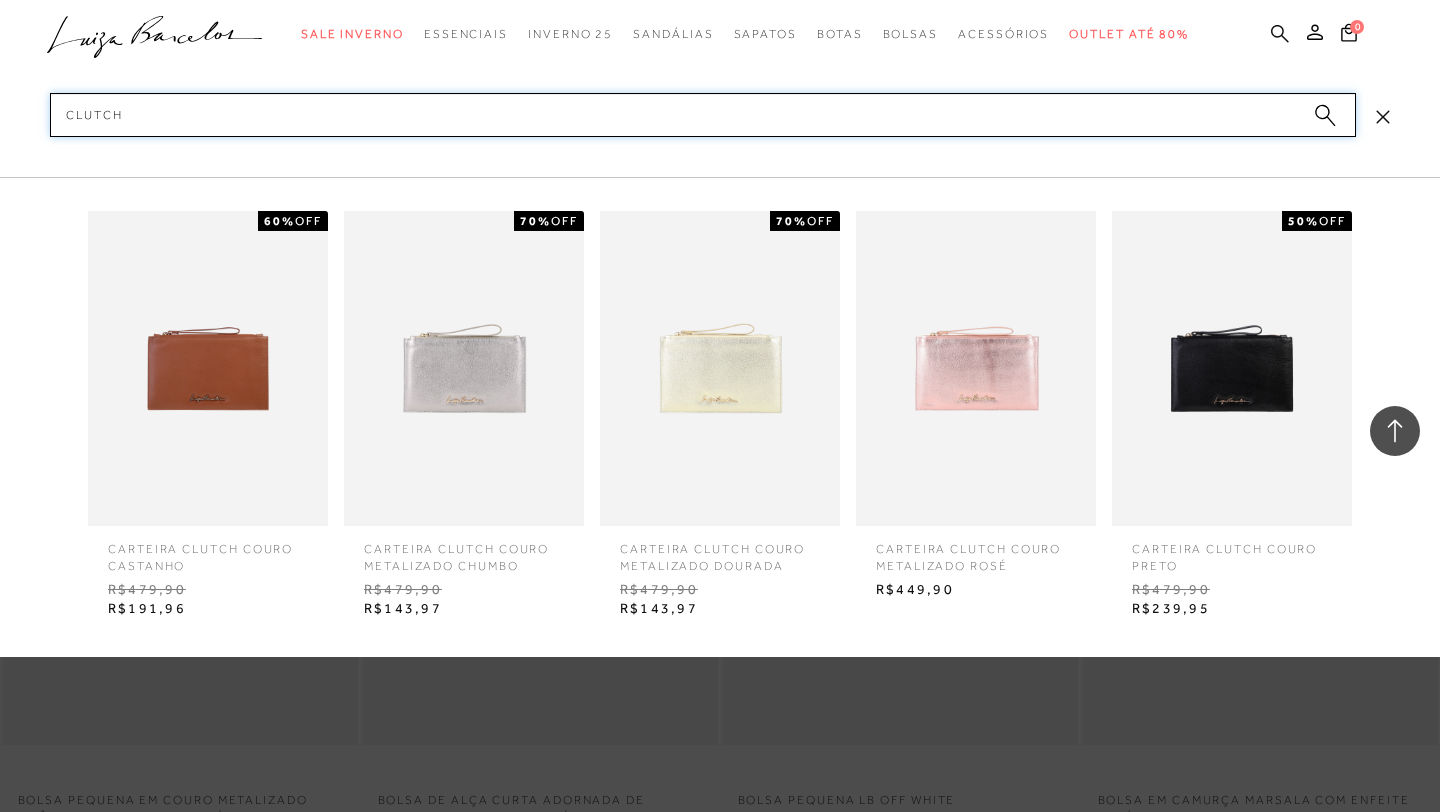 type 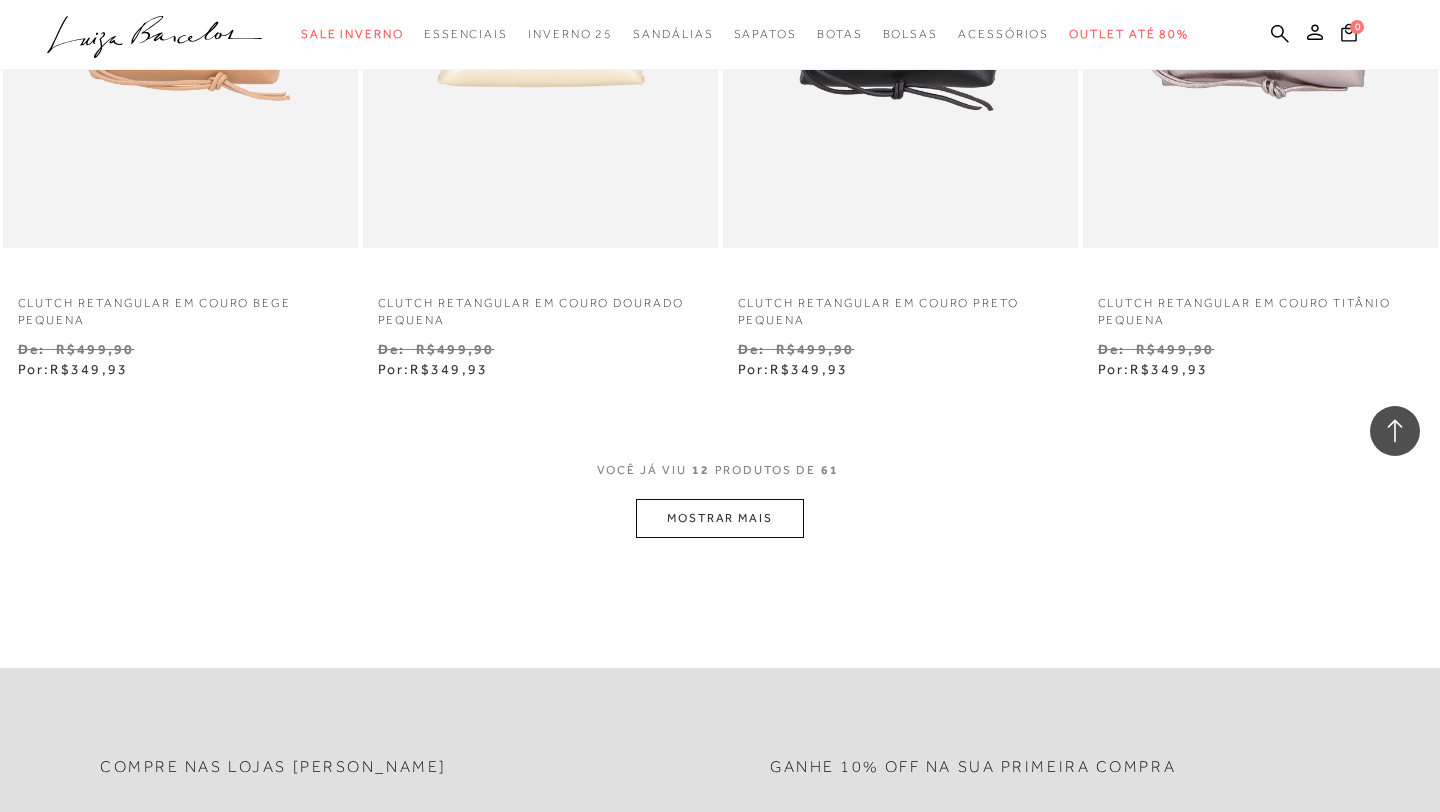 scroll, scrollTop: 1838, scrollLeft: 0, axis: vertical 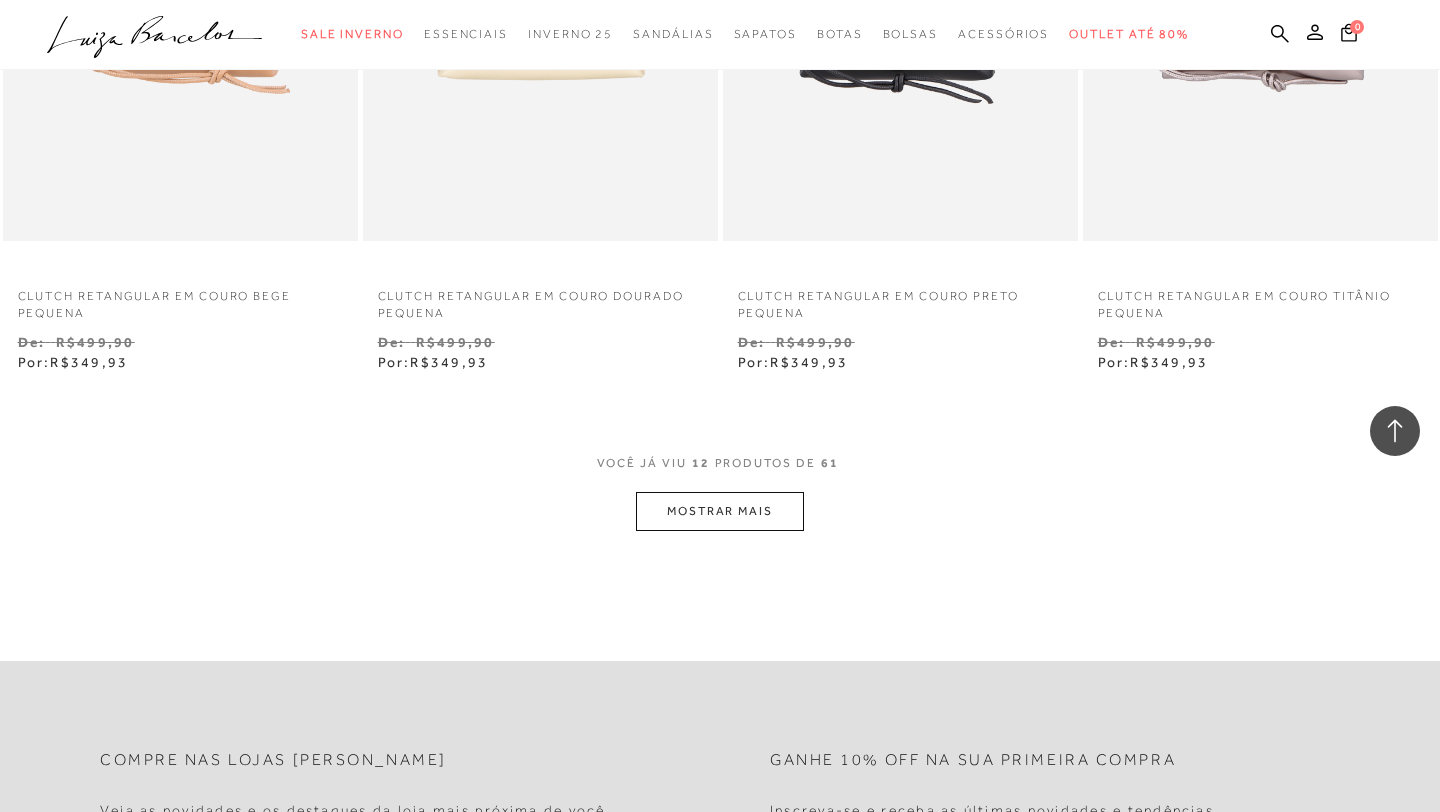 click on "MOSTRAR MAIS" at bounding box center [720, 511] 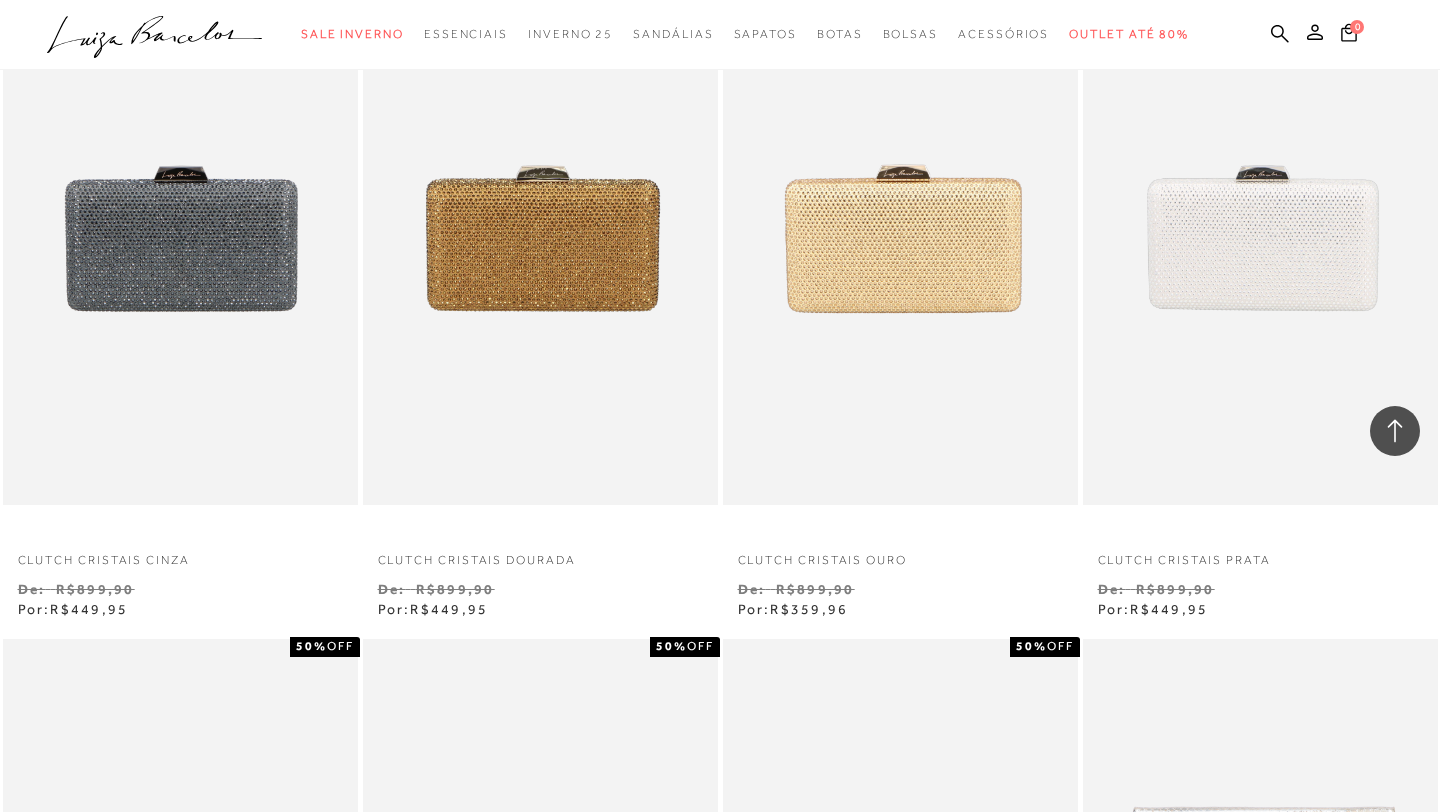 scroll, scrollTop: 2946, scrollLeft: 0, axis: vertical 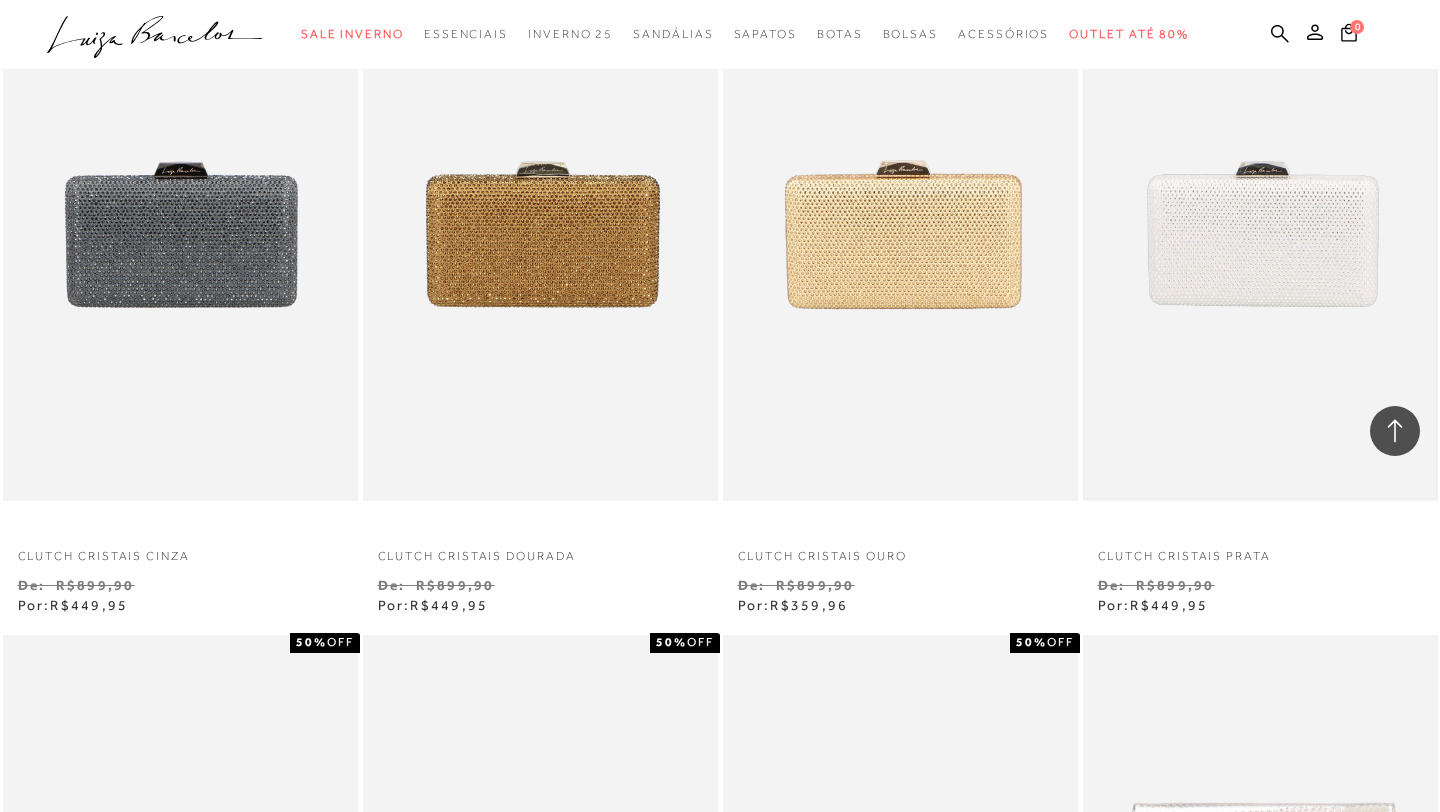 click at bounding box center [1260, 234] 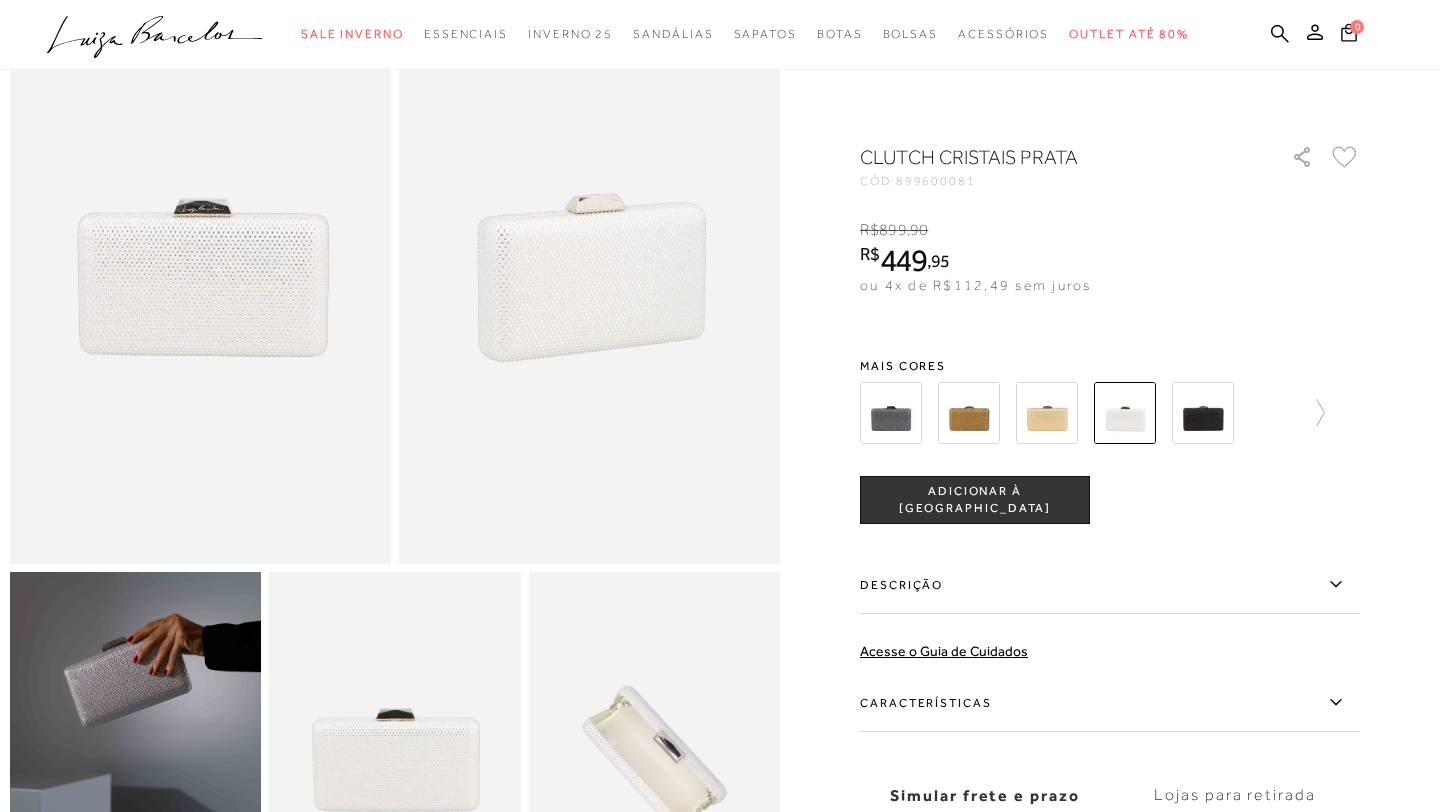 scroll, scrollTop: 0, scrollLeft: 0, axis: both 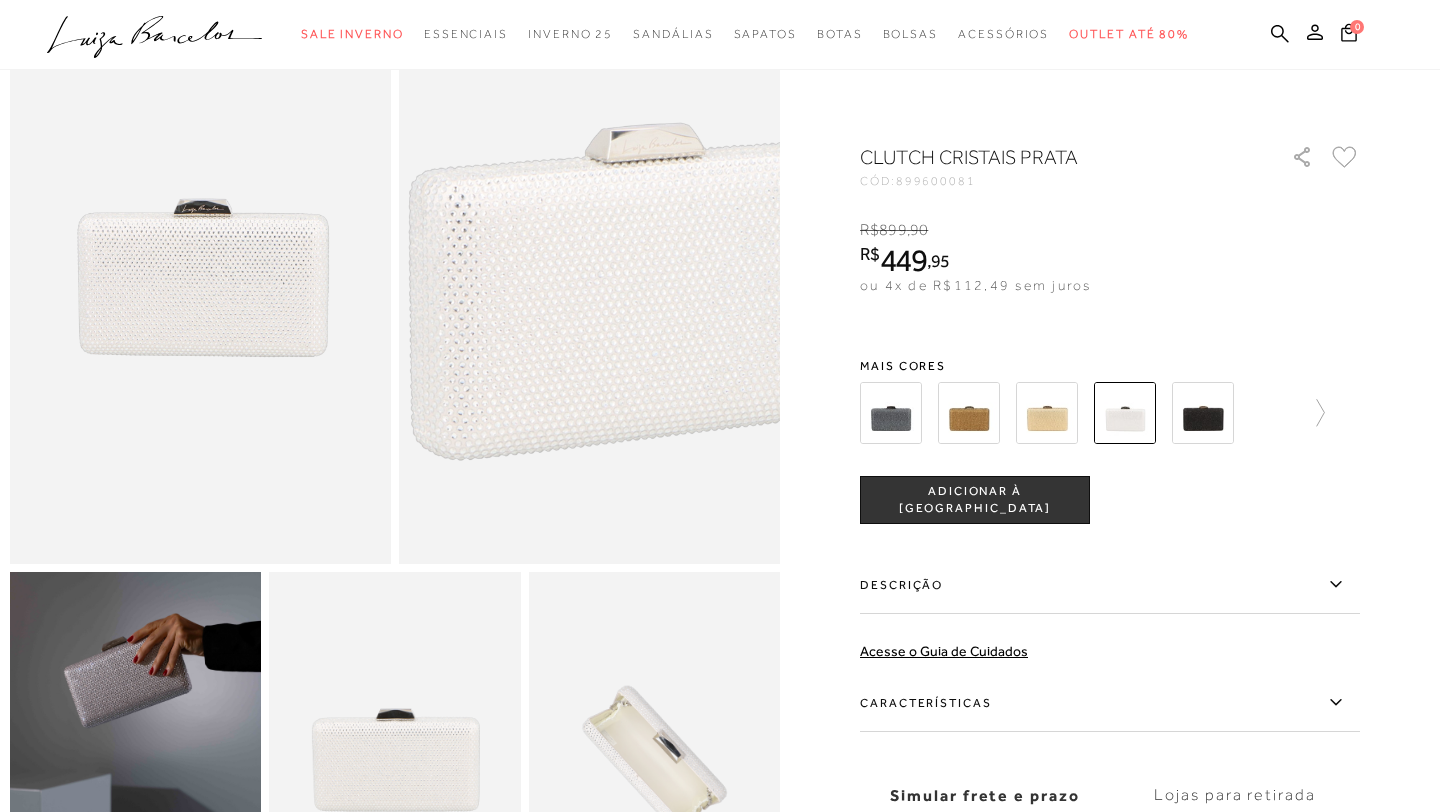 click at bounding box center (633, 291) 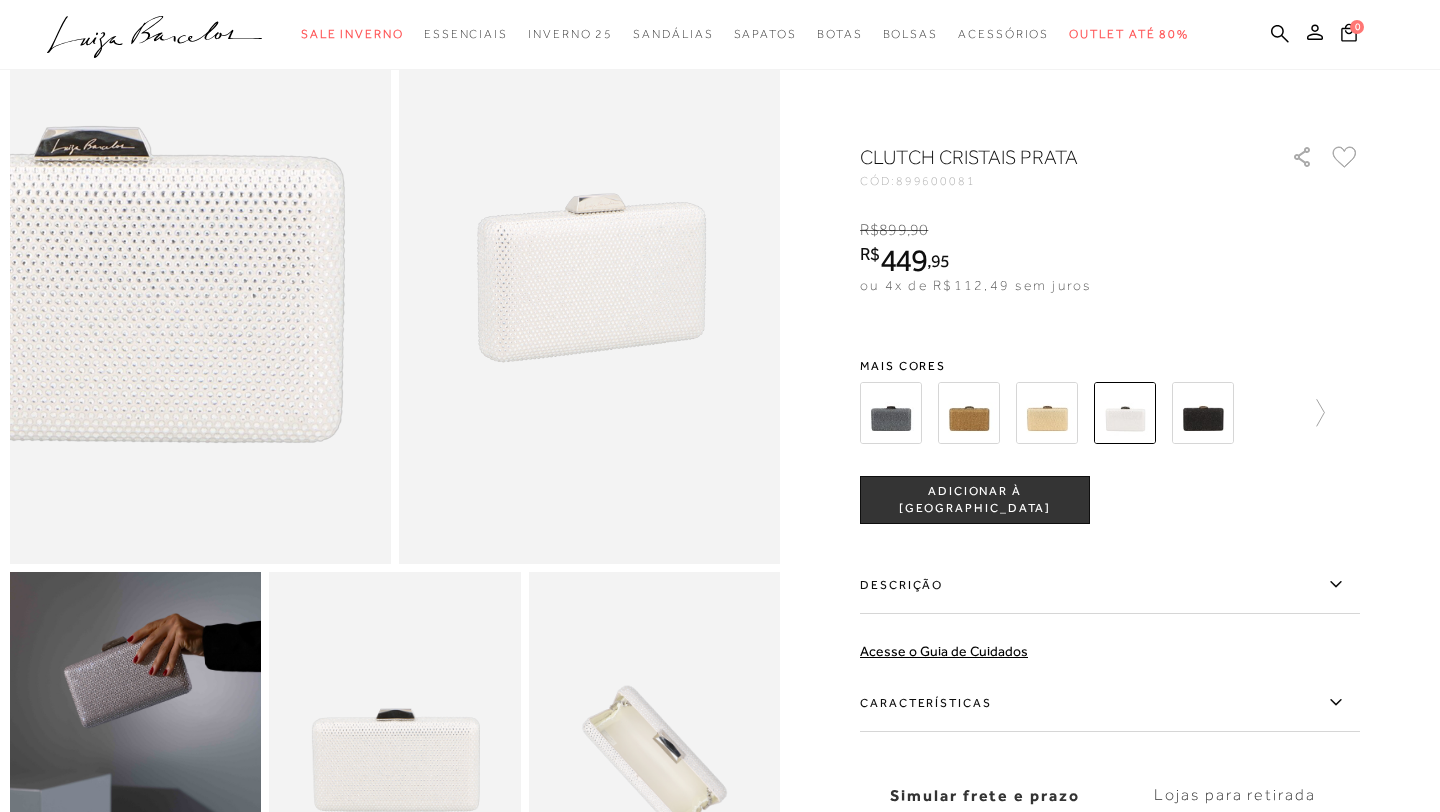 click at bounding box center [88, 284] 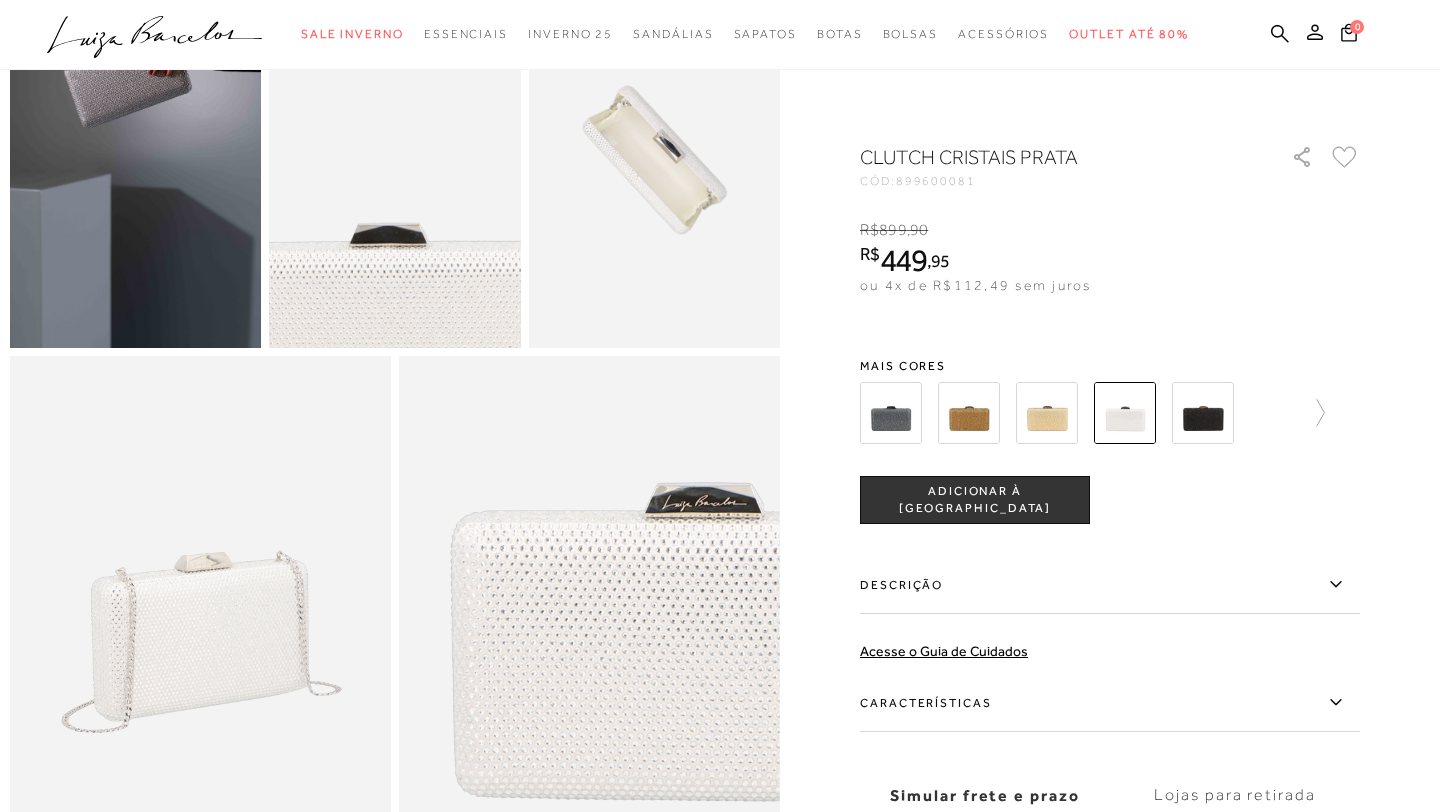 scroll, scrollTop: 753, scrollLeft: 0, axis: vertical 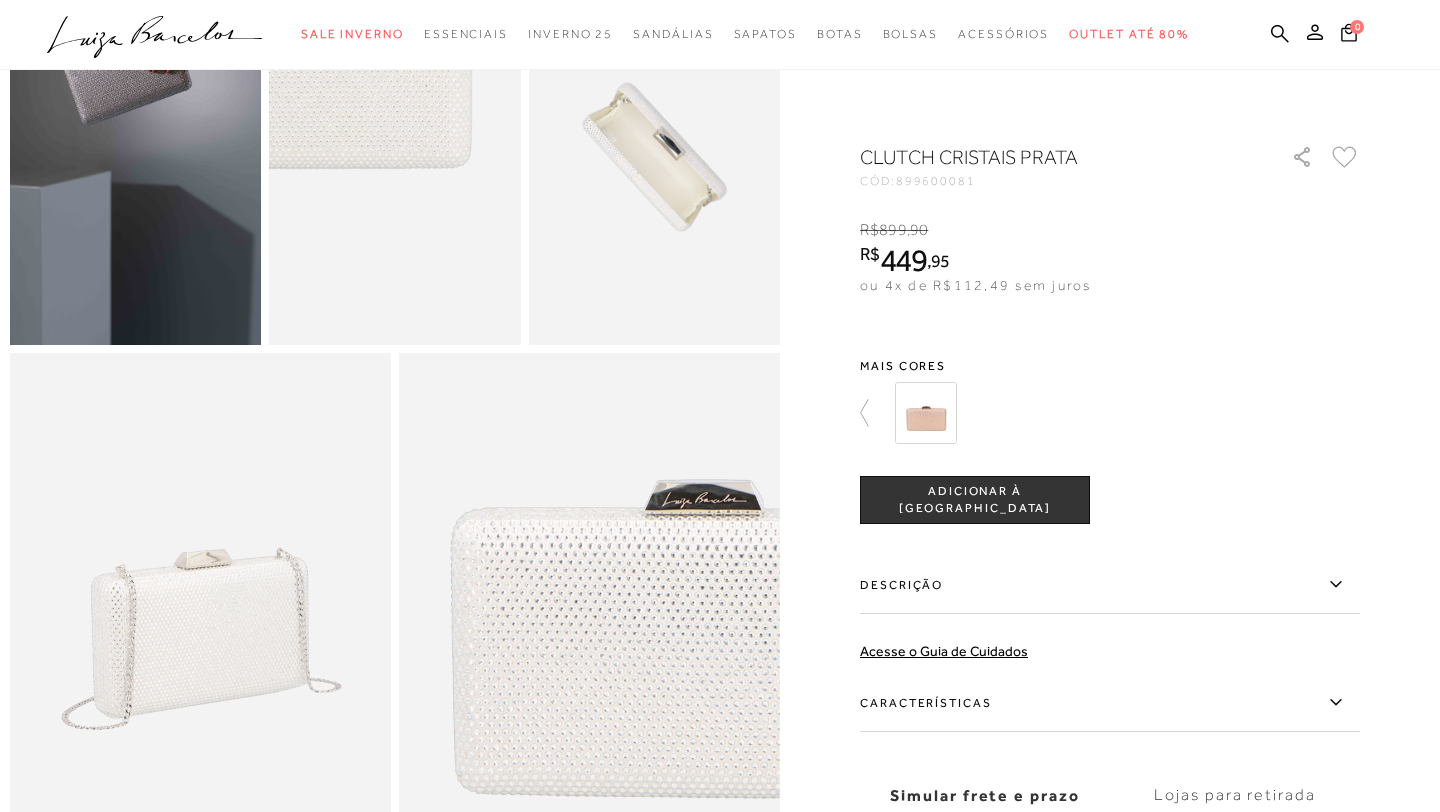 click at bounding box center [304, 65] 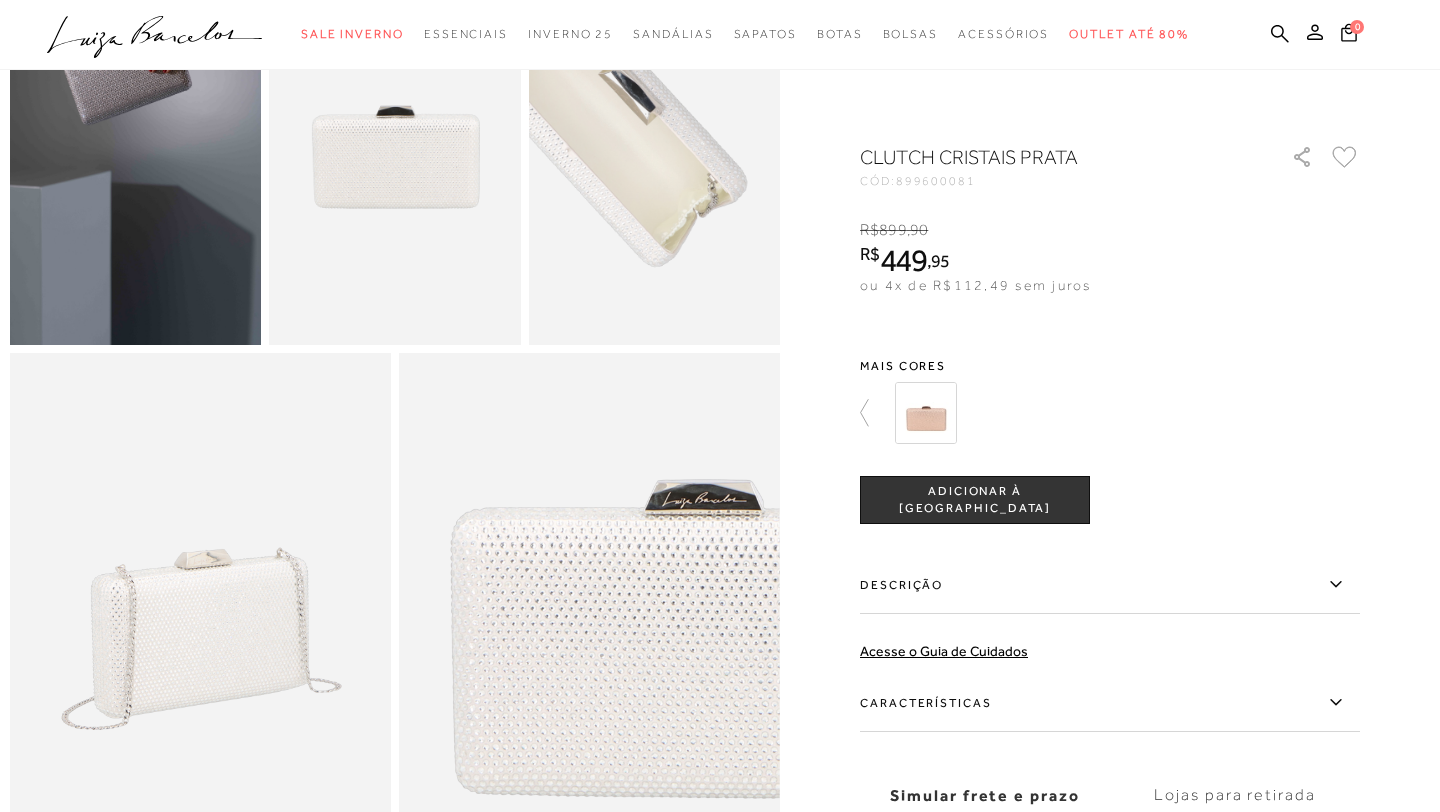click at bounding box center [602, 117] 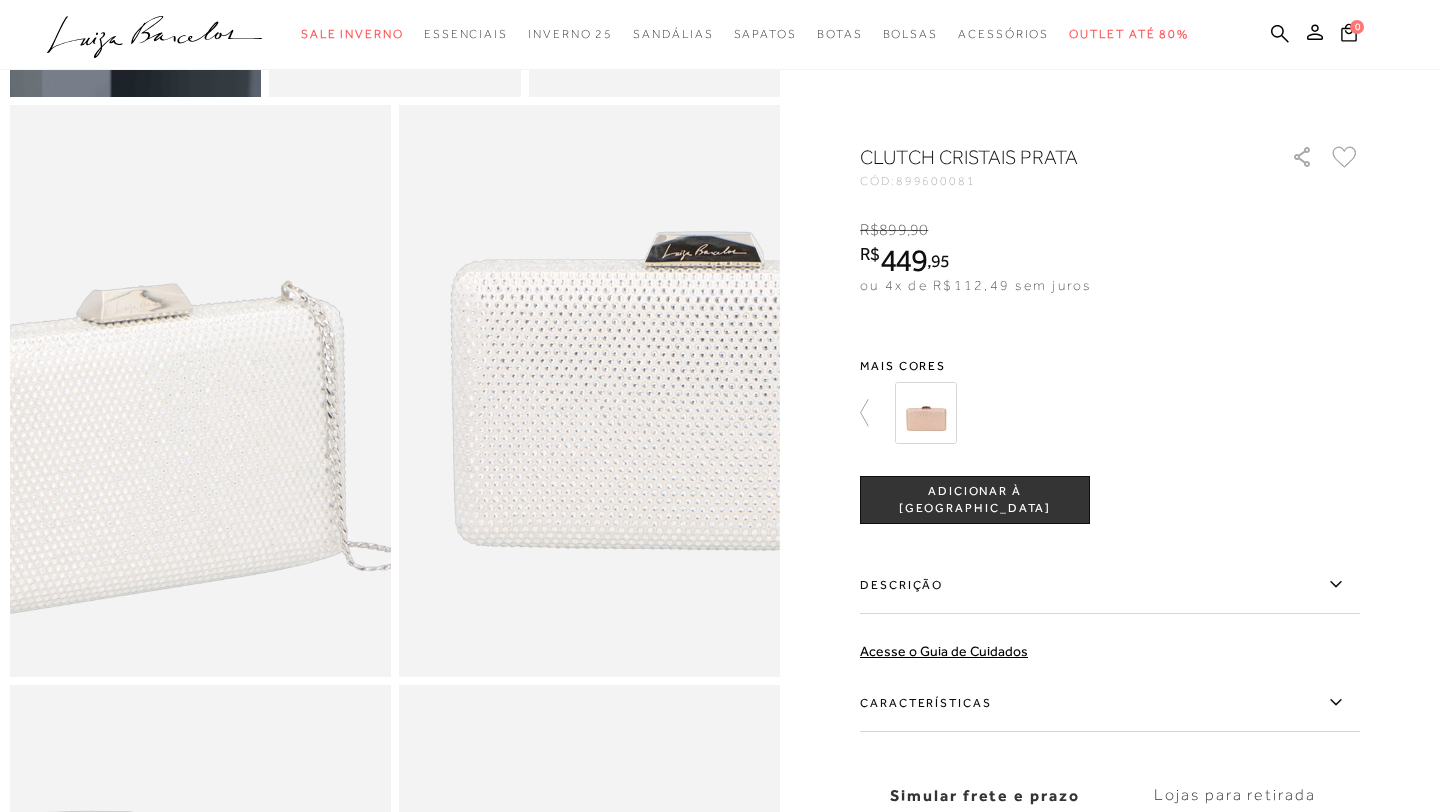 scroll, scrollTop: 1007, scrollLeft: 0, axis: vertical 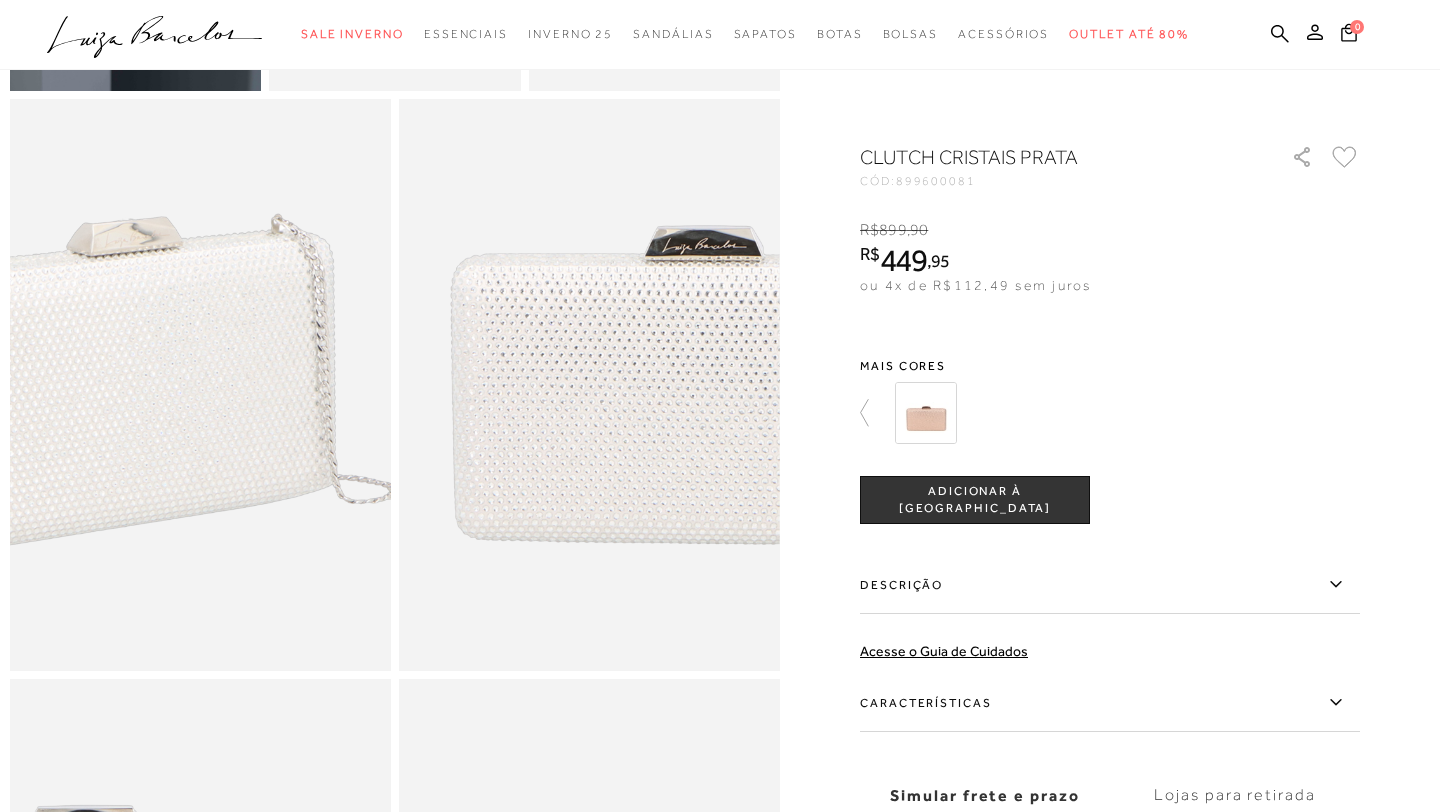 click at bounding box center (119, 396) 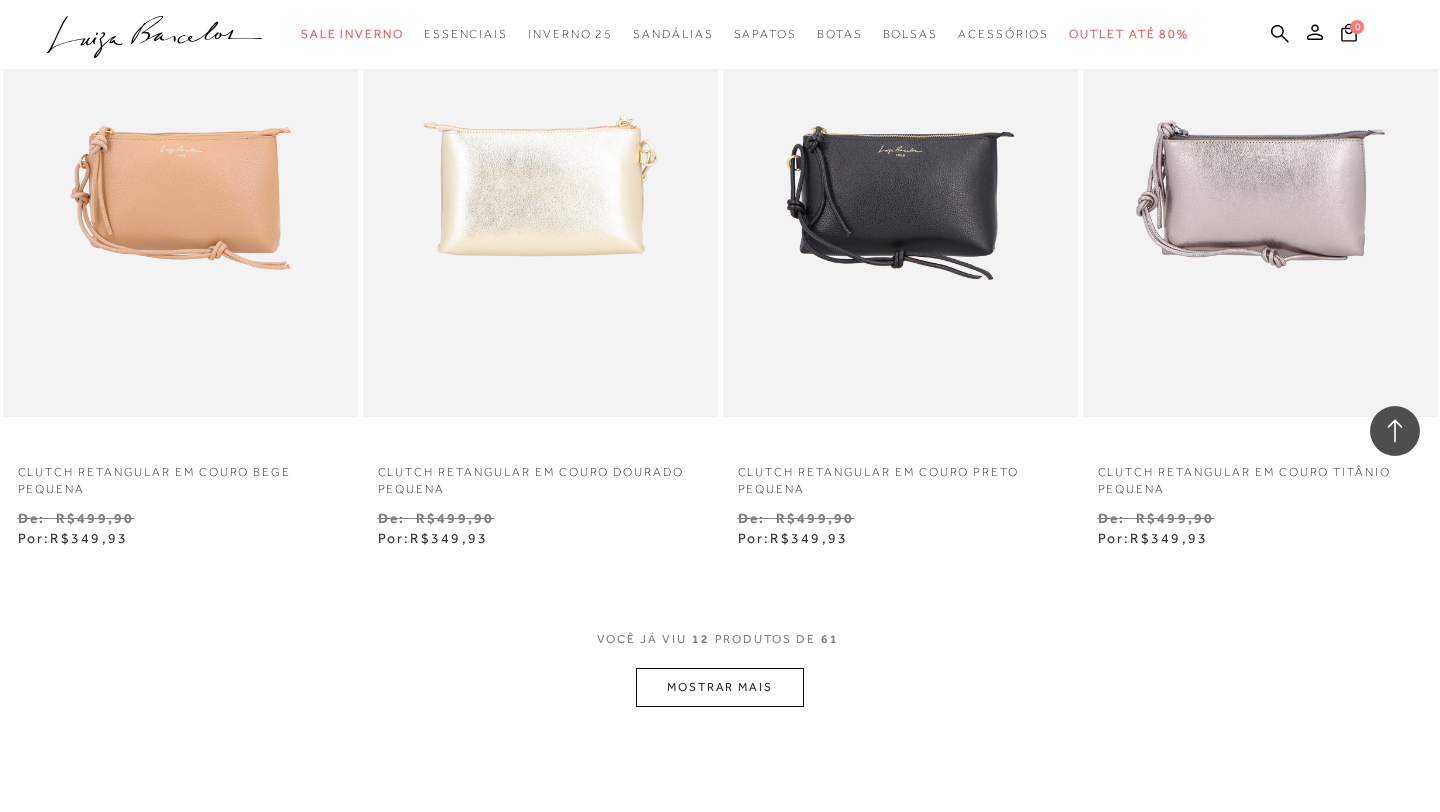 scroll, scrollTop: 1661, scrollLeft: 0, axis: vertical 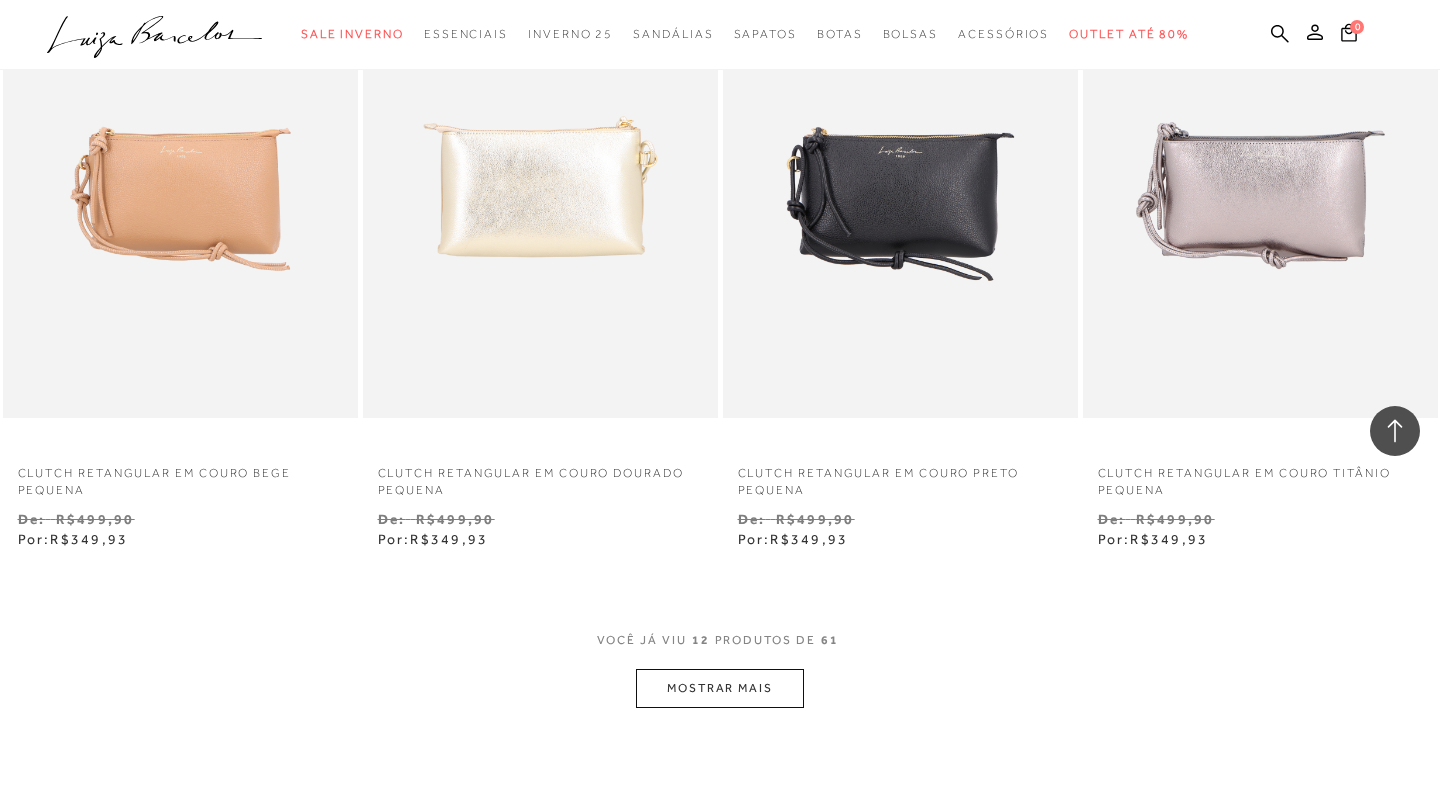 click on "MOSTRAR MAIS" at bounding box center (720, 688) 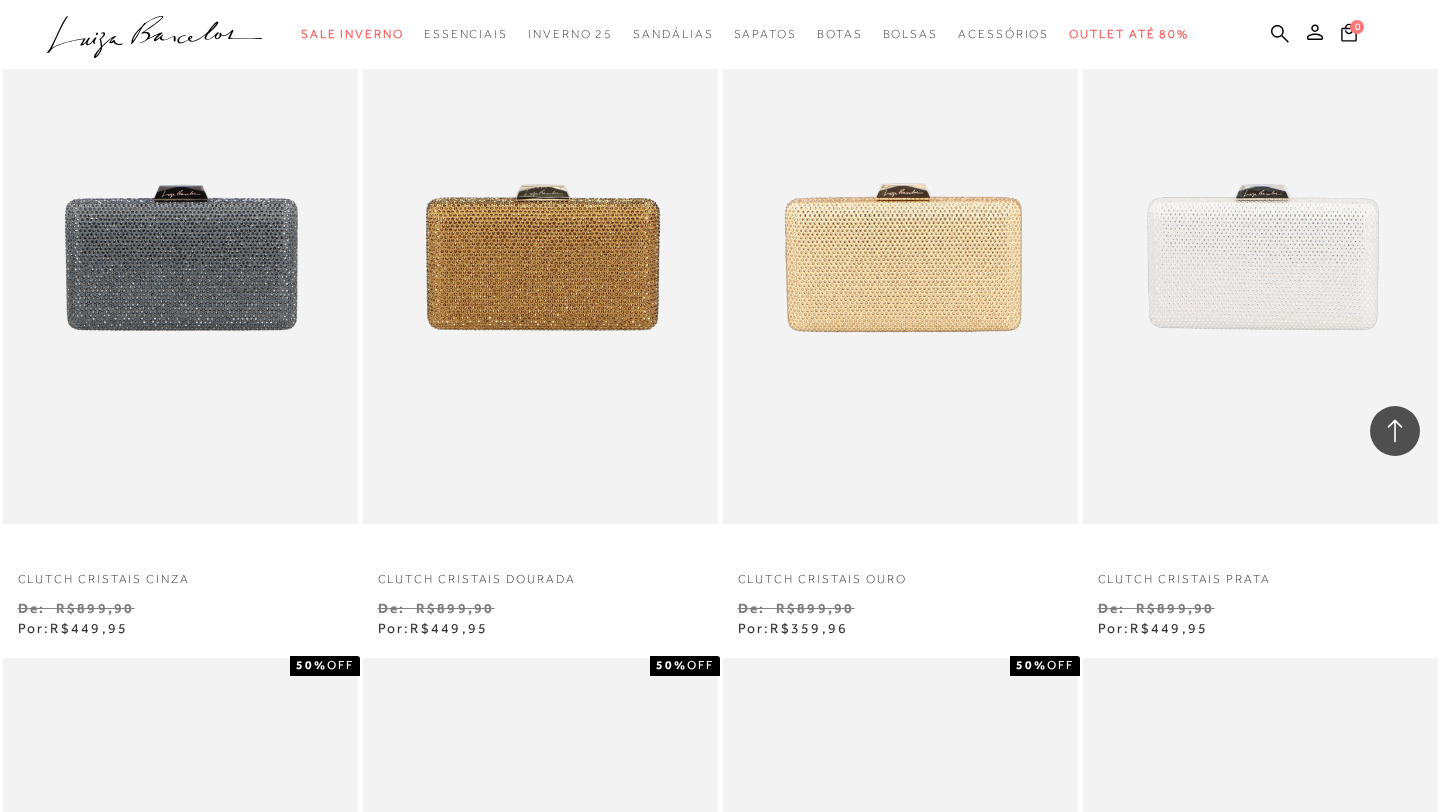 scroll, scrollTop: 2927, scrollLeft: 0, axis: vertical 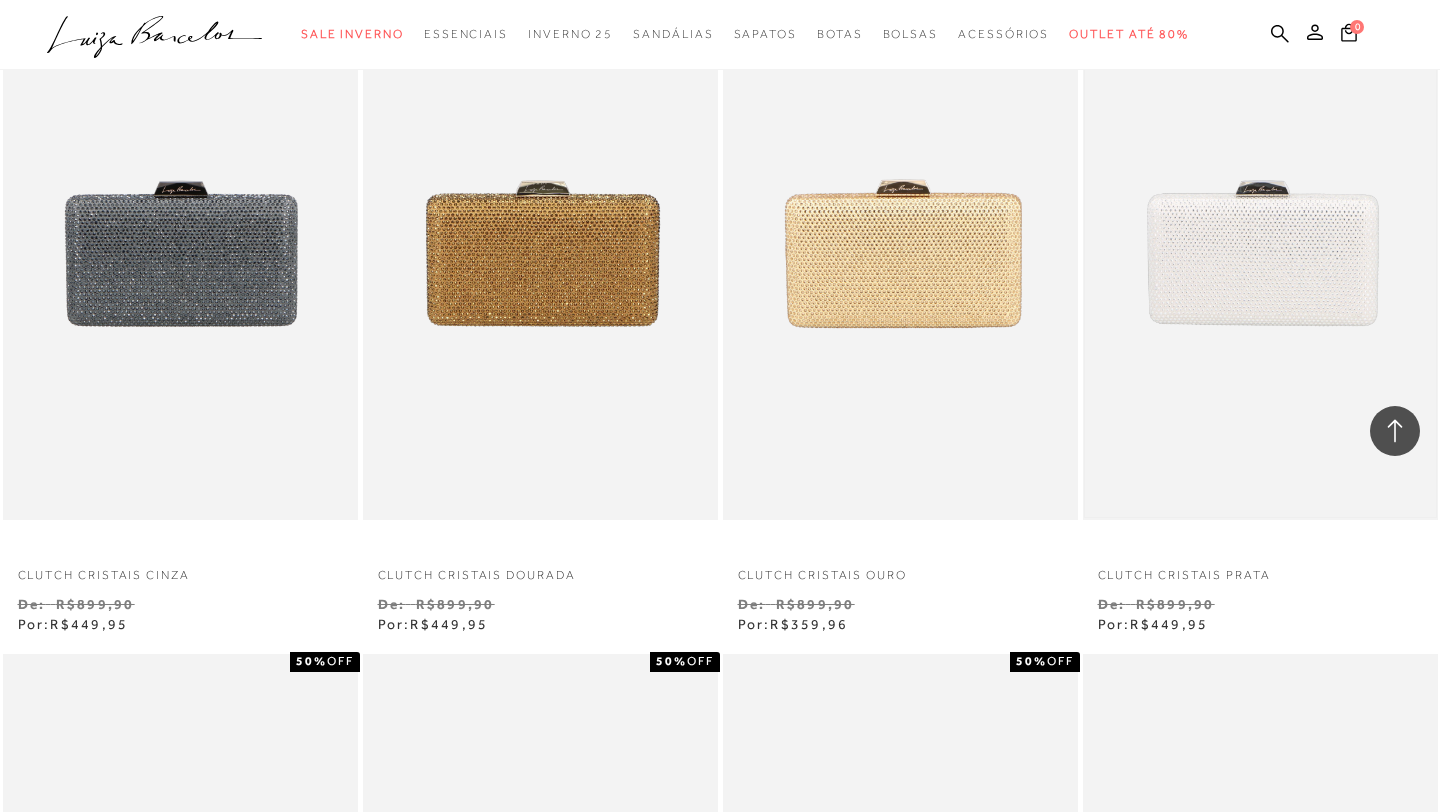 click at bounding box center (1260, 253) 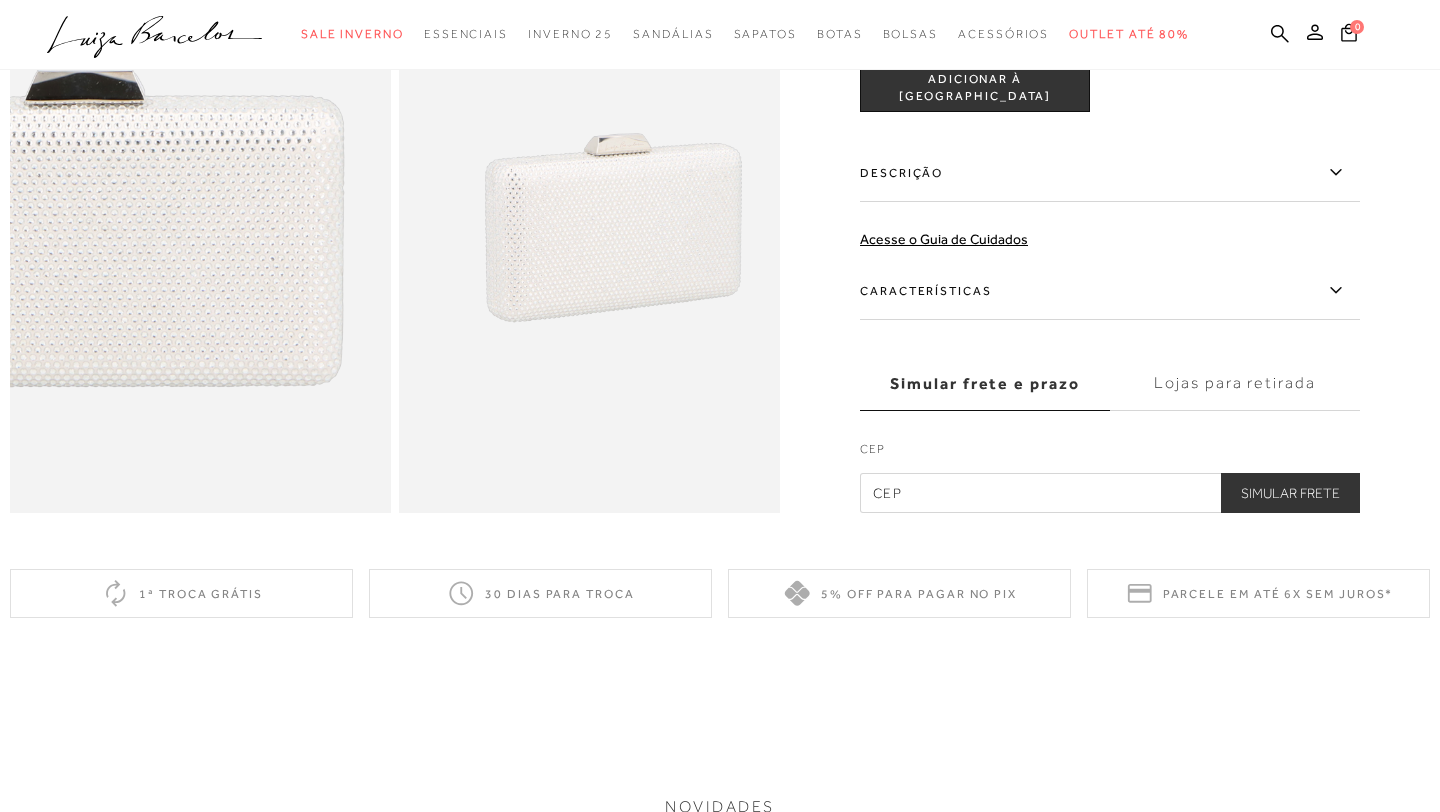 scroll, scrollTop: 1742, scrollLeft: 0, axis: vertical 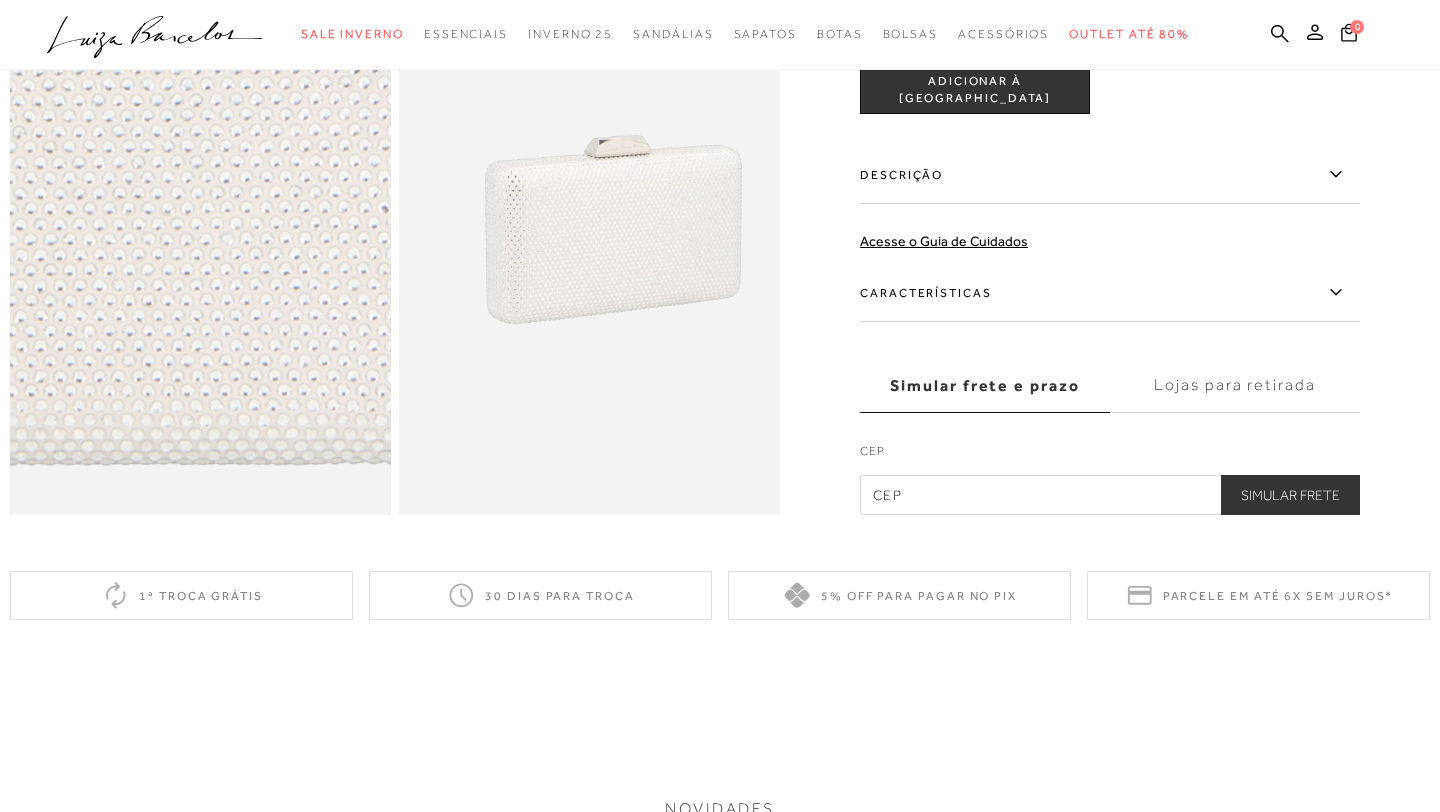 click at bounding box center (241, 145) 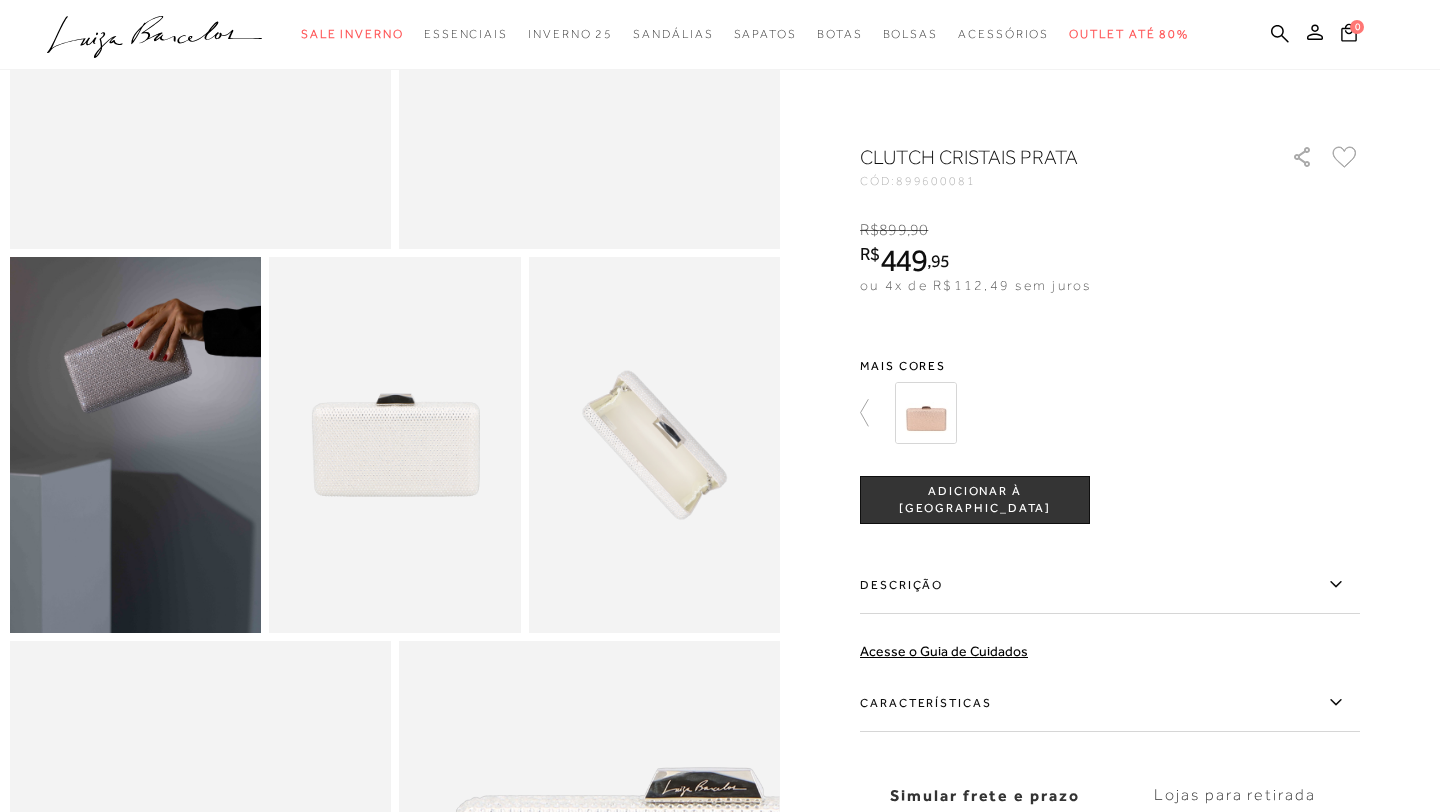 scroll, scrollTop: 458, scrollLeft: 0, axis: vertical 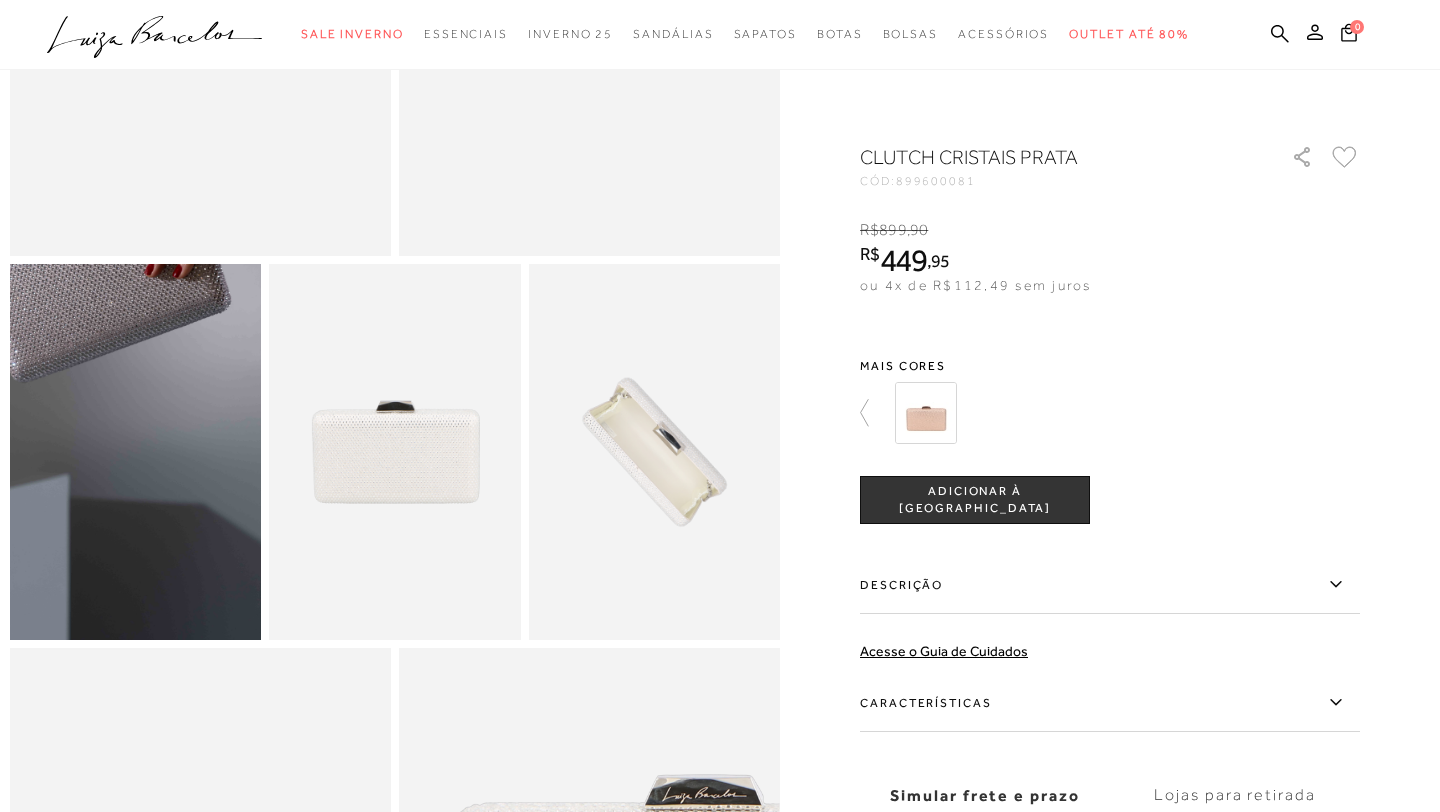 click at bounding box center [118, 446] 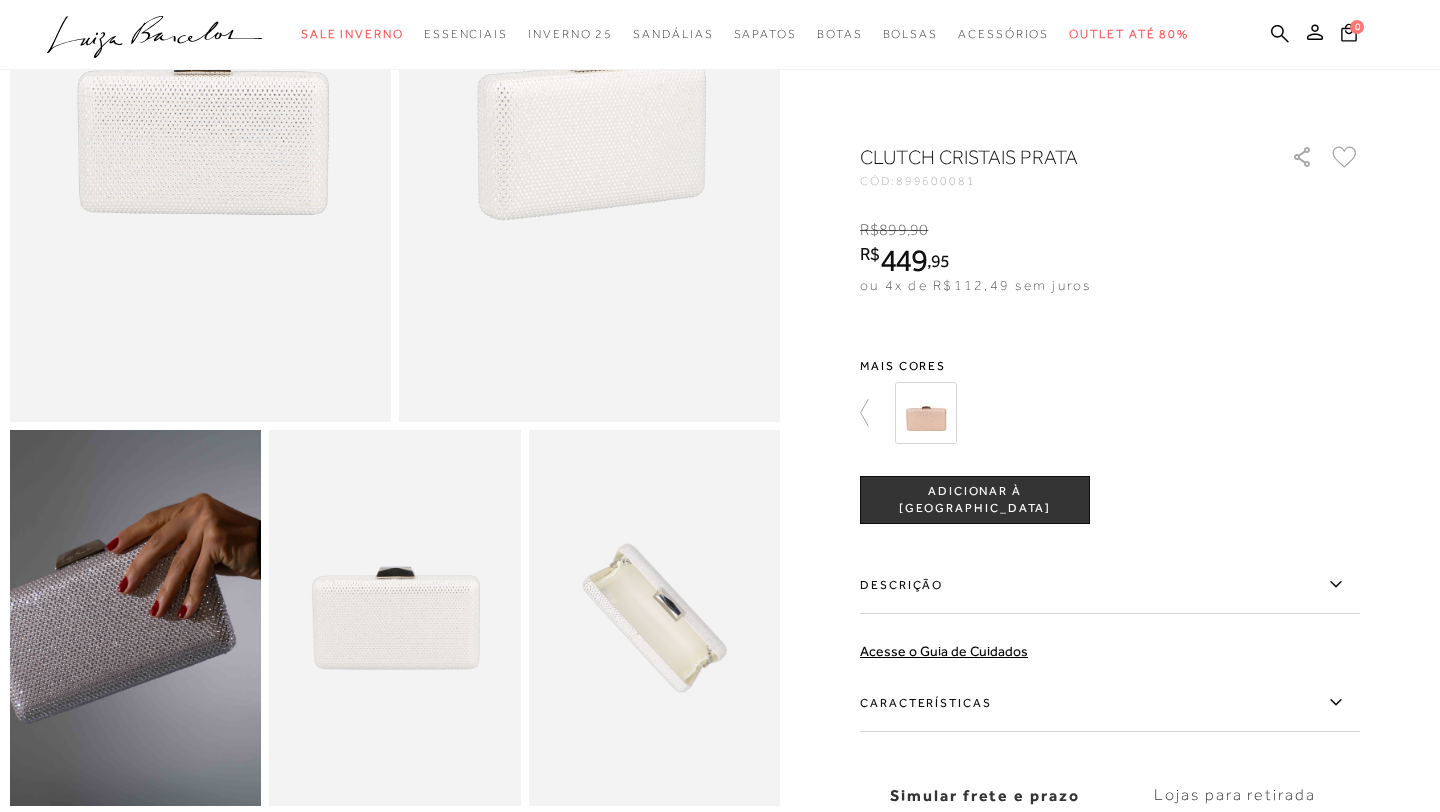 scroll, scrollTop: 287, scrollLeft: 0, axis: vertical 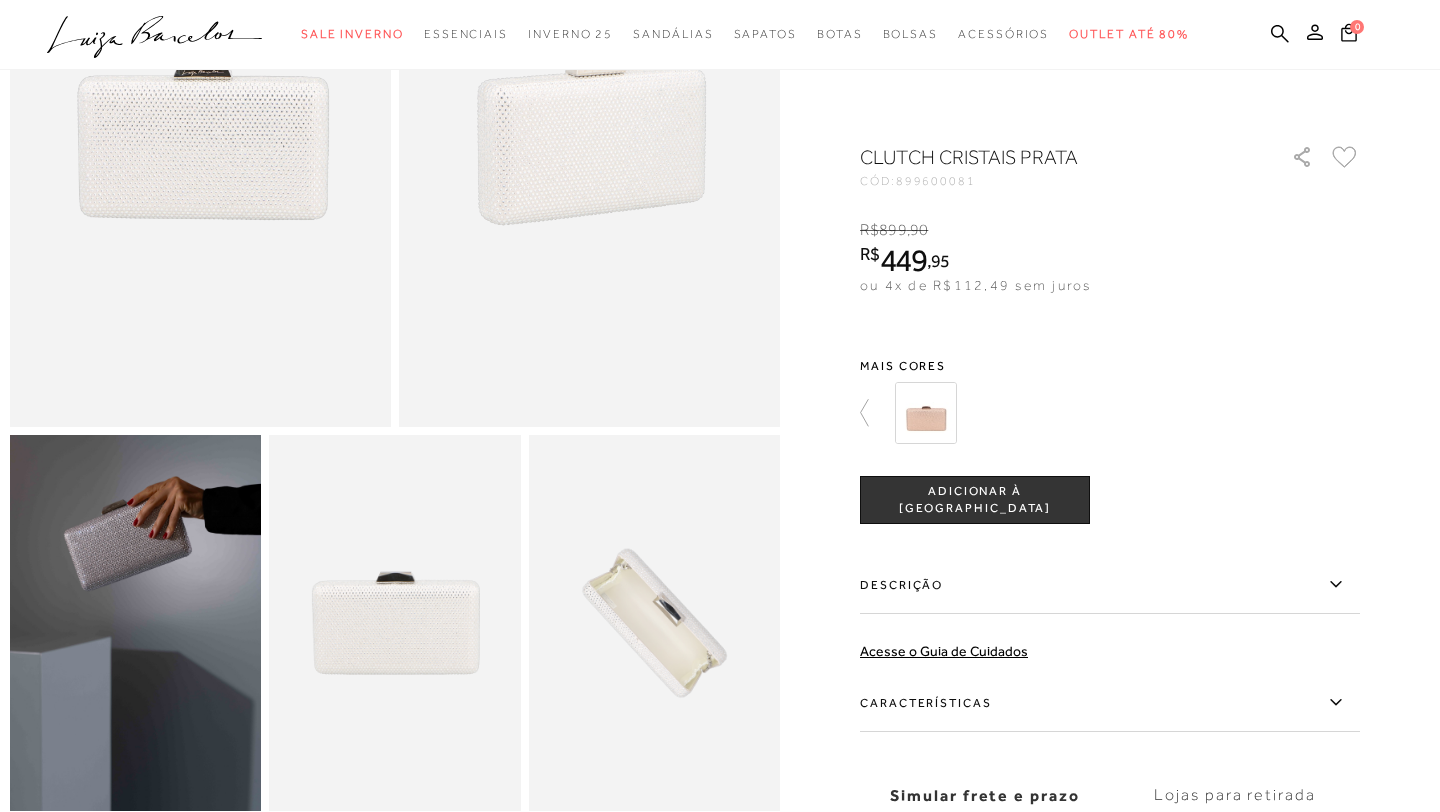click at bounding box center (926, 413) 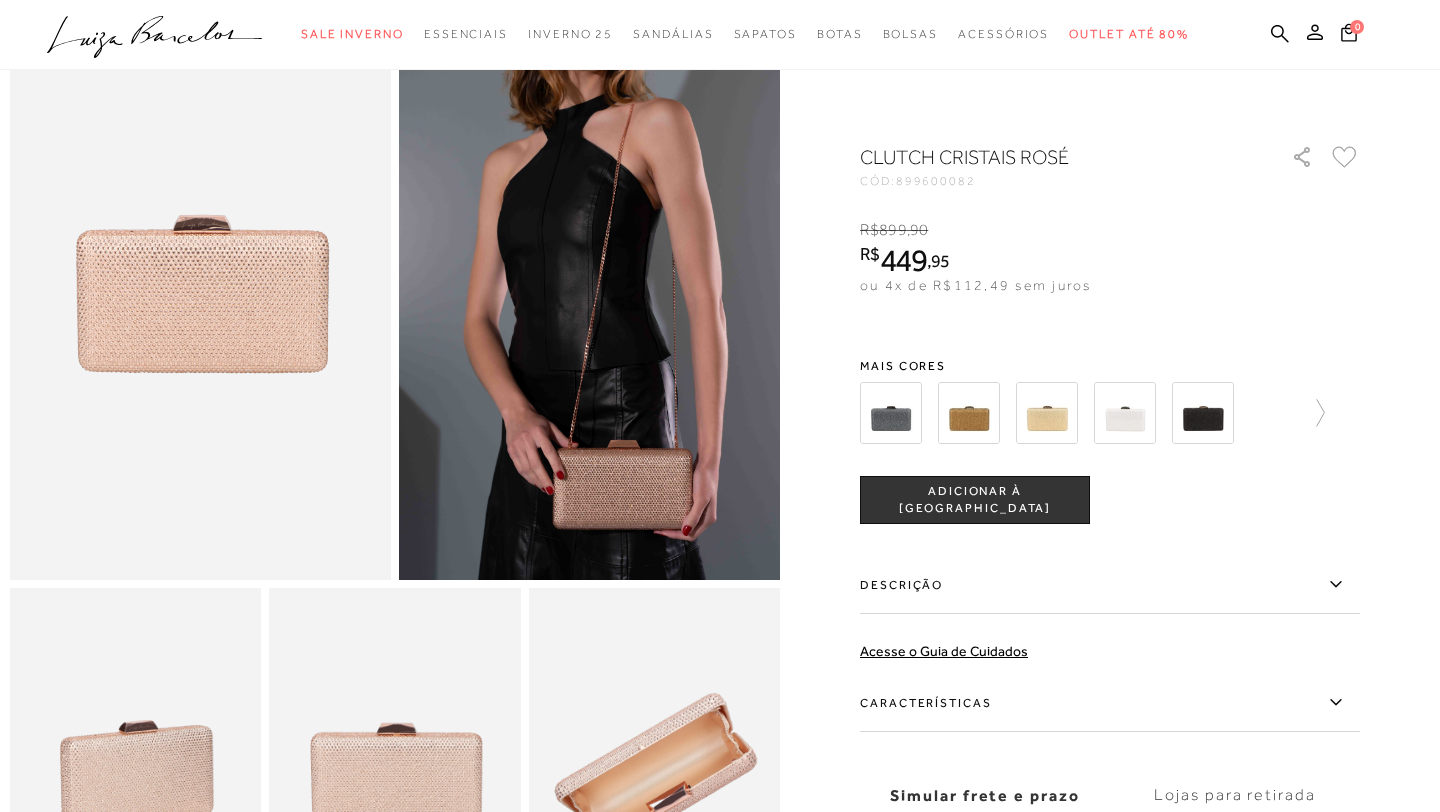 scroll, scrollTop: 137, scrollLeft: 0, axis: vertical 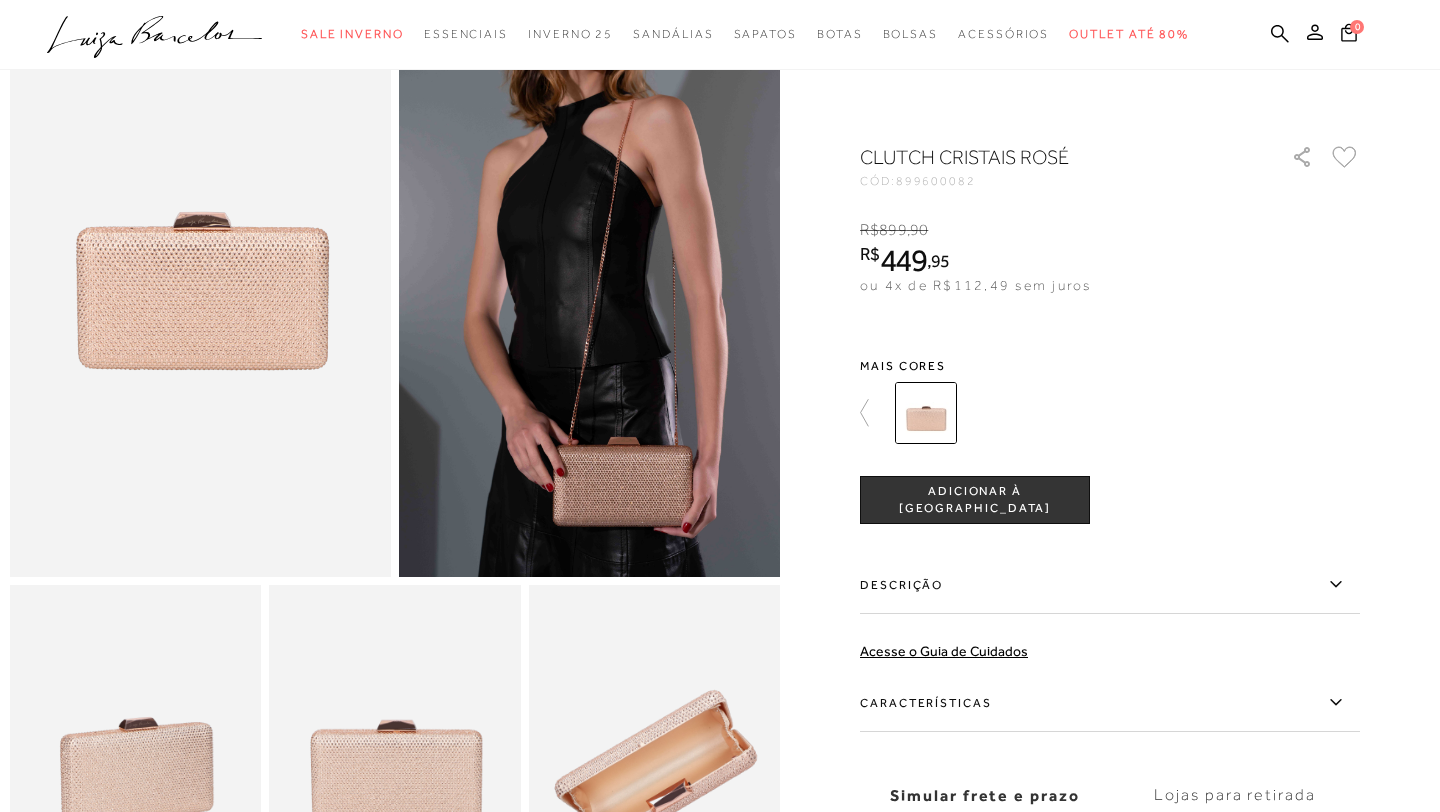 click at bounding box center [695, 413] 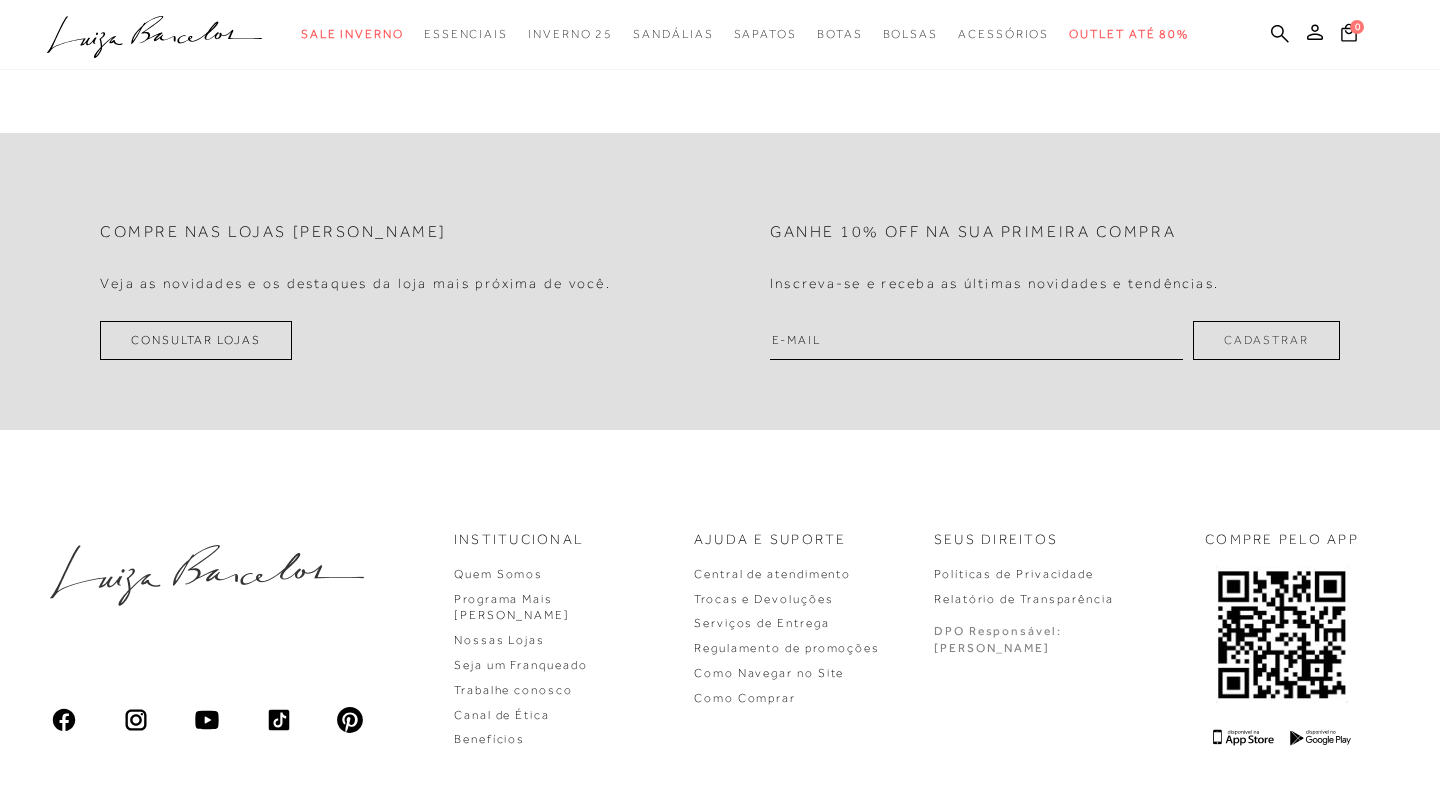 scroll, scrollTop: 3371, scrollLeft: 0, axis: vertical 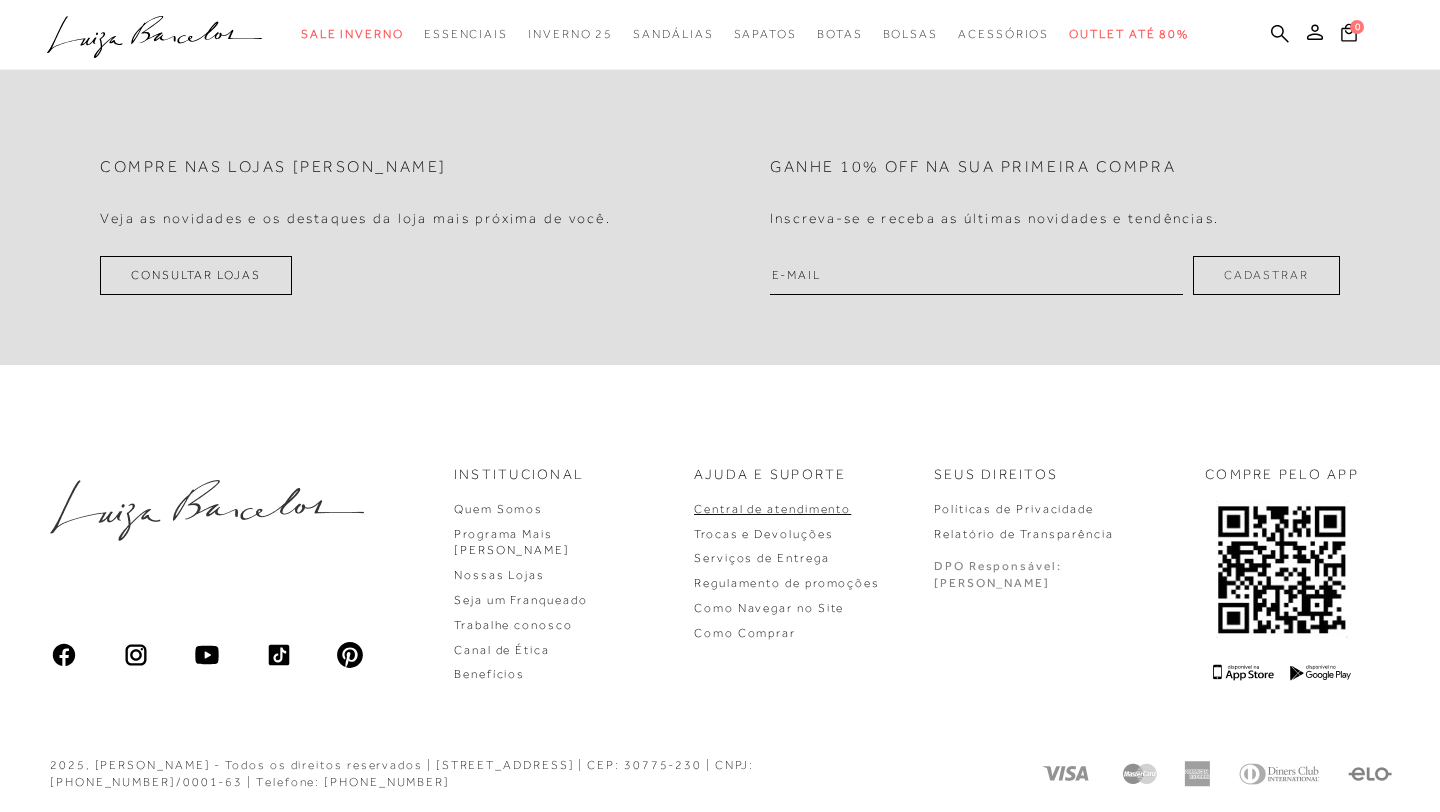 click on "Central de atendimento" at bounding box center [772, 509] 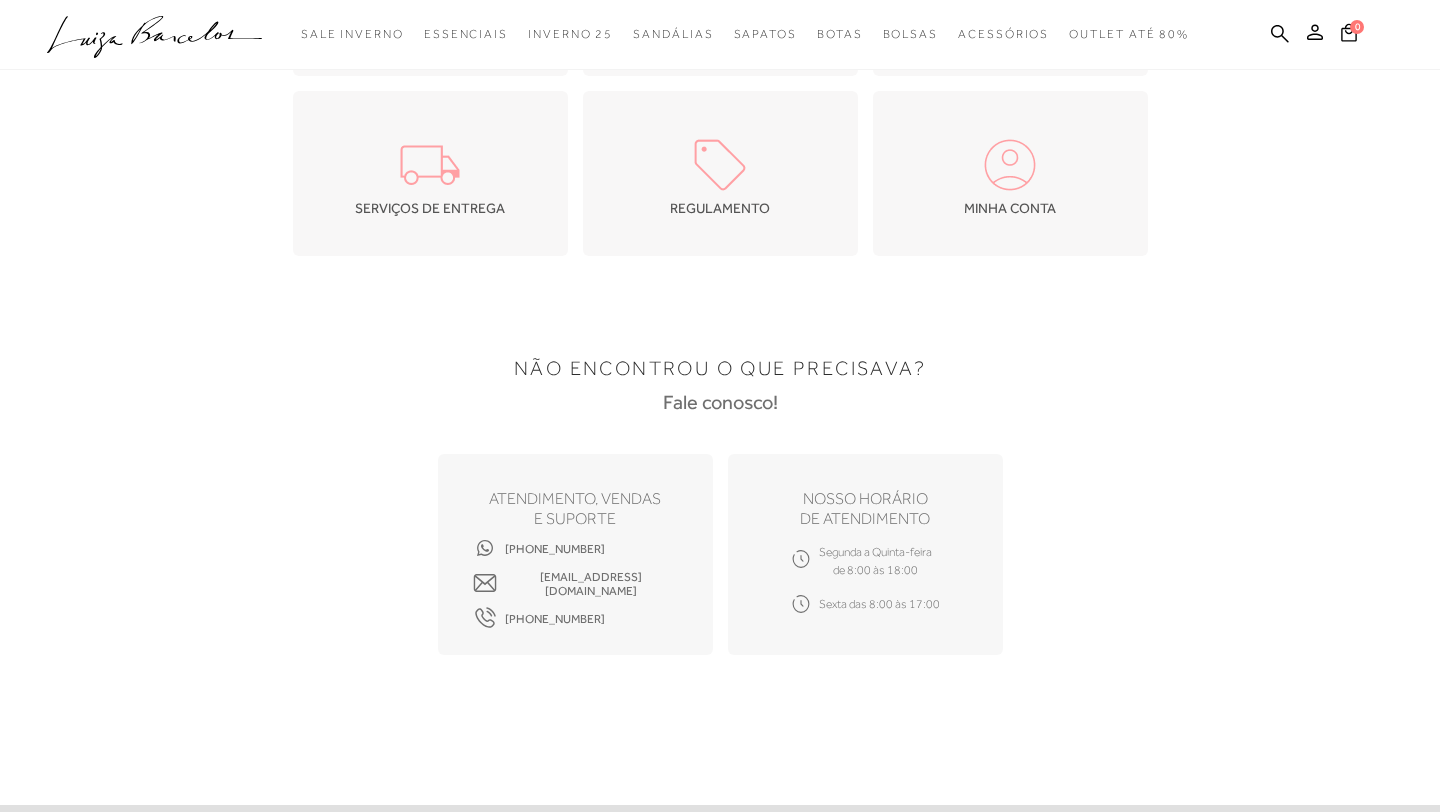 scroll, scrollTop: 0, scrollLeft: 0, axis: both 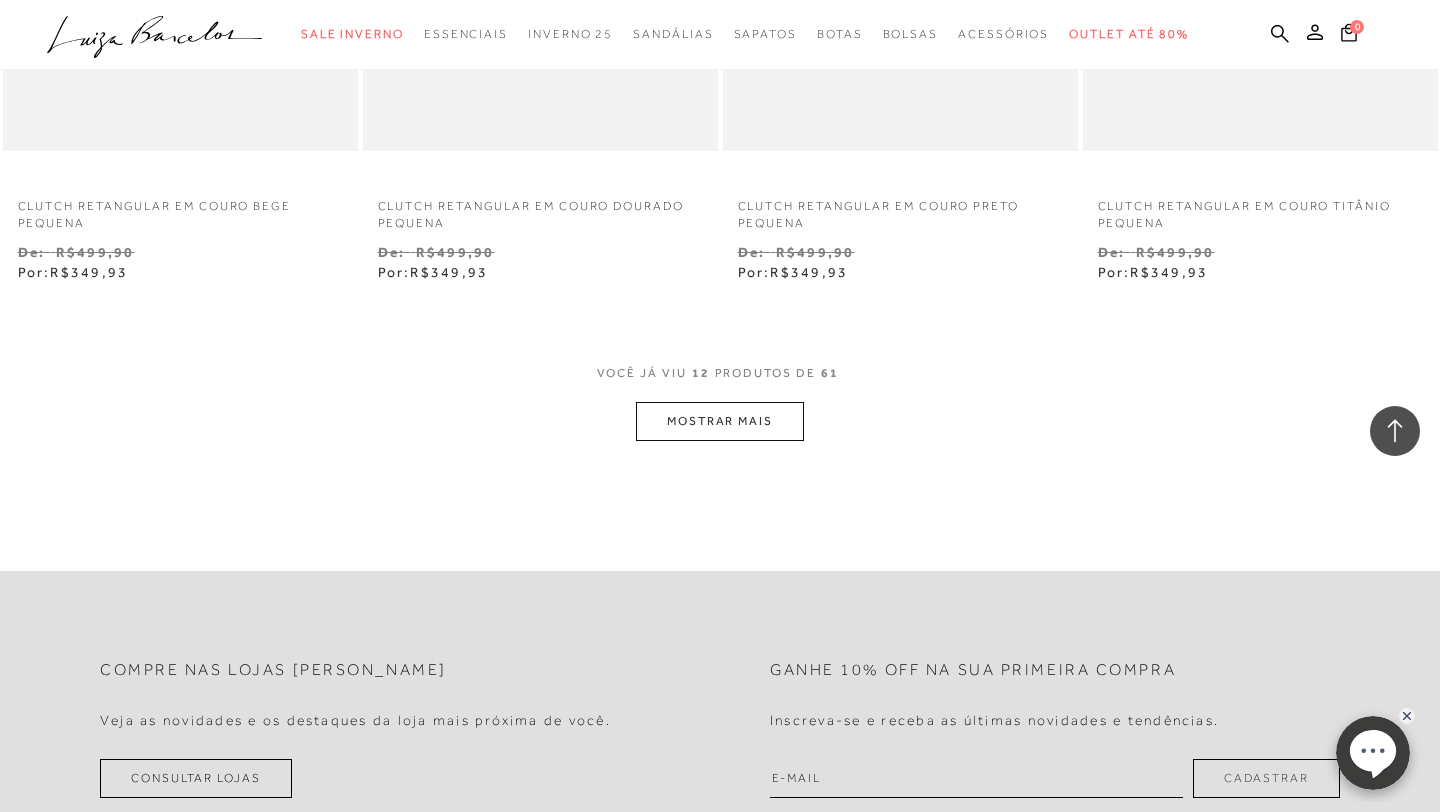 click on "MOSTRAR MAIS" at bounding box center (720, 421) 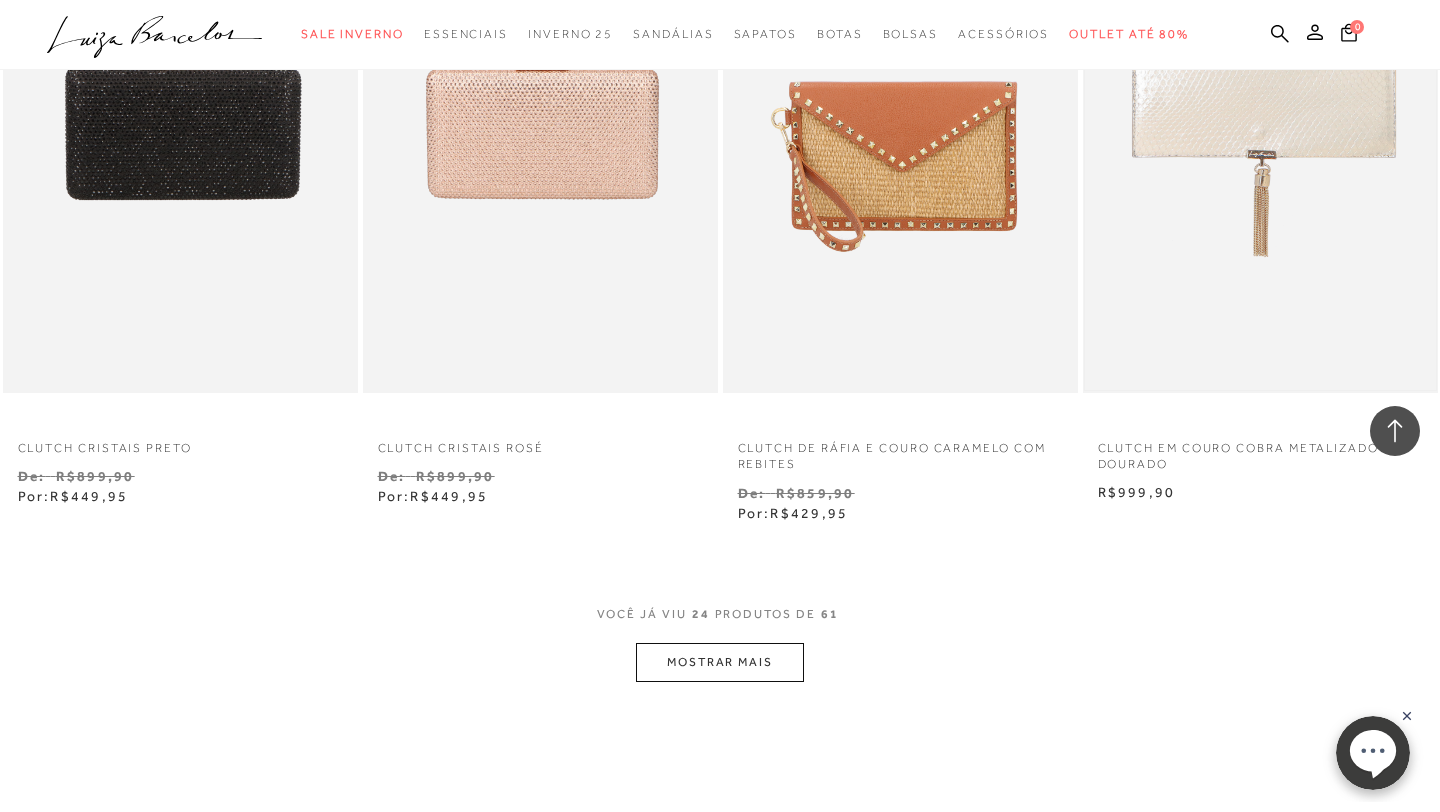 scroll, scrollTop: 3724, scrollLeft: 0, axis: vertical 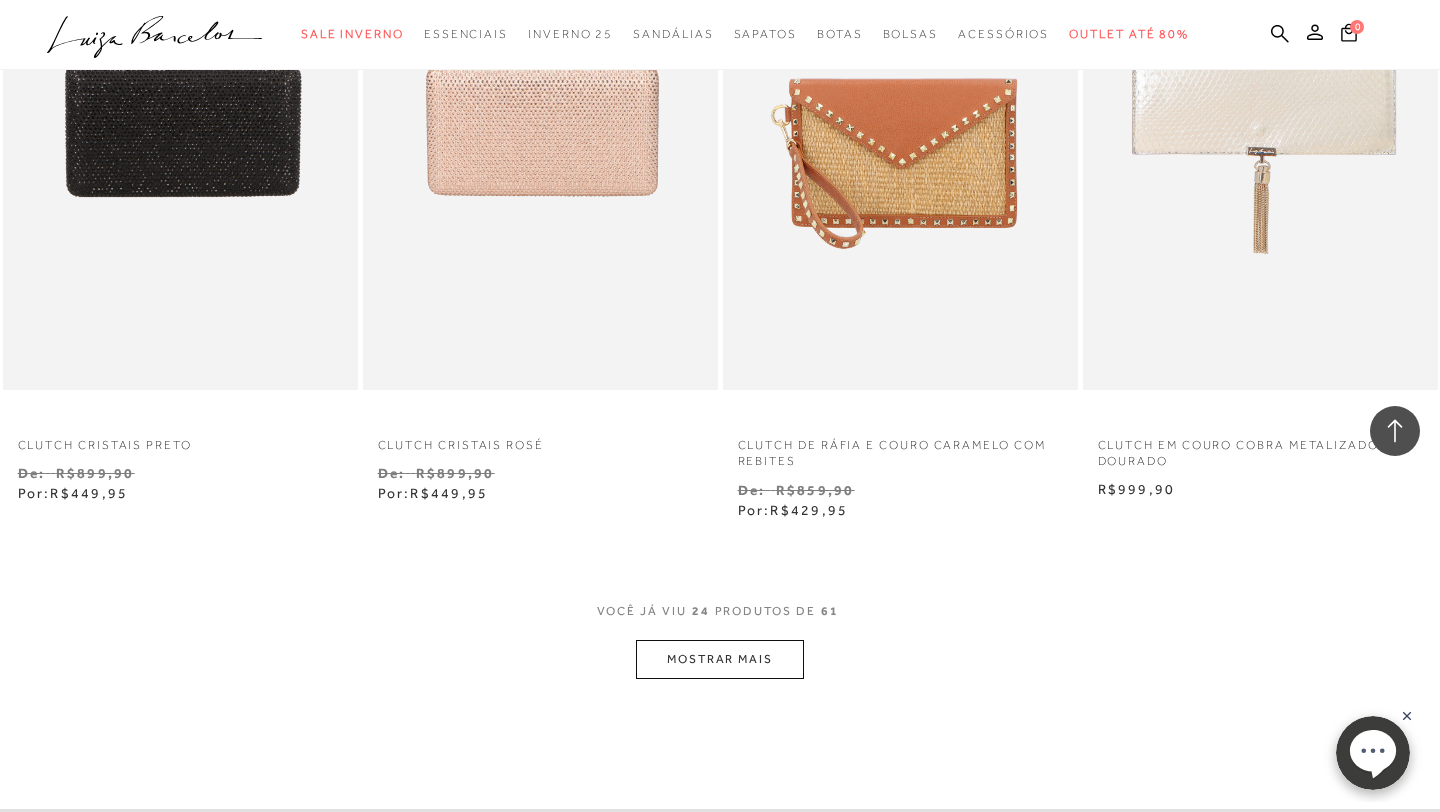click on "MOSTRAR MAIS" at bounding box center (720, 659) 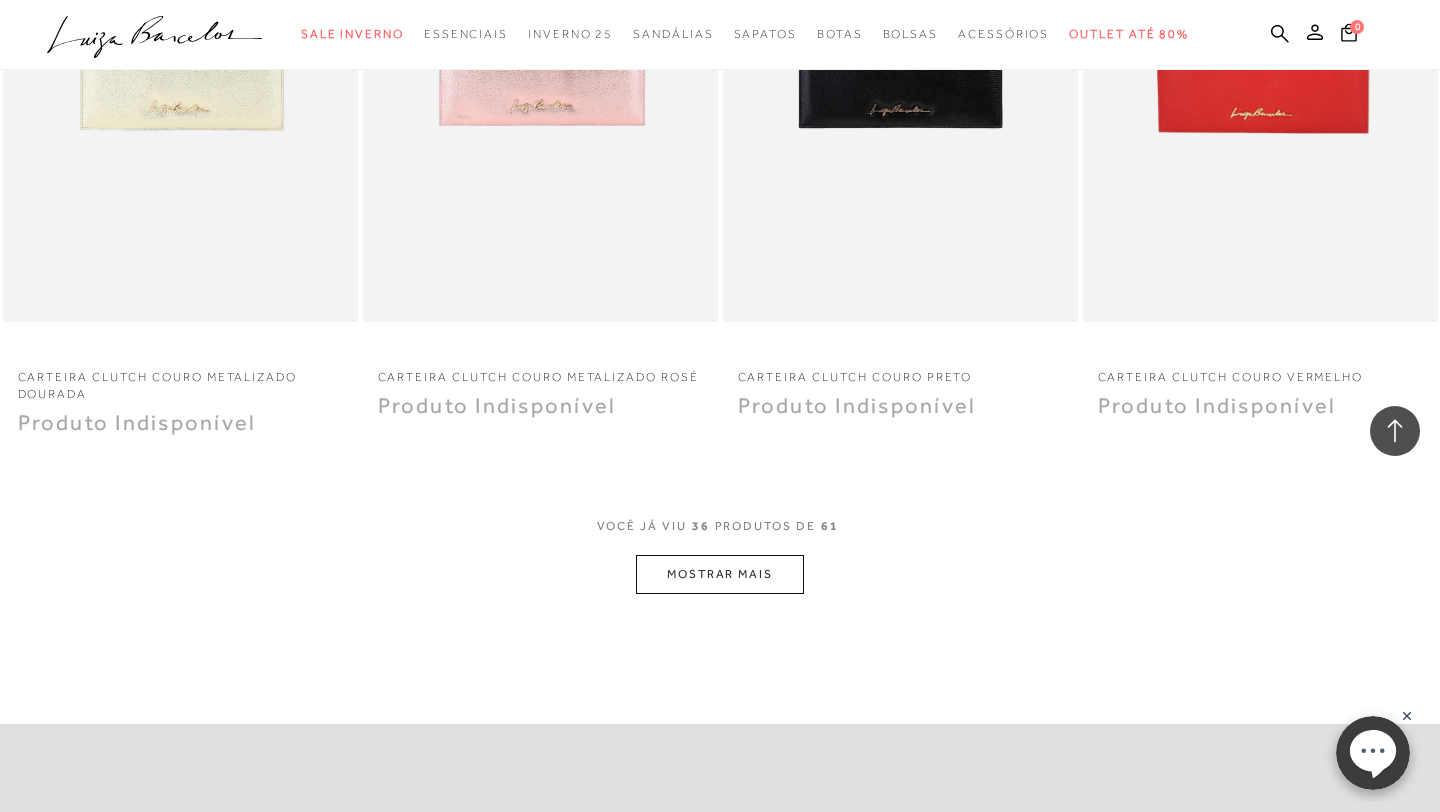 scroll, scrollTop: 5812, scrollLeft: 0, axis: vertical 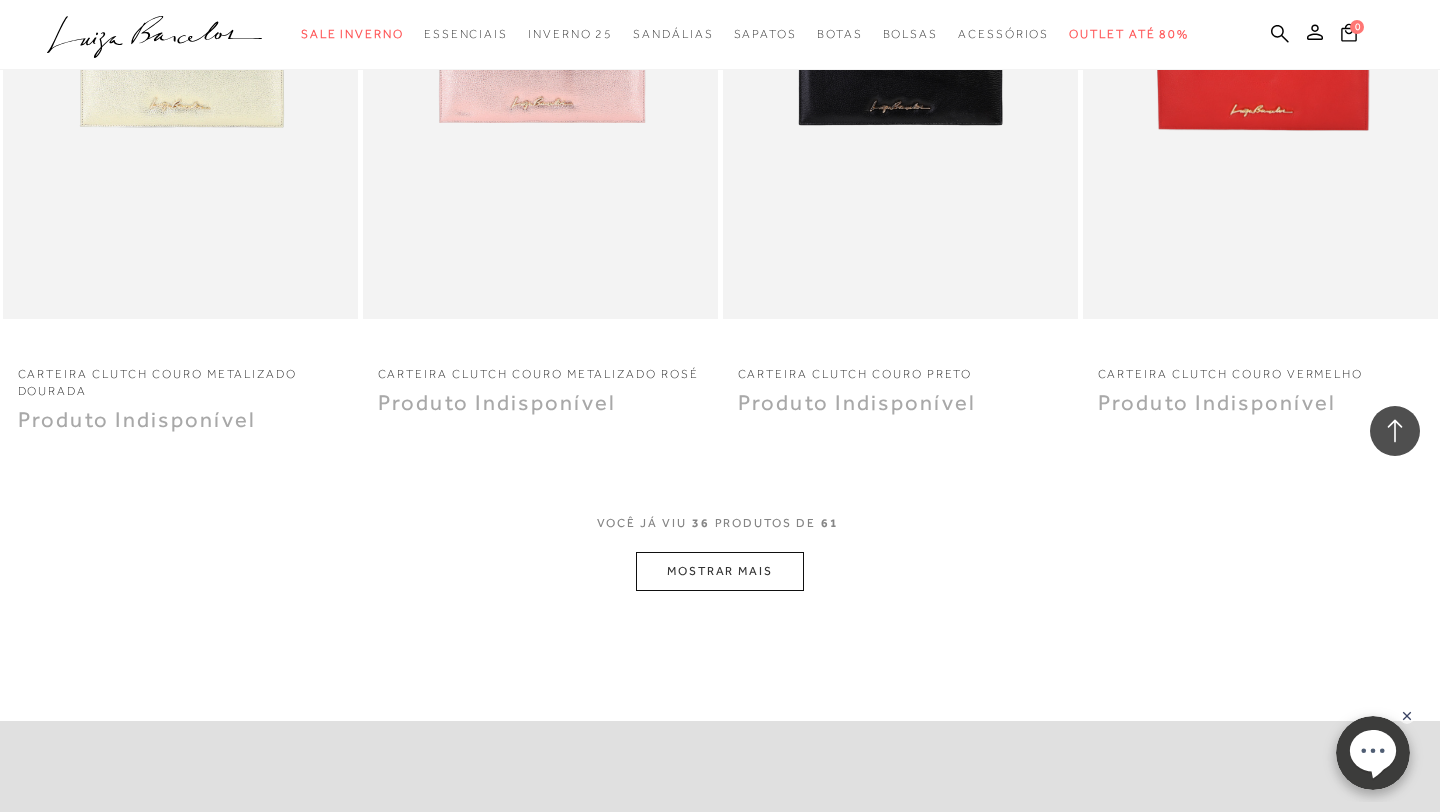 click on "MOSTRAR MAIS" at bounding box center (720, 571) 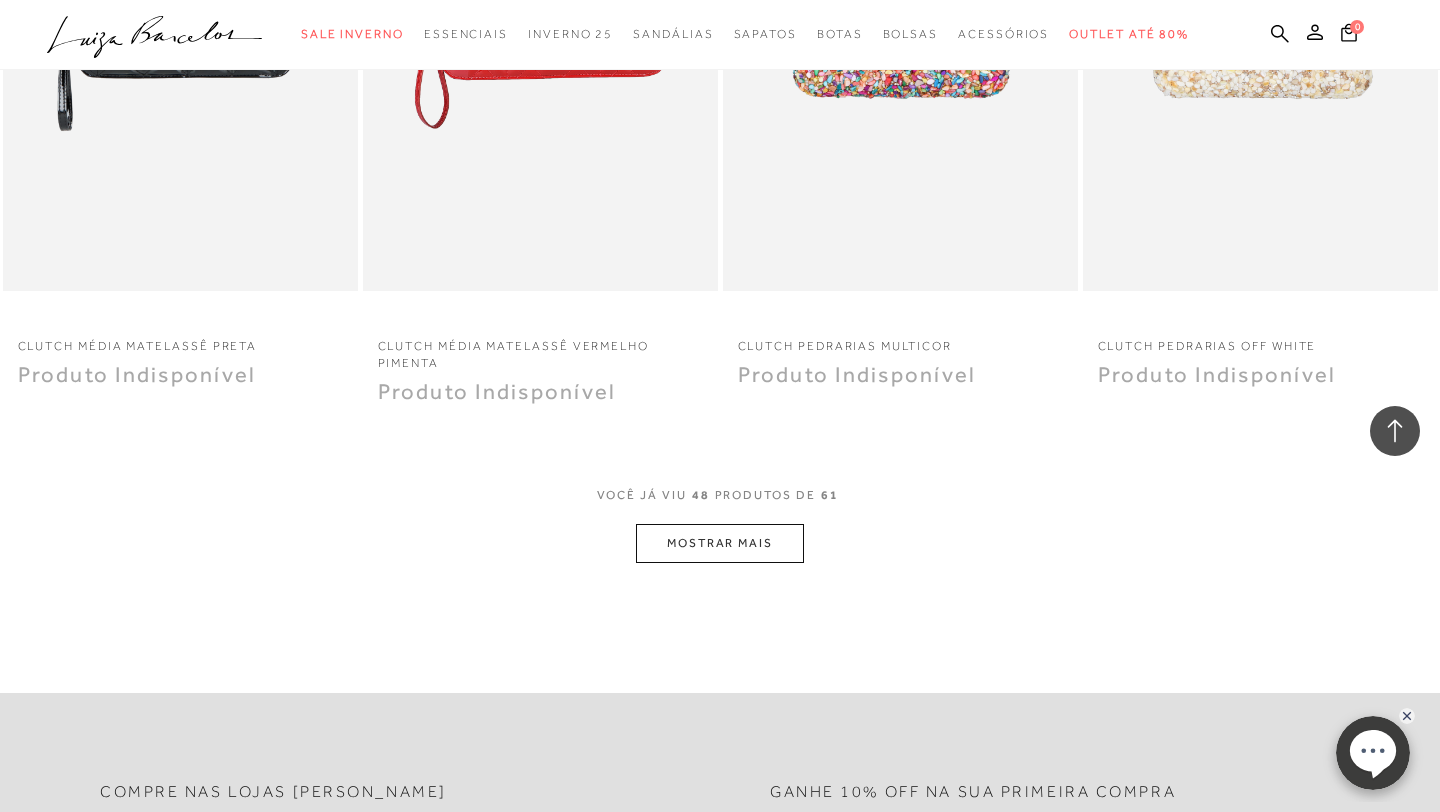 scroll, scrollTop: 7892, scrollLeft: 0, axis: vertical 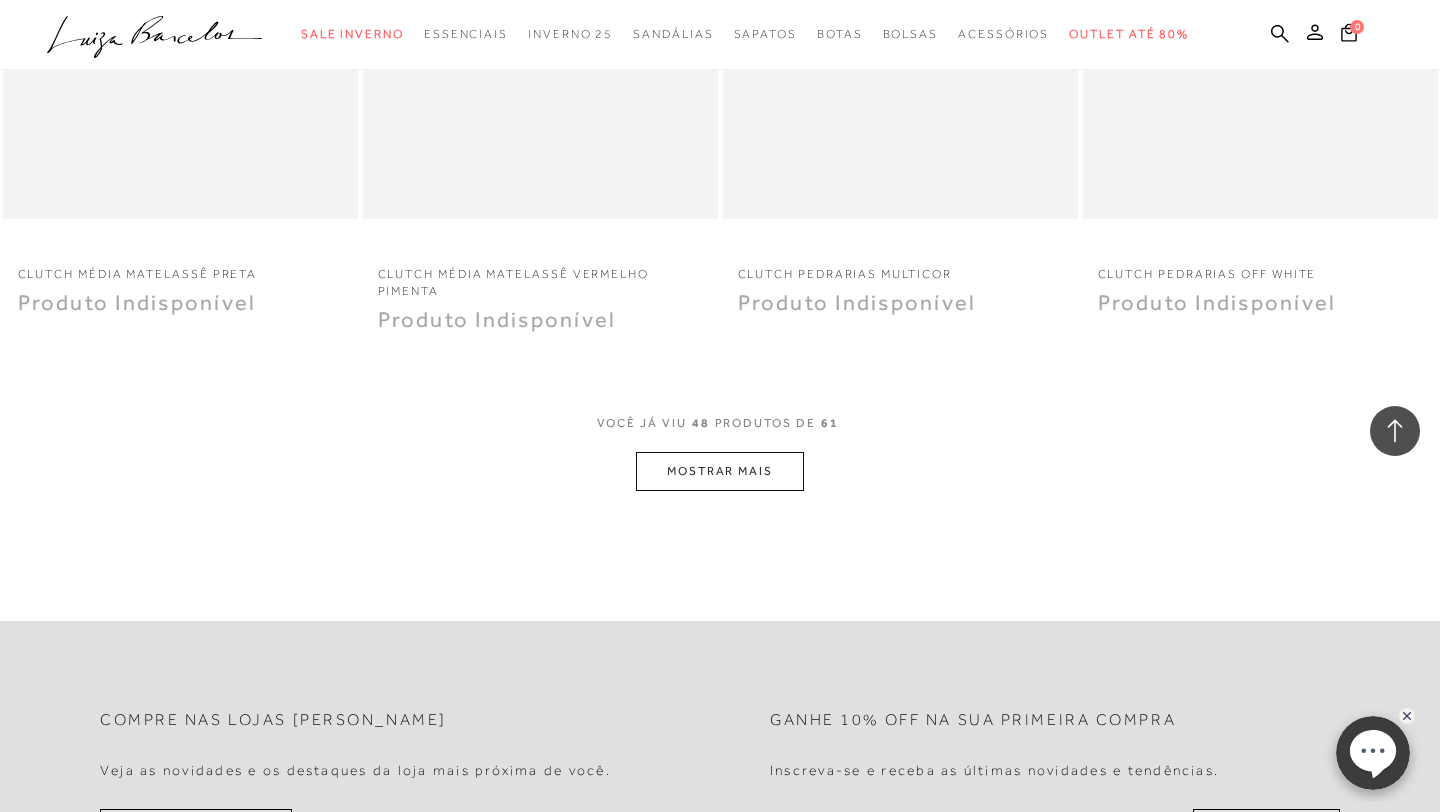click on "MOSTRAR MAIS" at bounding box center (720, 471) 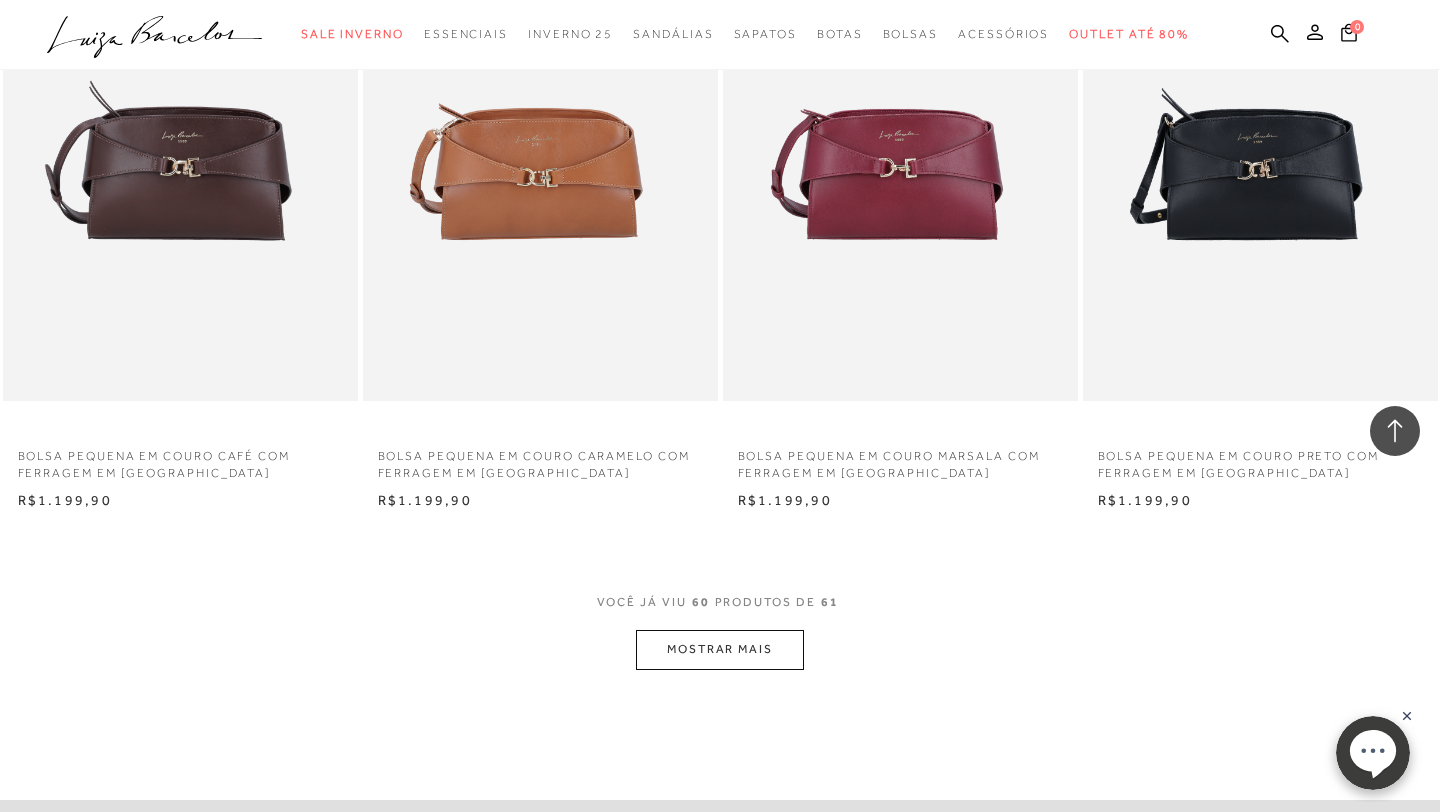 scroll, scrollTop: 9659, scrollLeft: 0, axis: vertical 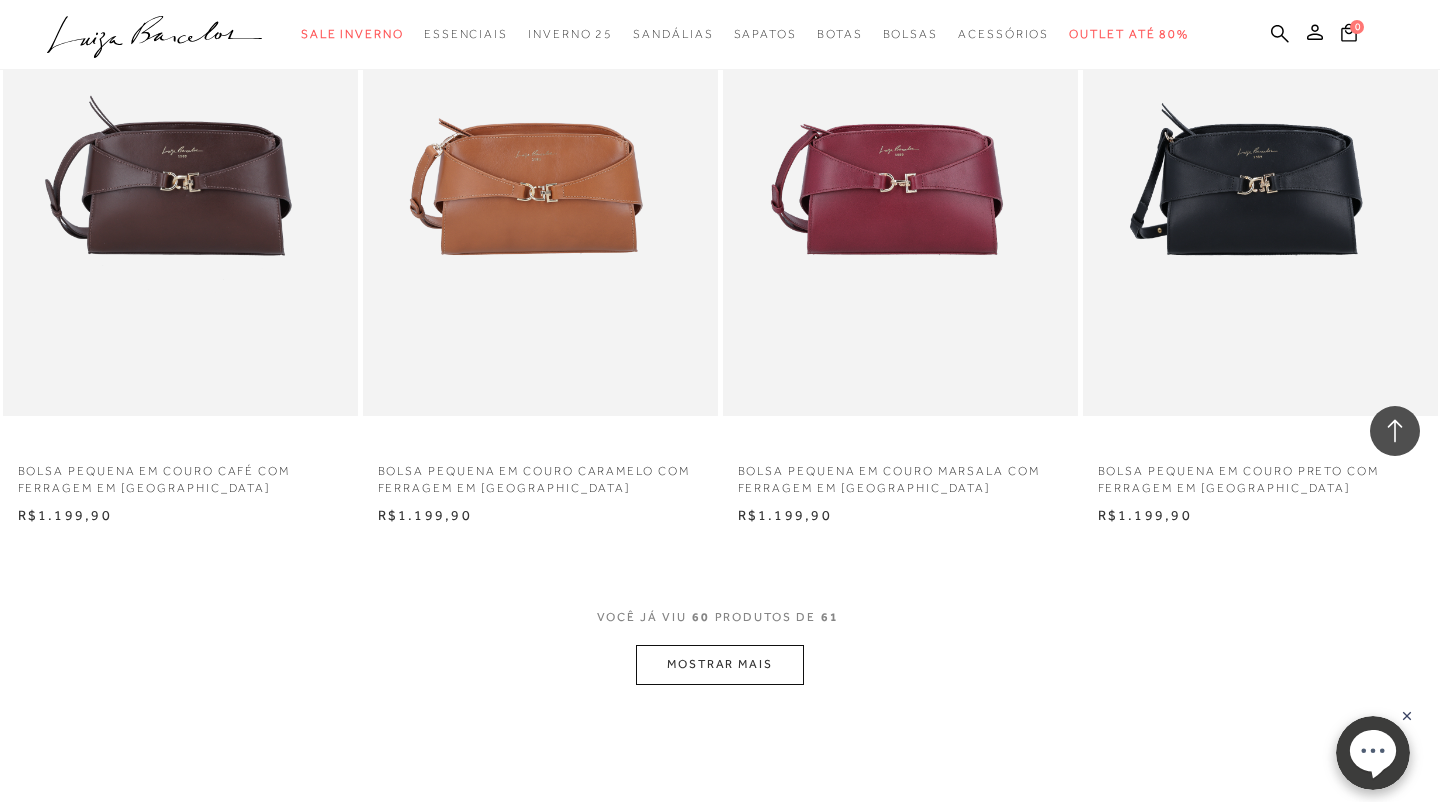 click on "MOSTRAR MAIS" at bounding box center (720, 664) 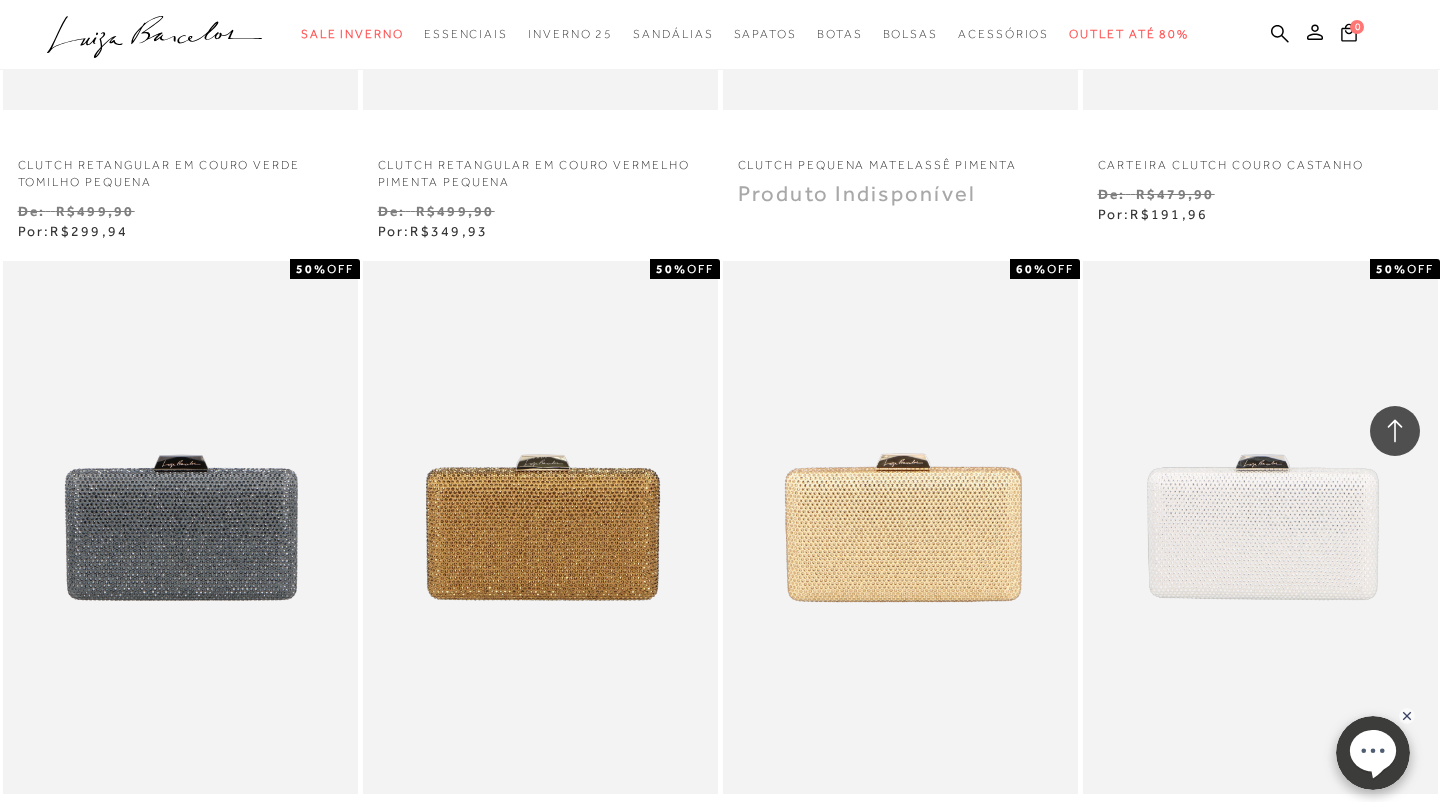 scroll, scrollTop: 2644, scrollLeft: 0, axis: vertical 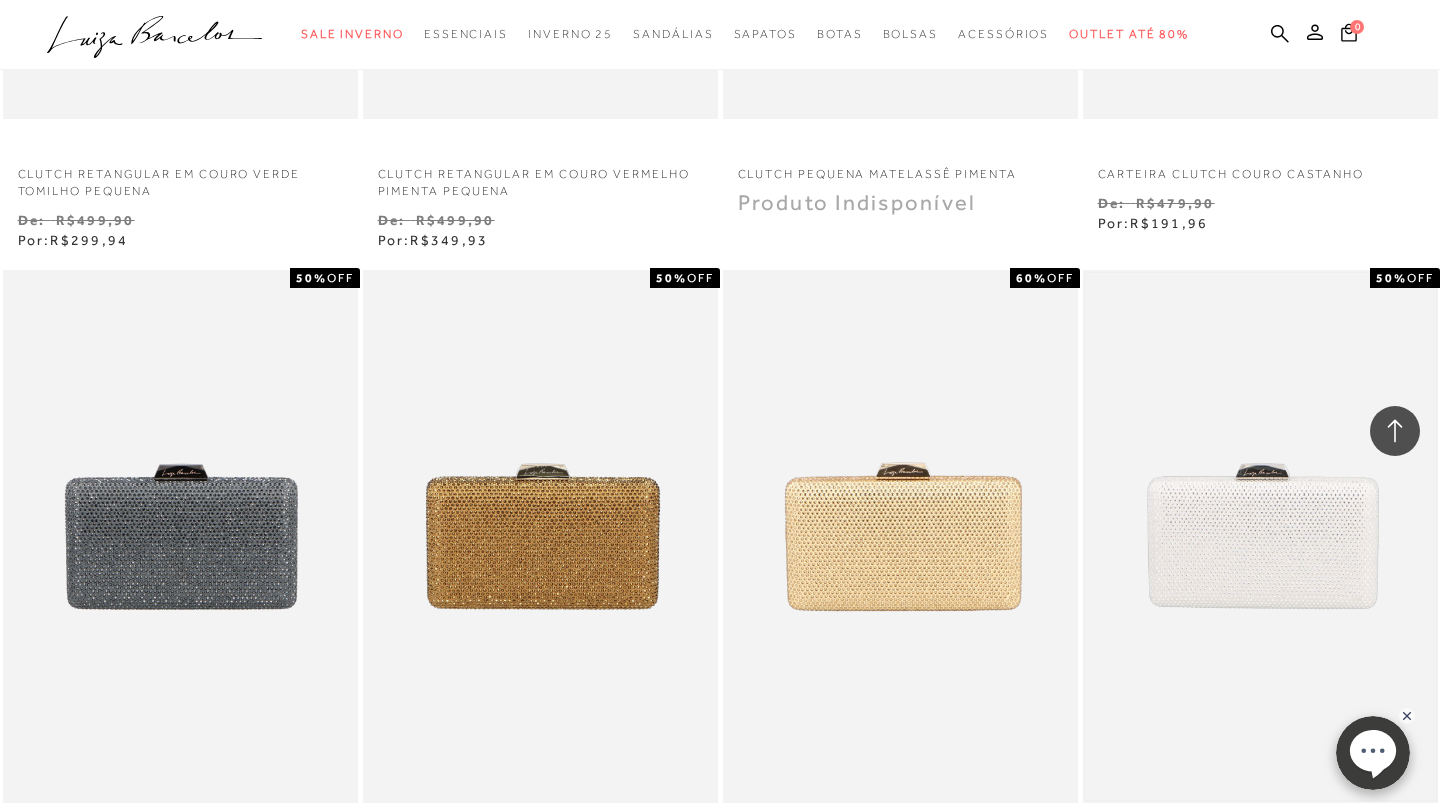 click at bounding box center [1260, 536] 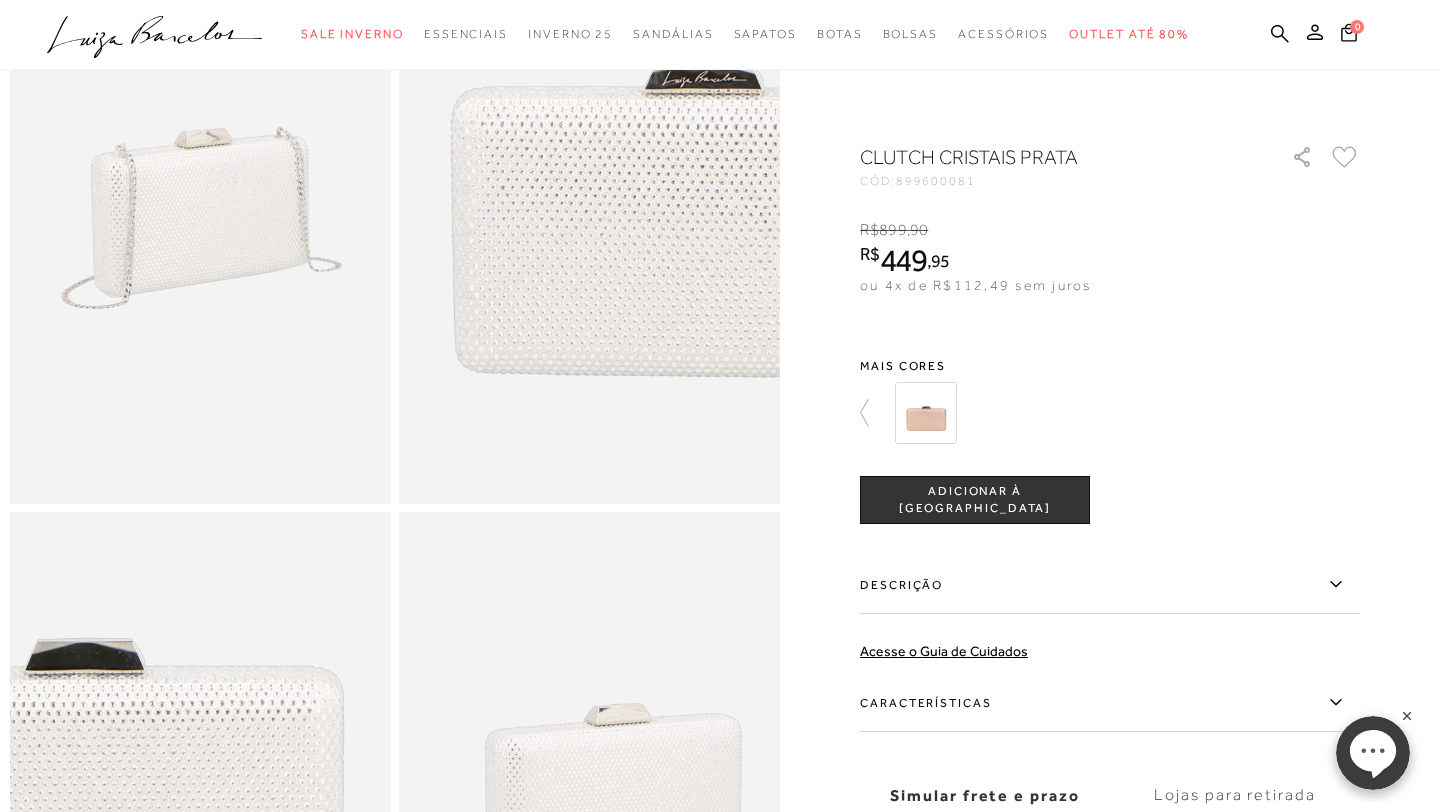 scroll, scrollTop: 1176, scrollLeft: 0, axis: vertical 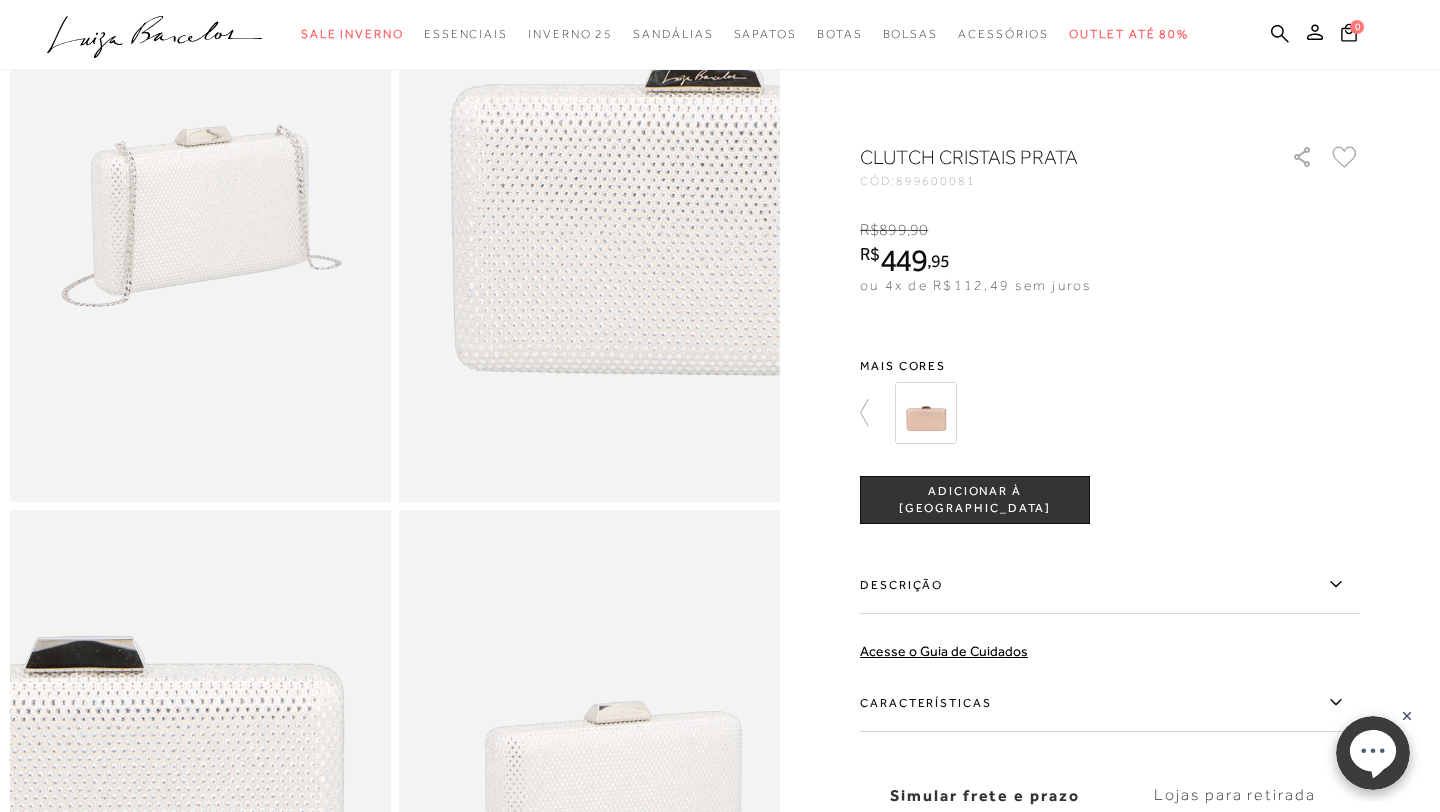 click on "ADICIONAR À [GEOGRAPHIC_DATA]" at bounding box center [975, 500] 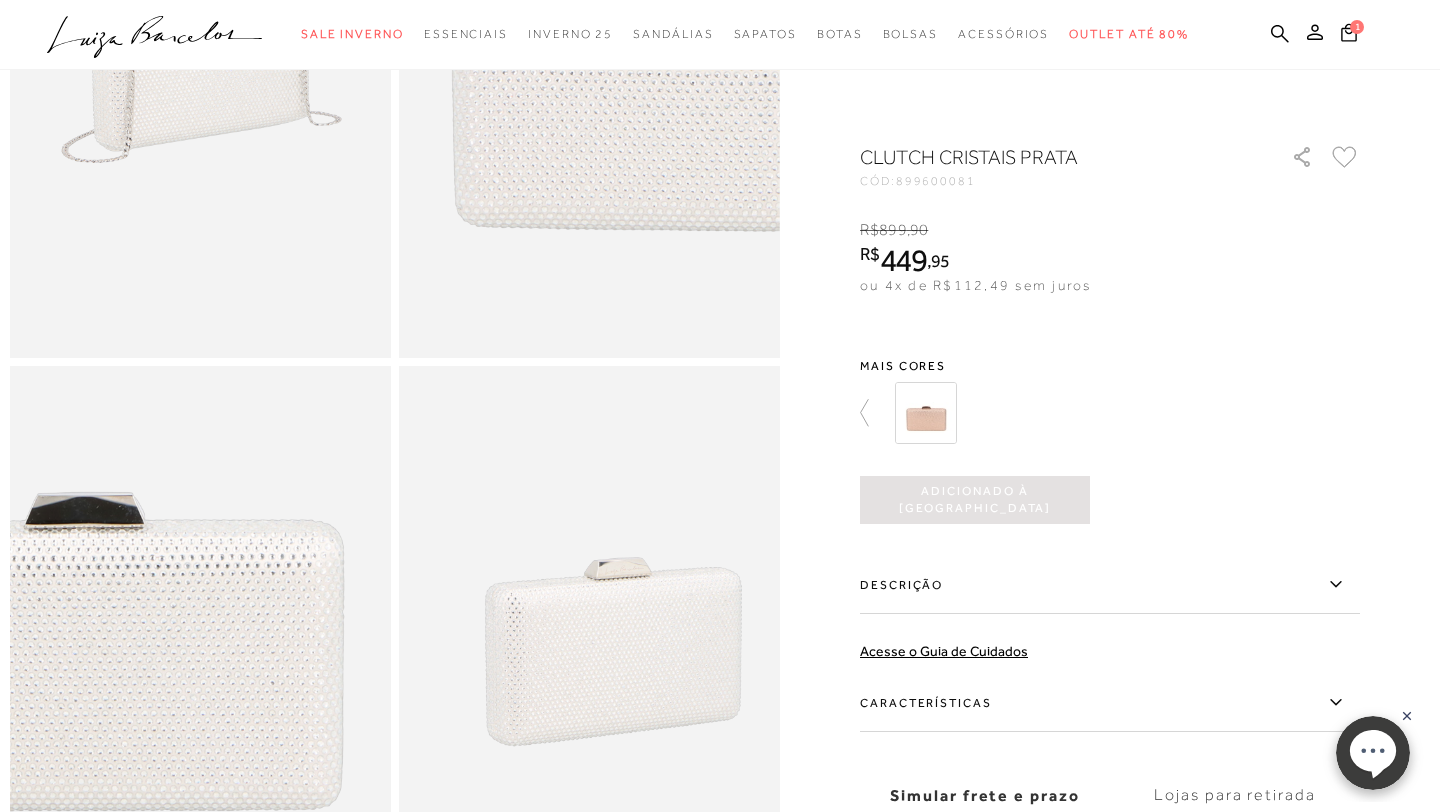 scroll, scrollTop: 1333, scrollLeft: 0, axis: vertical 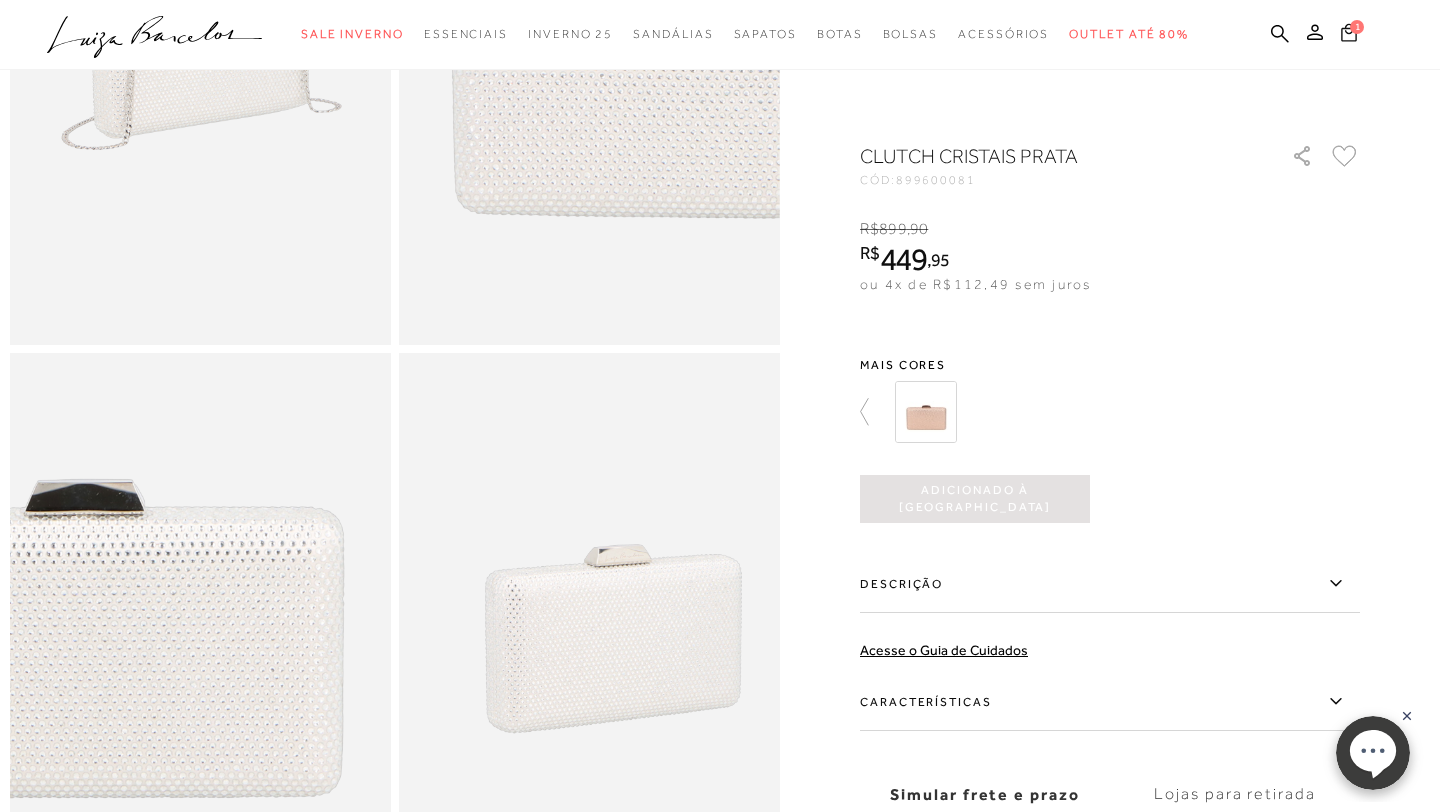 click on "1" at bounding box center (1357, 27) 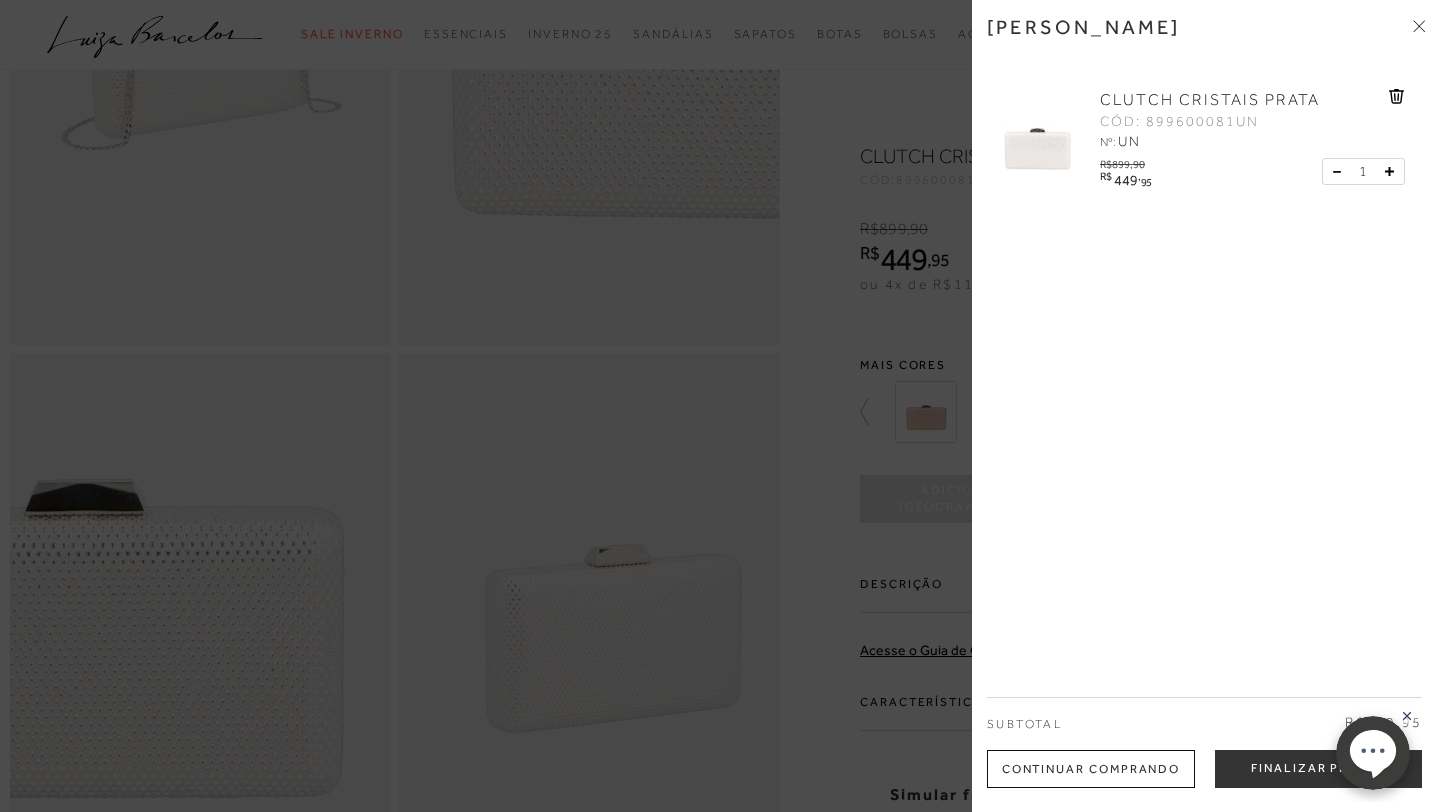 scroll, scrollTop: 0, scrollLeft: 0, axis: both 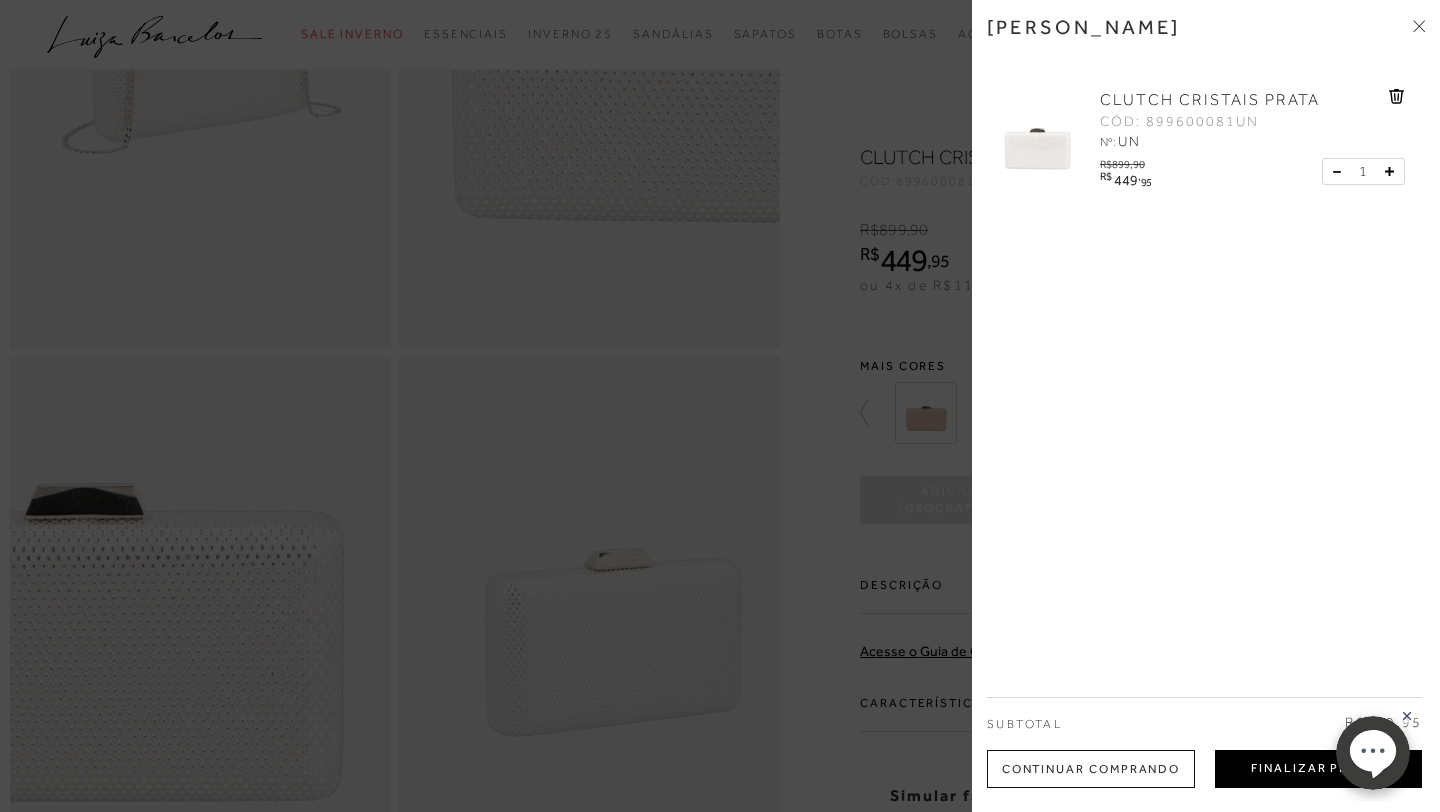 click on "Finalizar Pedido" at bounding box center (1318, 769) 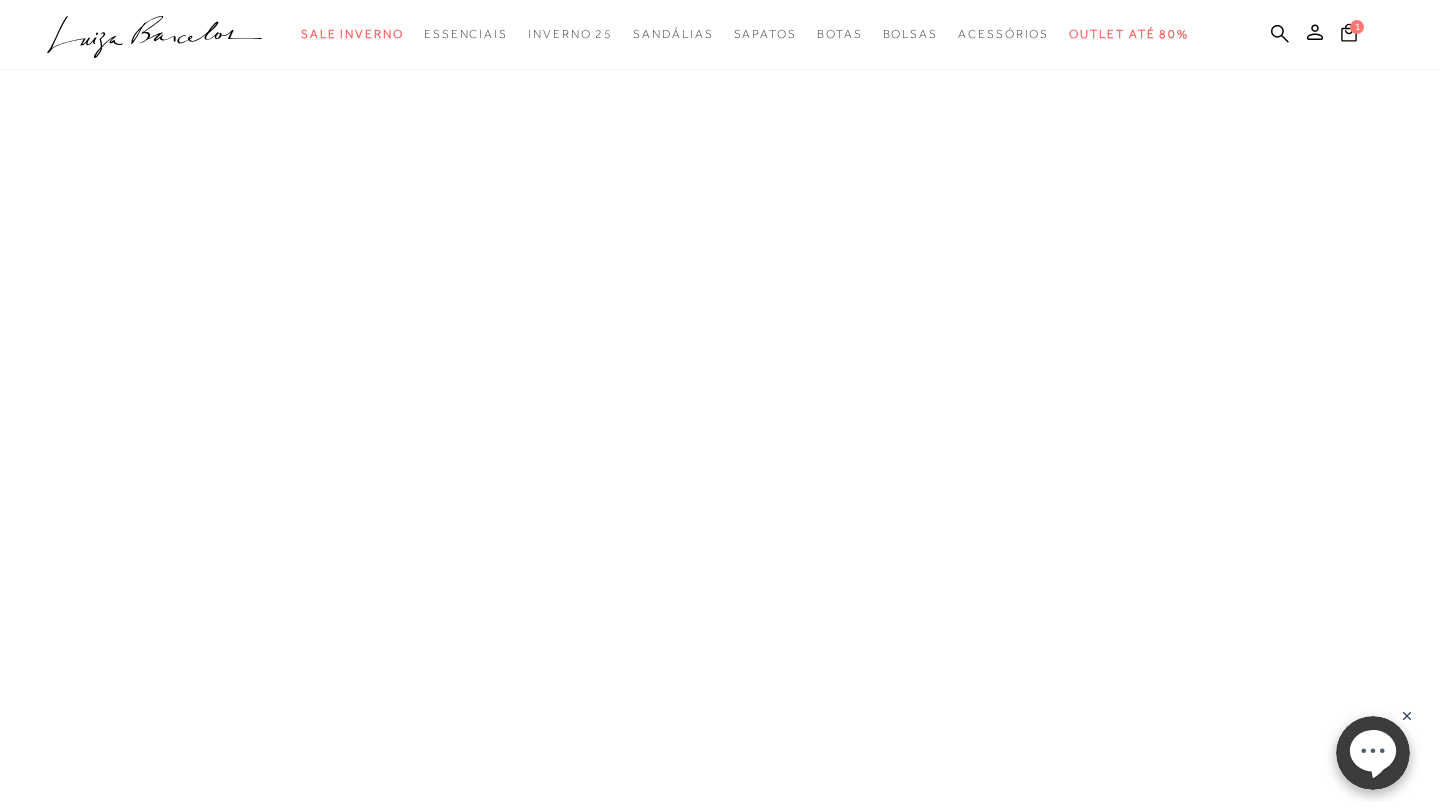 scroll, scrollTop: 0, scrollLeft: 0, axis: both 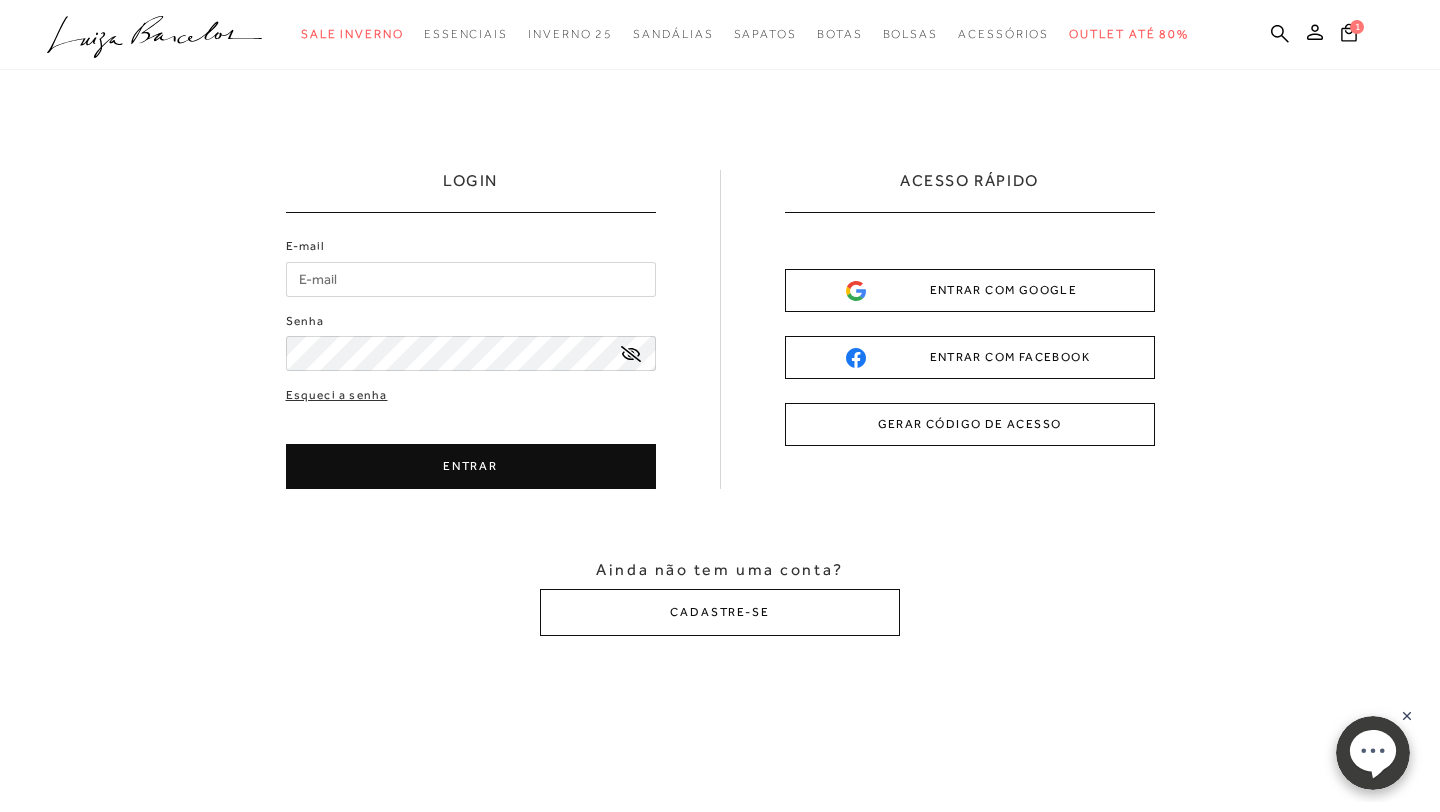 click on "E-mail" at bounding box center [471, 279] 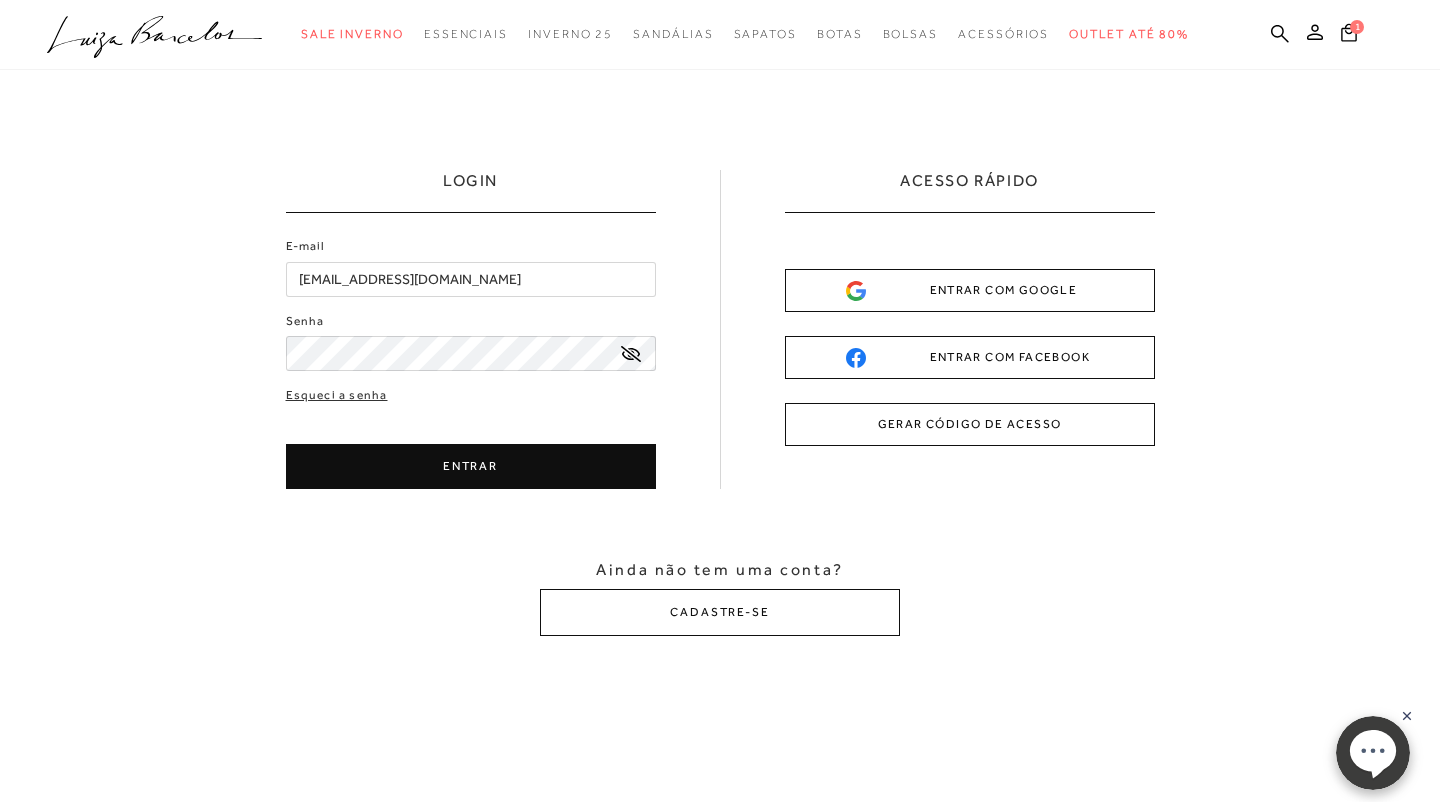 type on "lorena.c.diniz@hotmail.com" 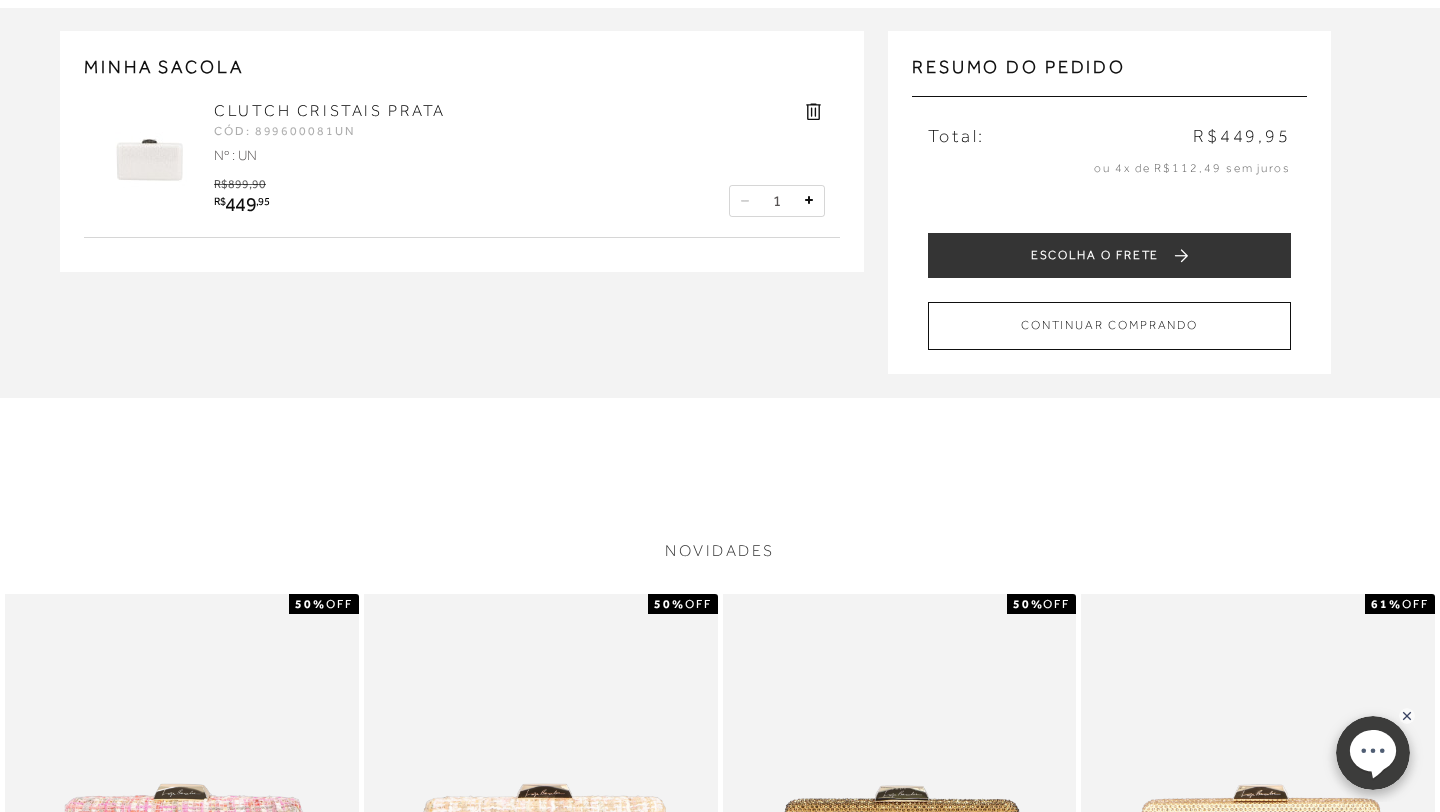 scroll, scrollTop: 0, scrollLeft: 0, axis: both 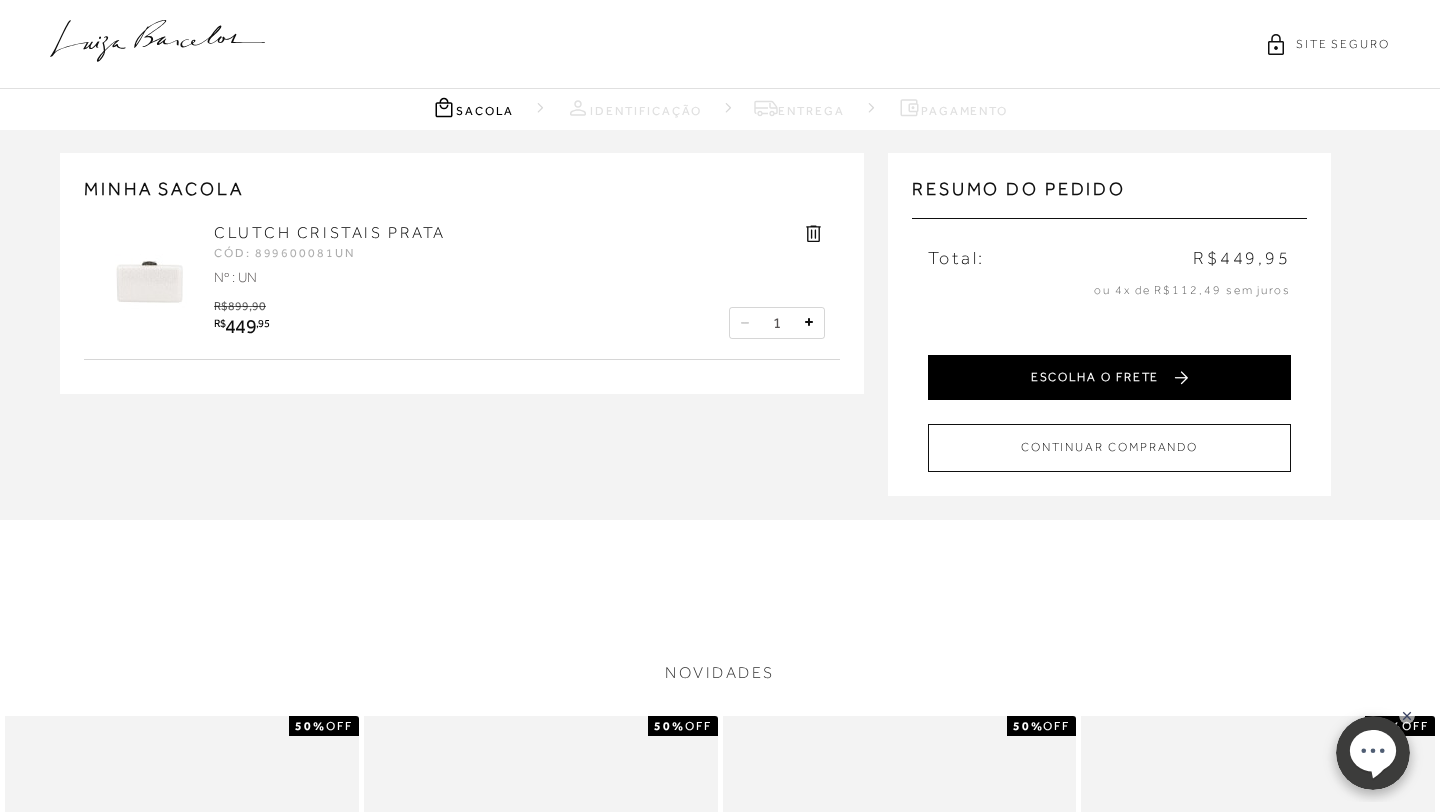 click on "ESCOLHA O FRETE" at bounding box center [1109, 377] 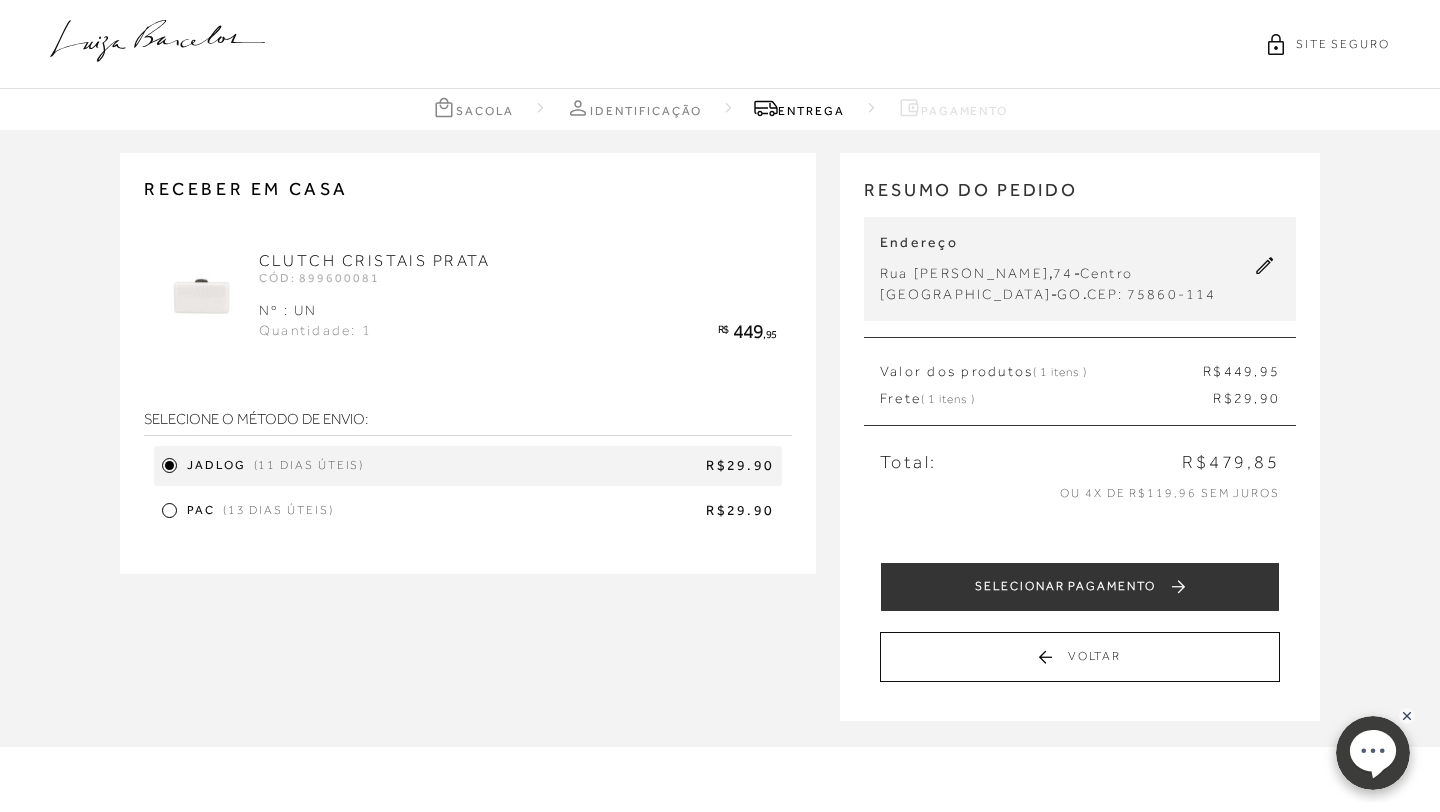 click 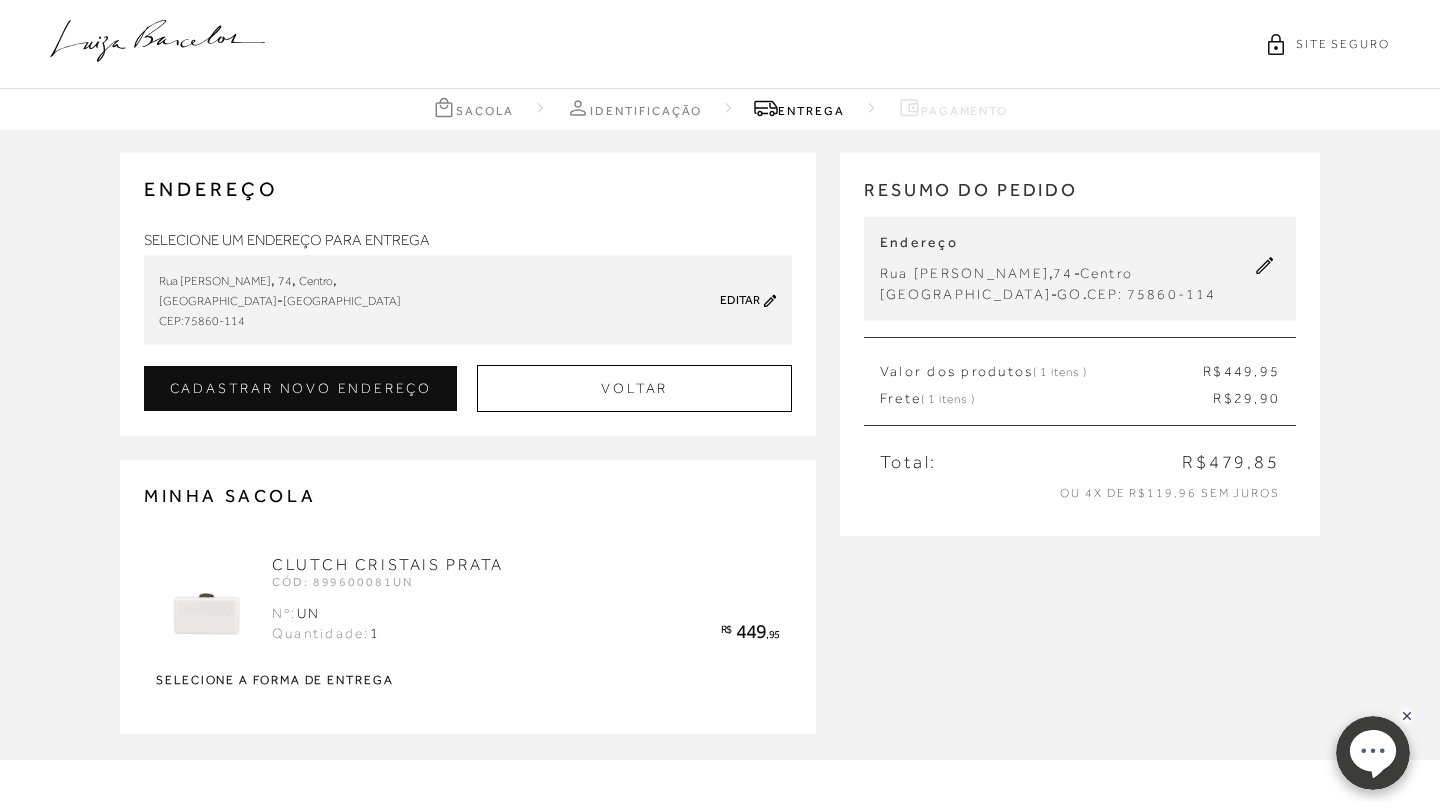 click on "Editar" at bounding box center [740, 300] 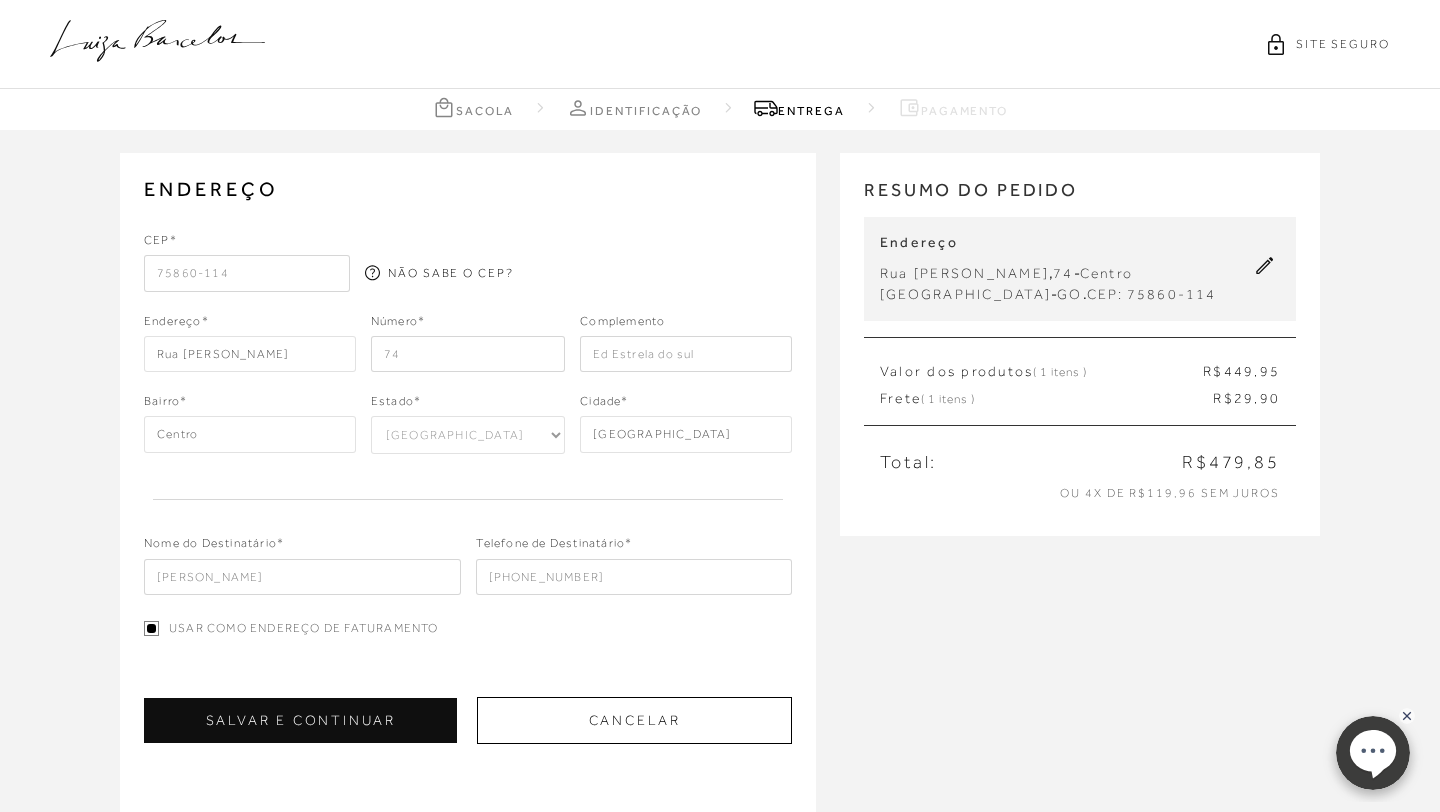 click on "75860-114" at bounding box center (247, 273) 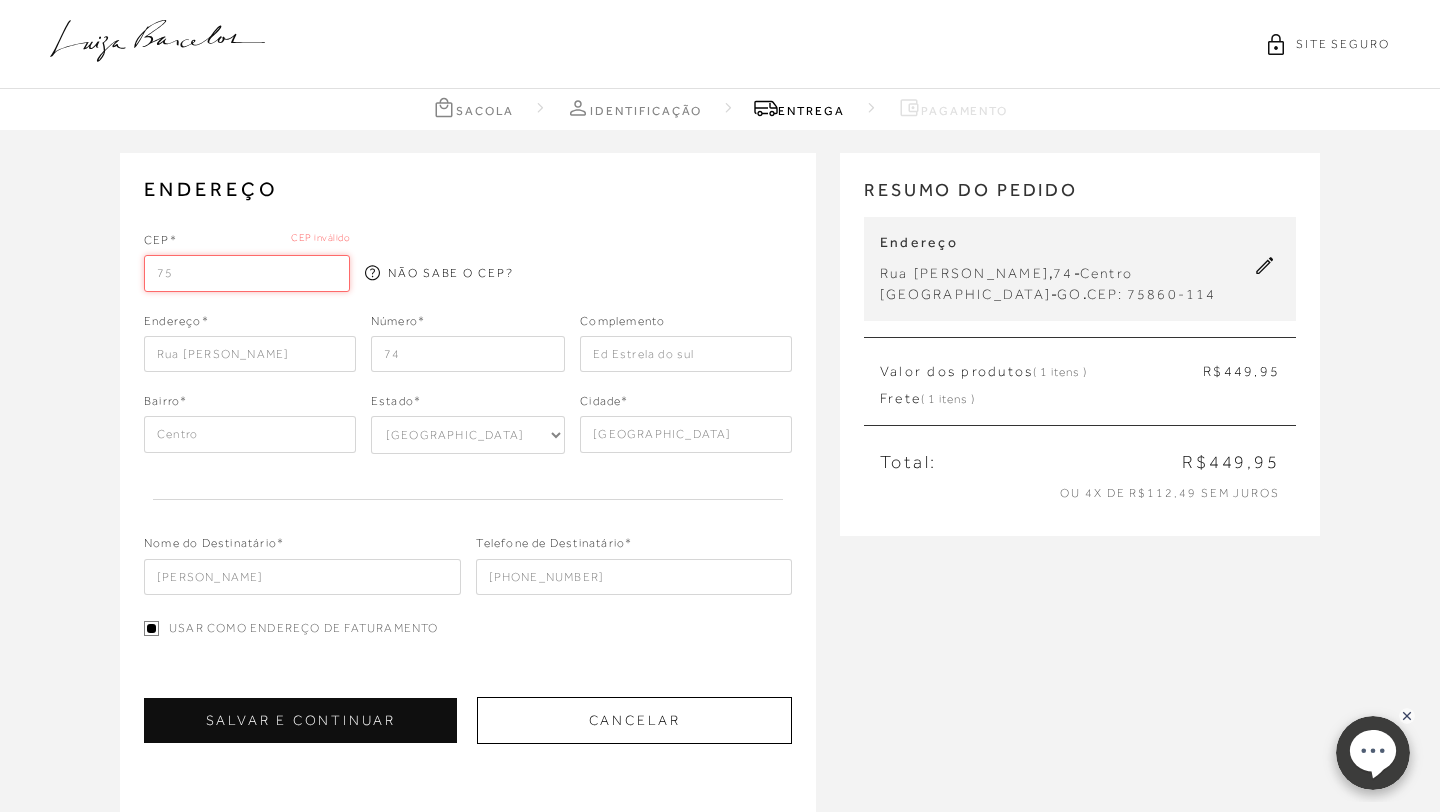 type on "7" 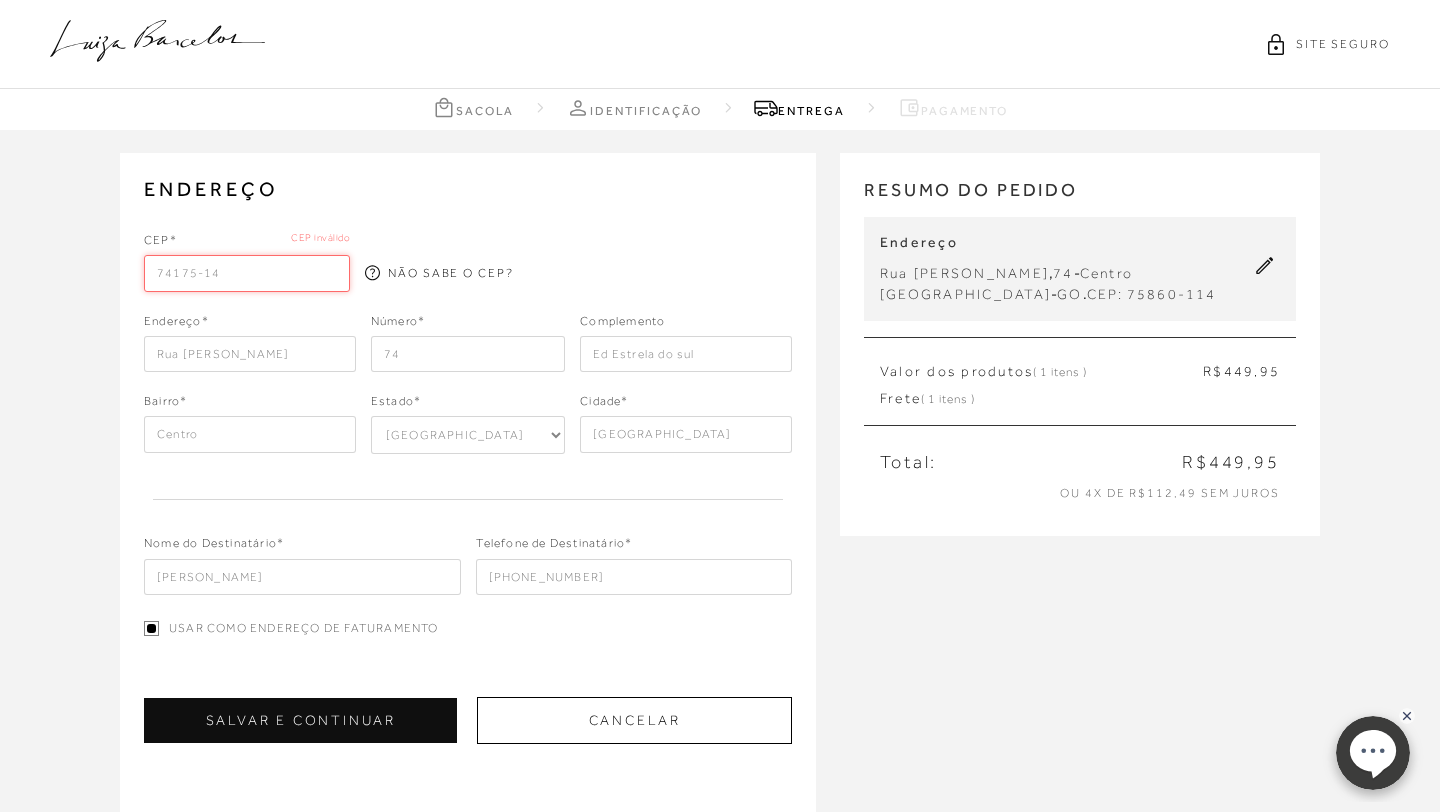 type on "74175-140" 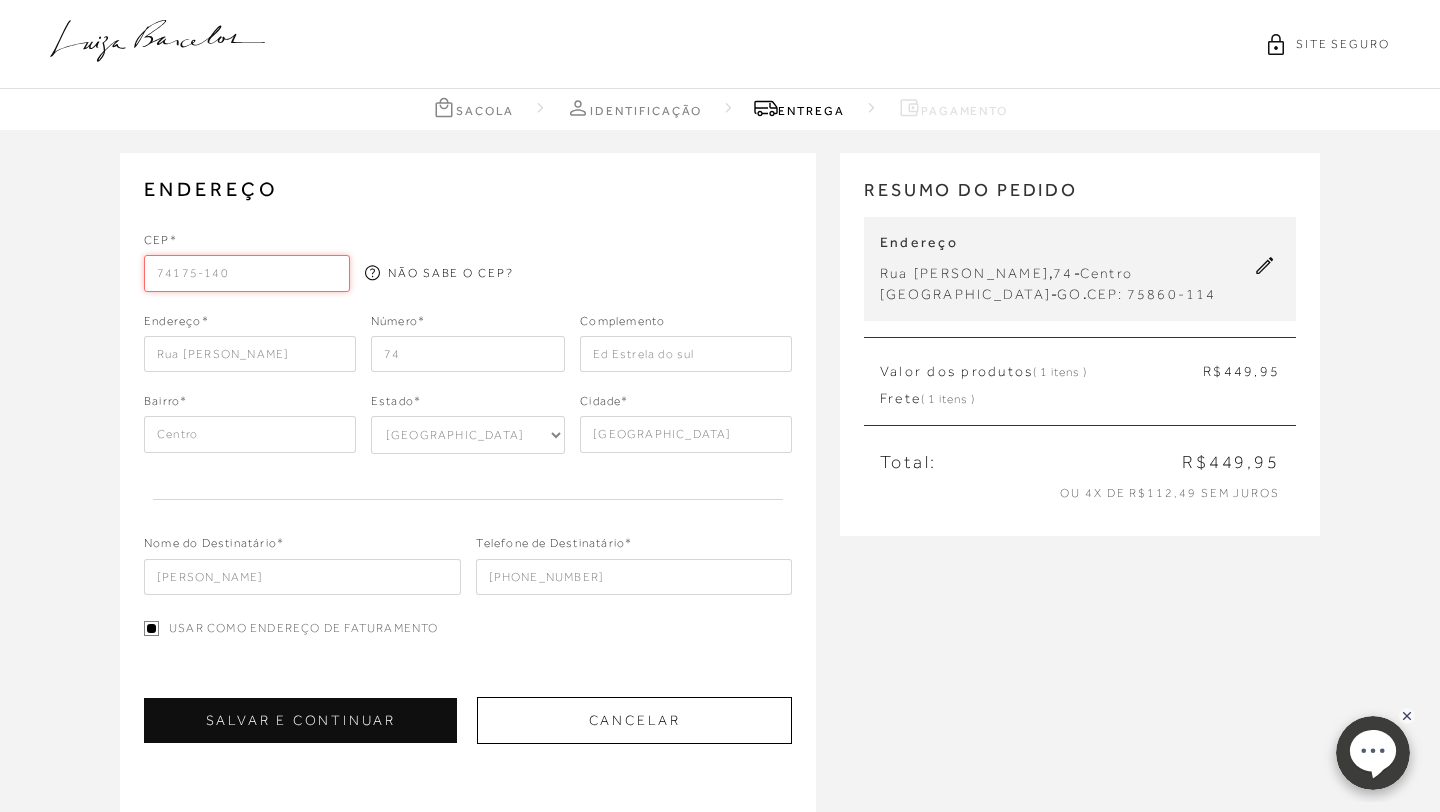 type on "Rua 1129" 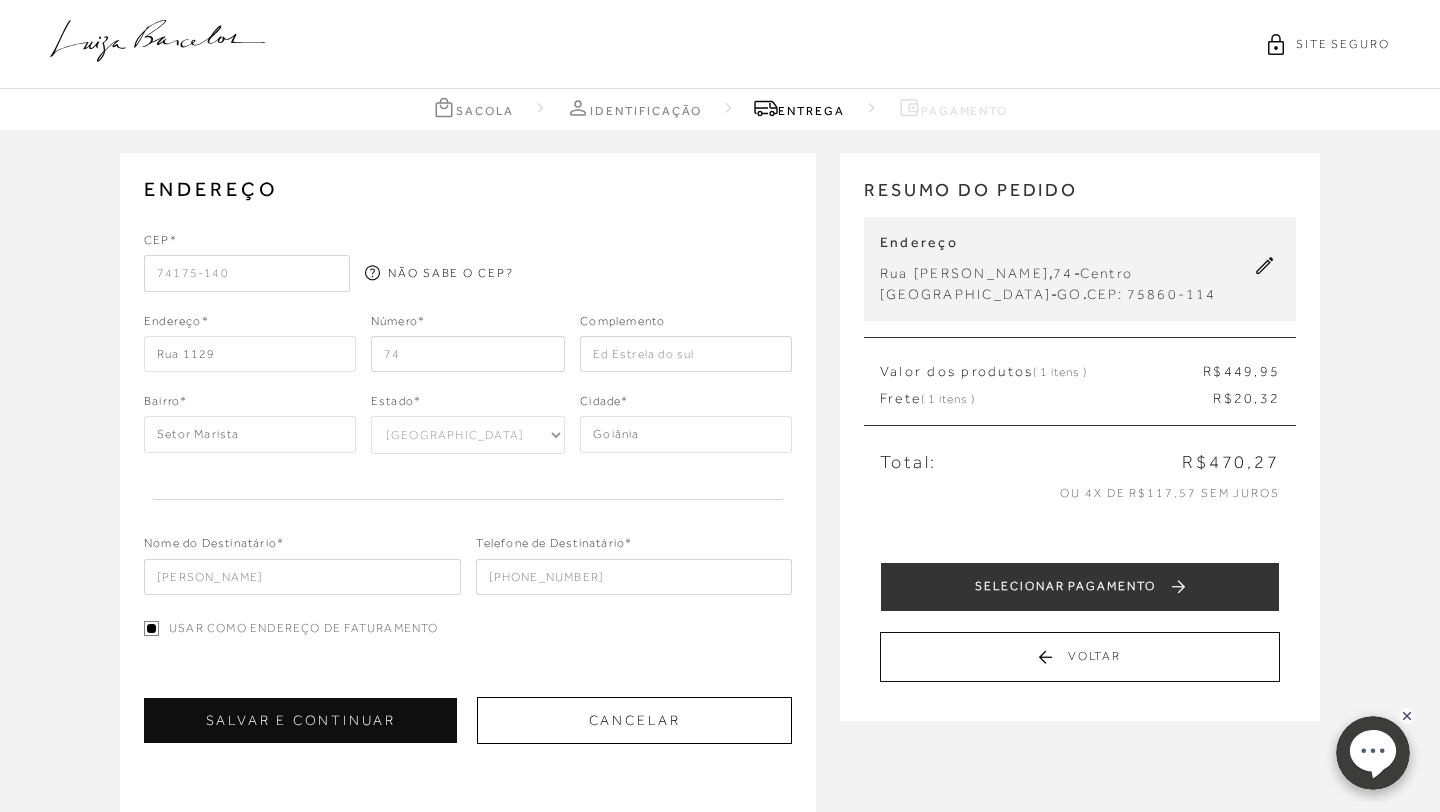type on "74175-140" 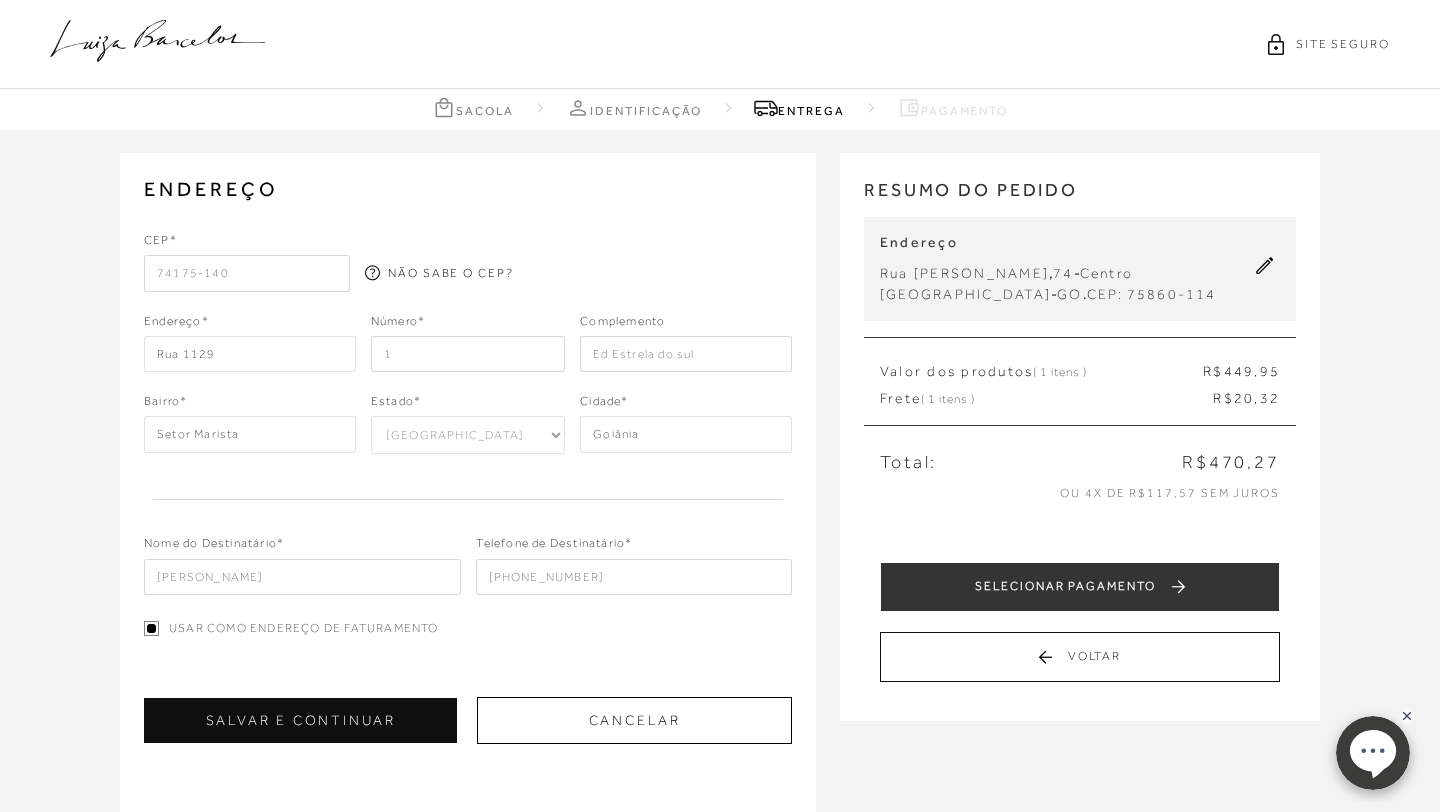 click on "1" at bounding box center (468, 354) 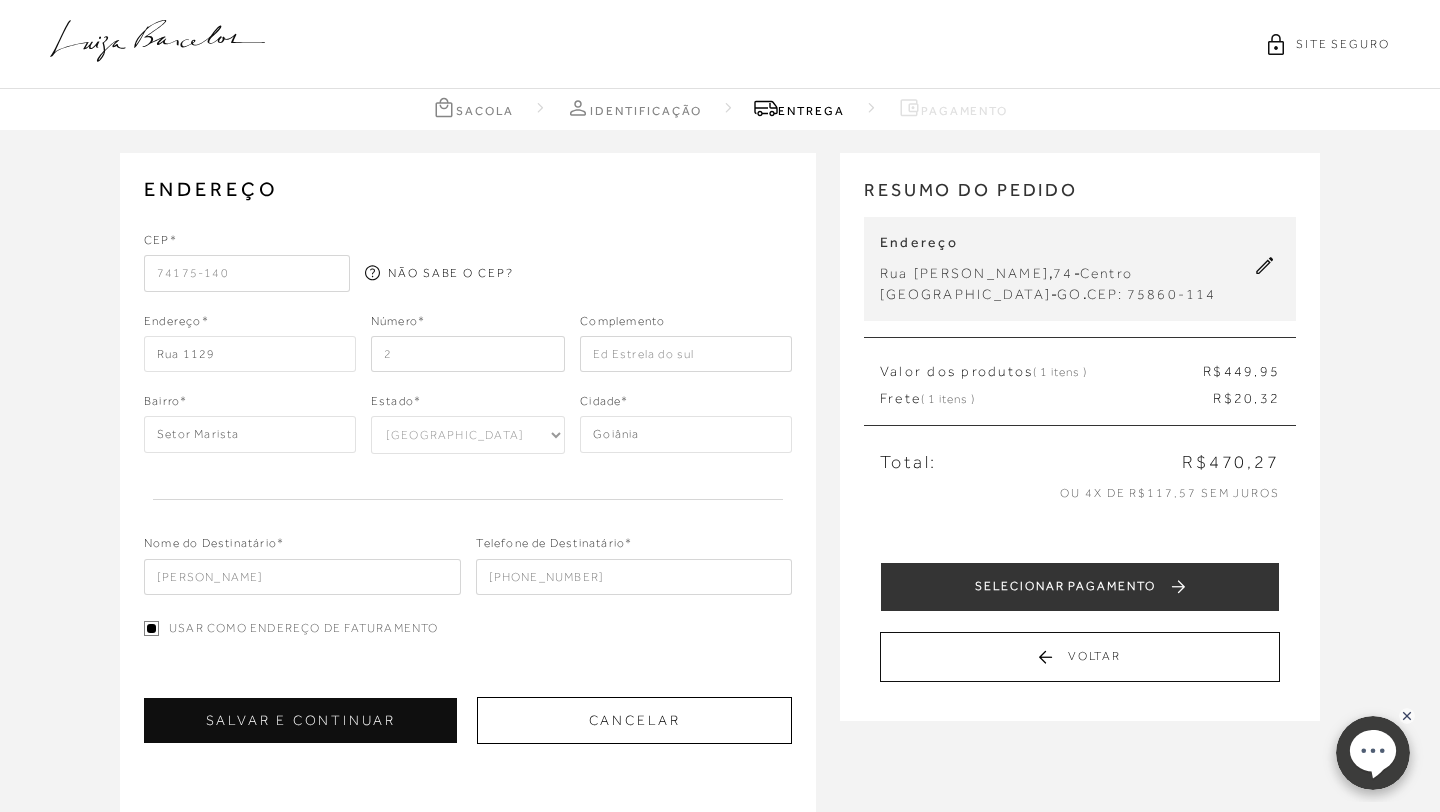 click on "2" at bounding box center (468, 354) 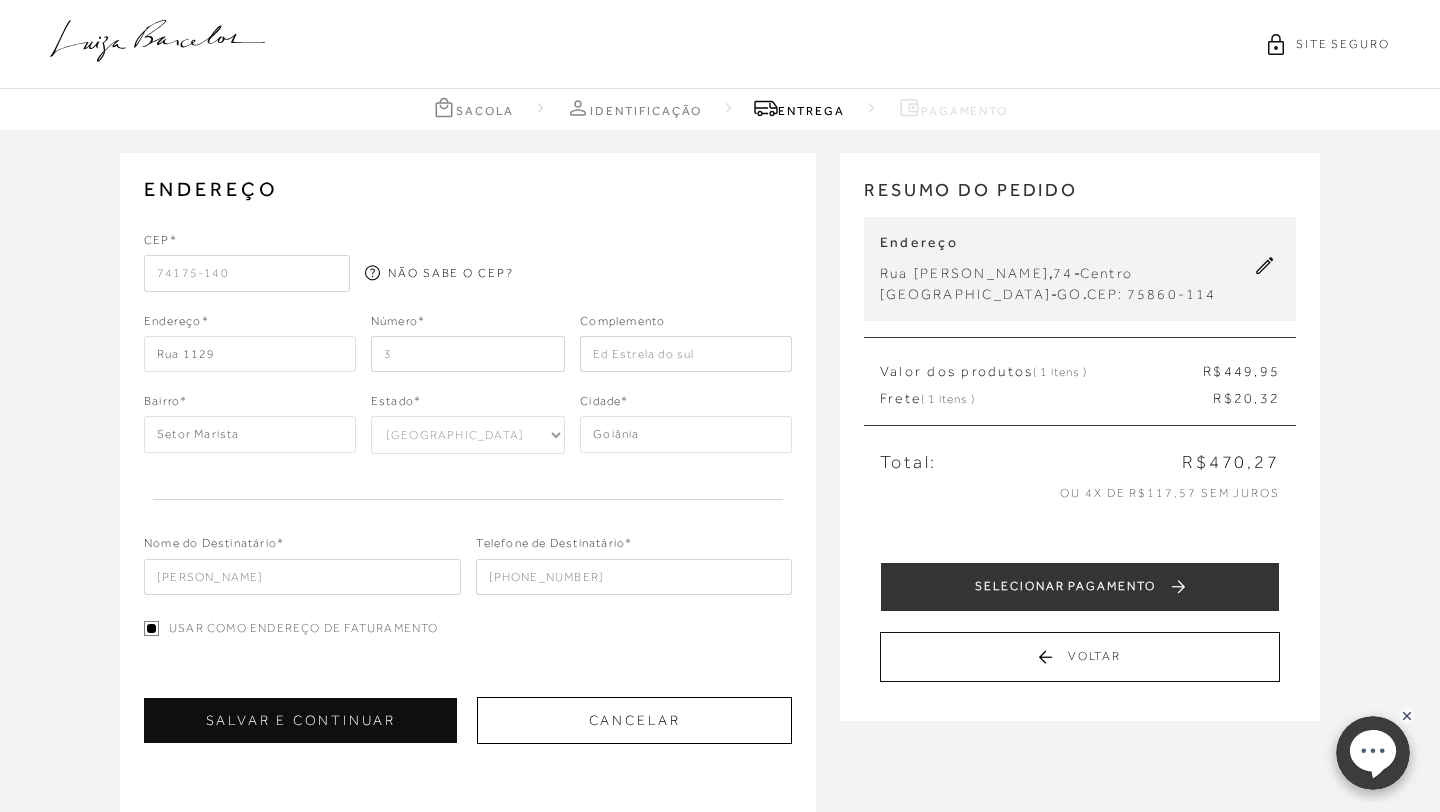 type on "3" 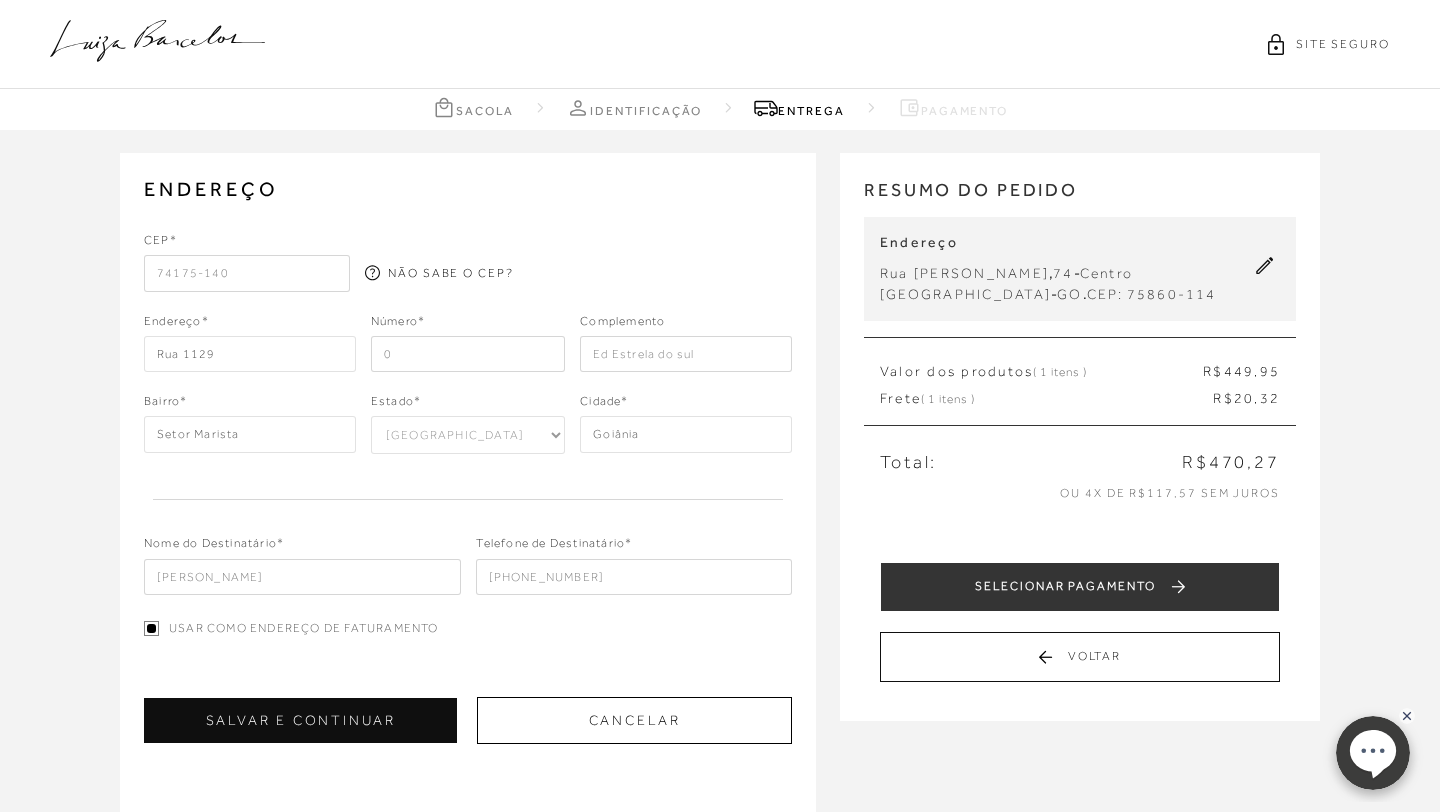 type on "0" 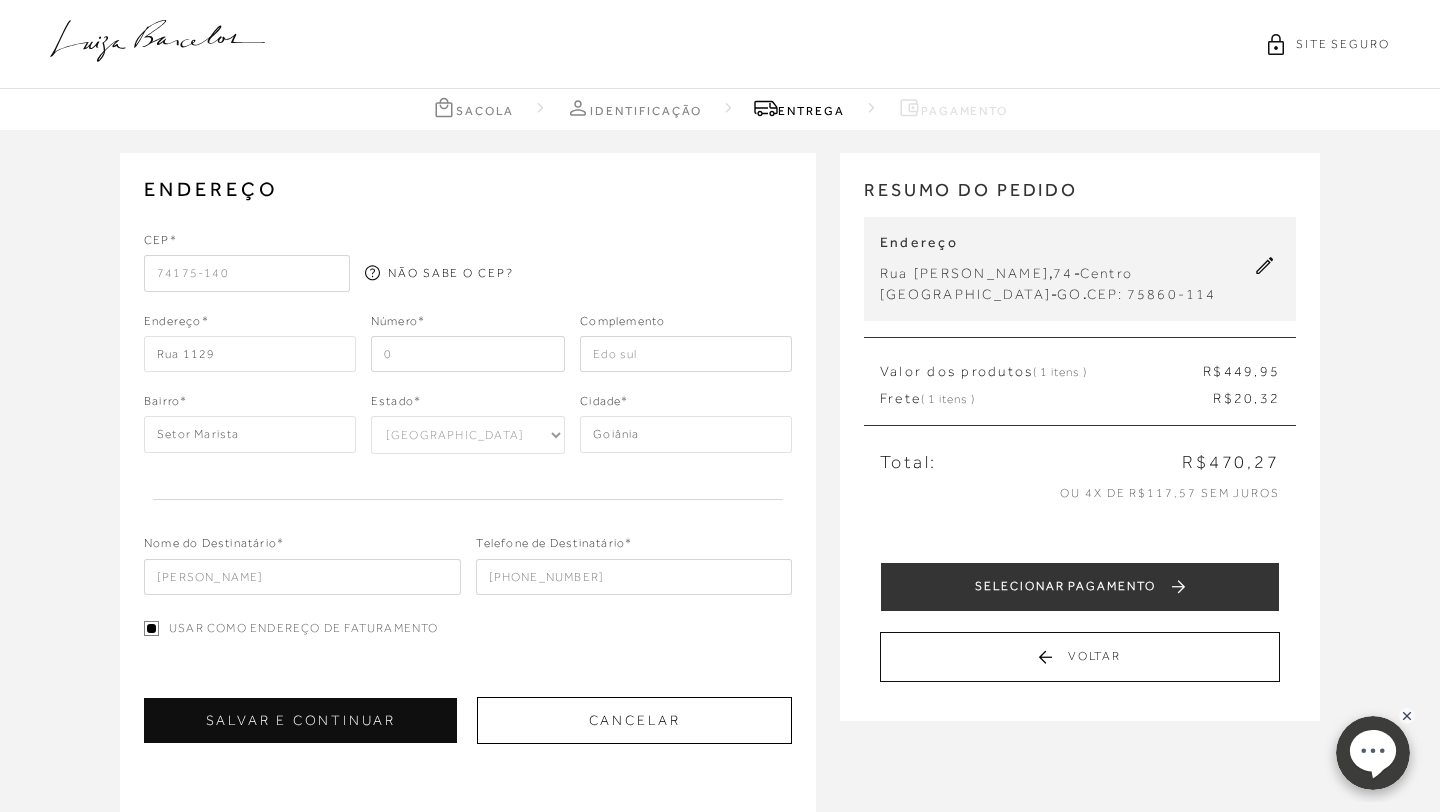 type on "do sul" 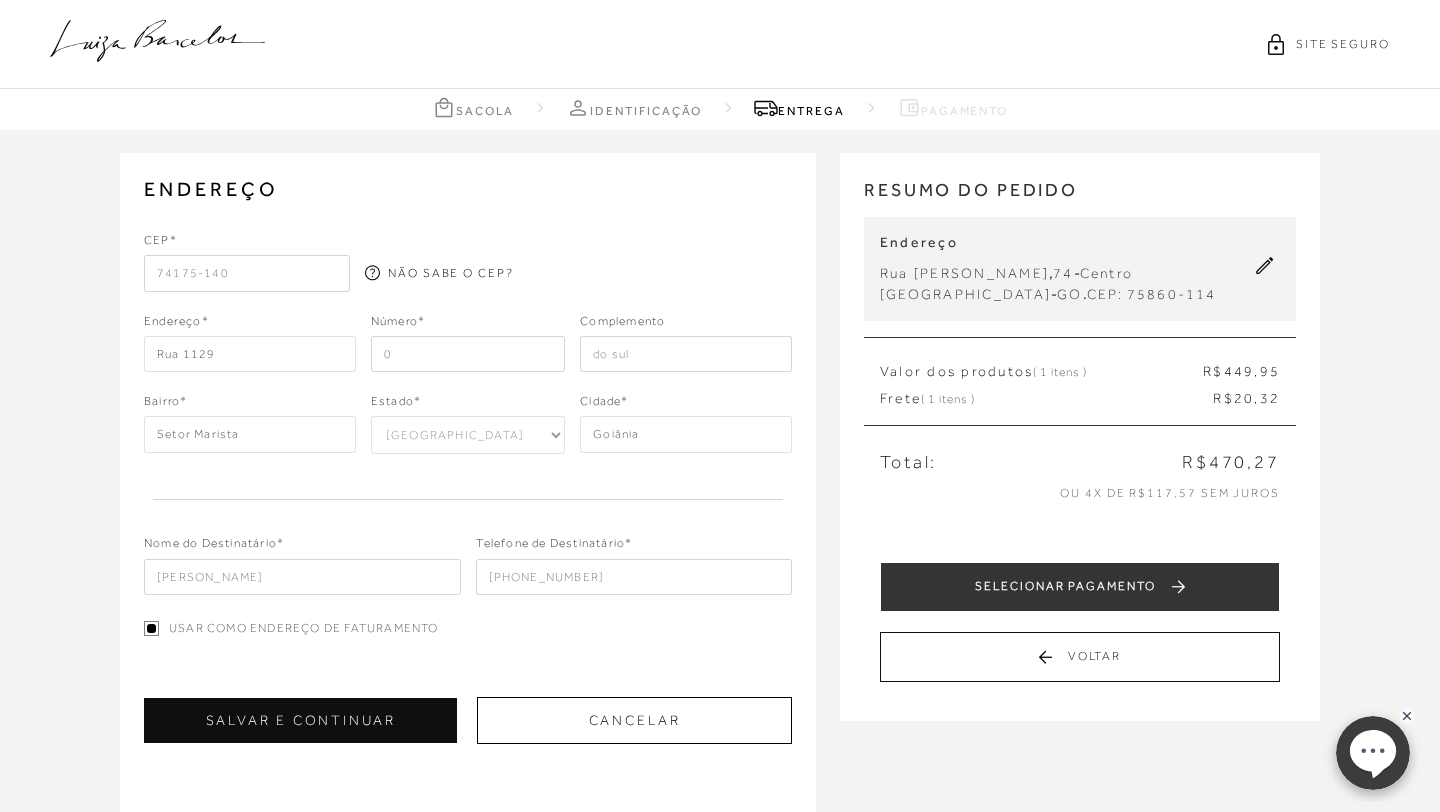click on "do sul" at bounding box center (686, 354) 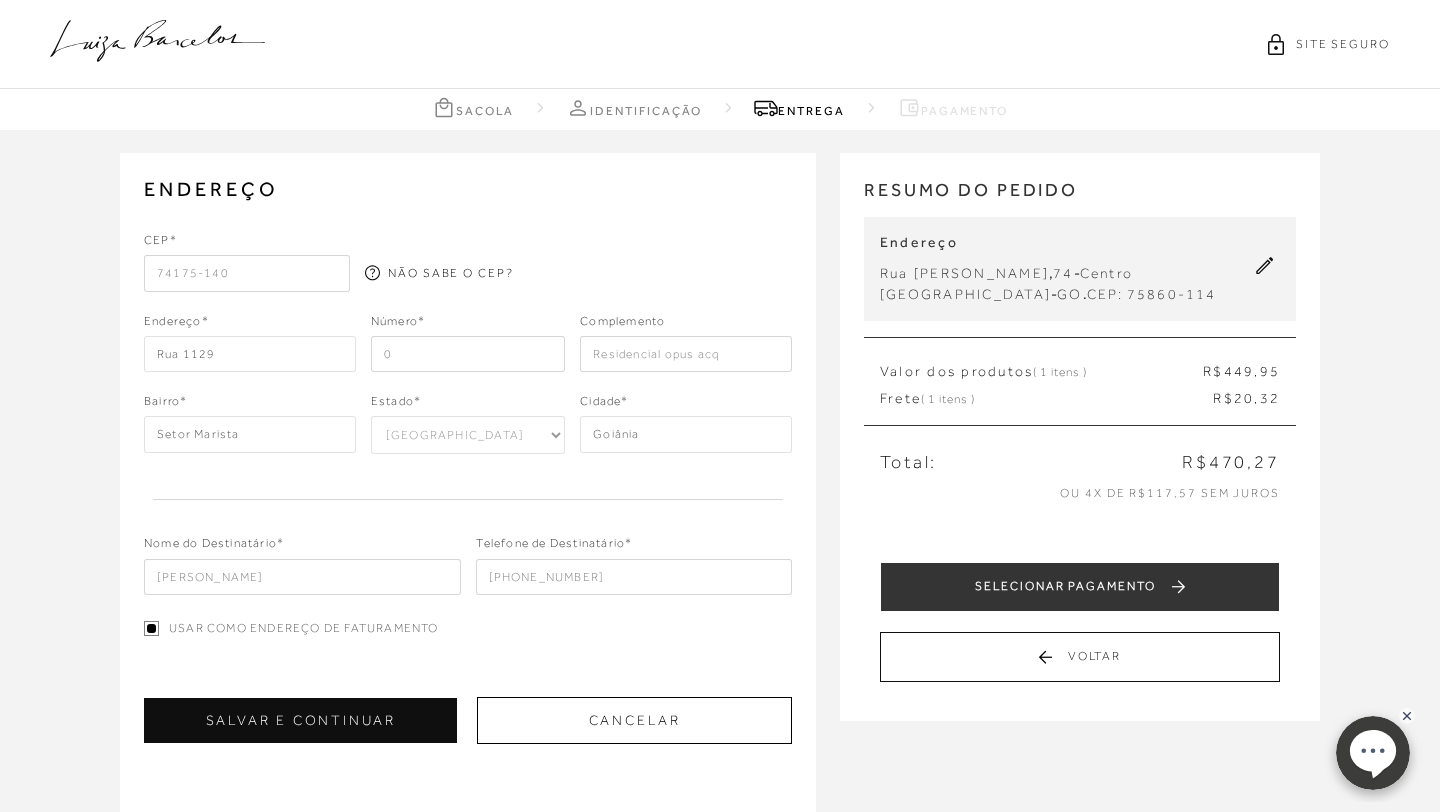 drag, startPoint x: 664, startPoint y: 353, endPoint x: 567, endPoint y: 343, distance: 97.5141 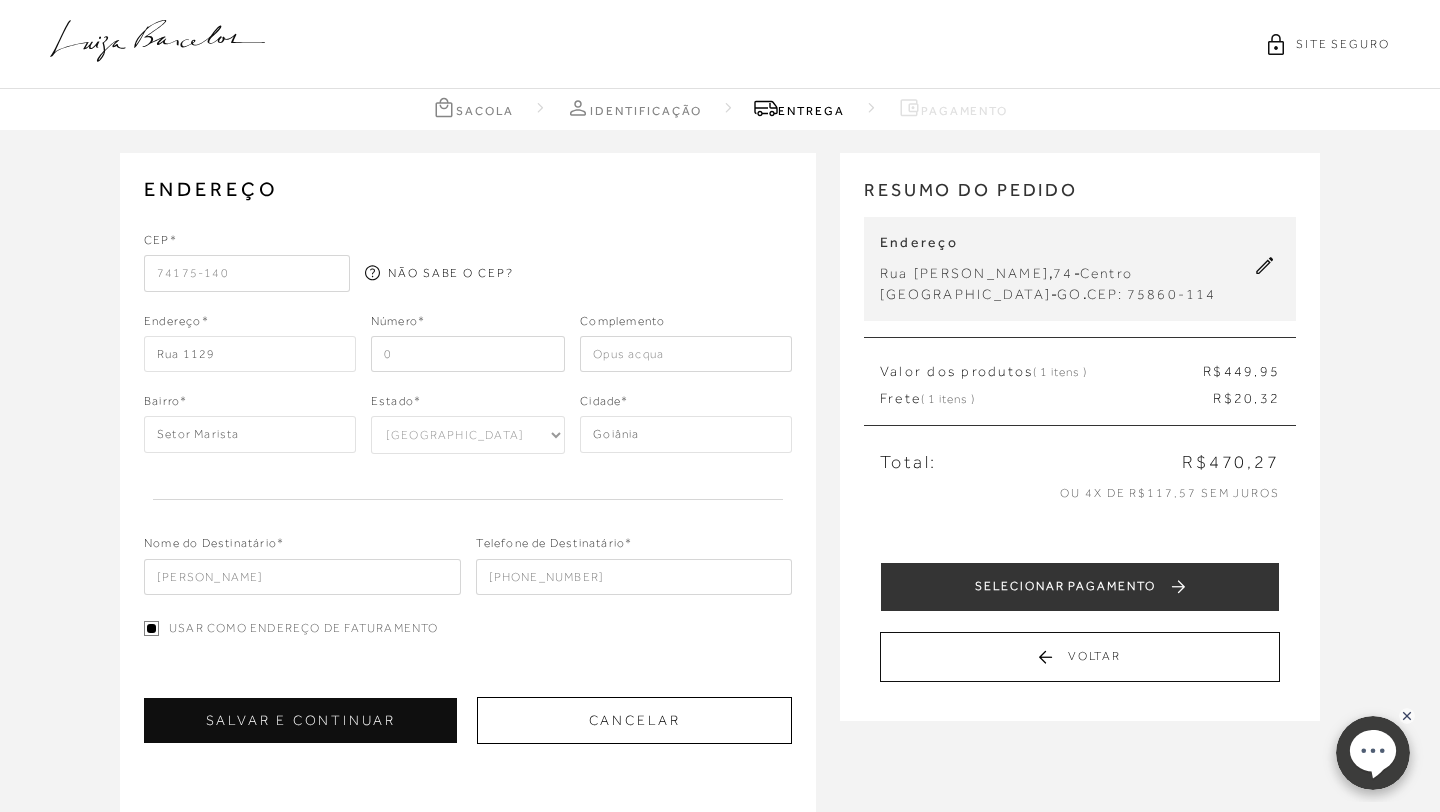 click on "Opus acqua" at bounding box center (686, 354) 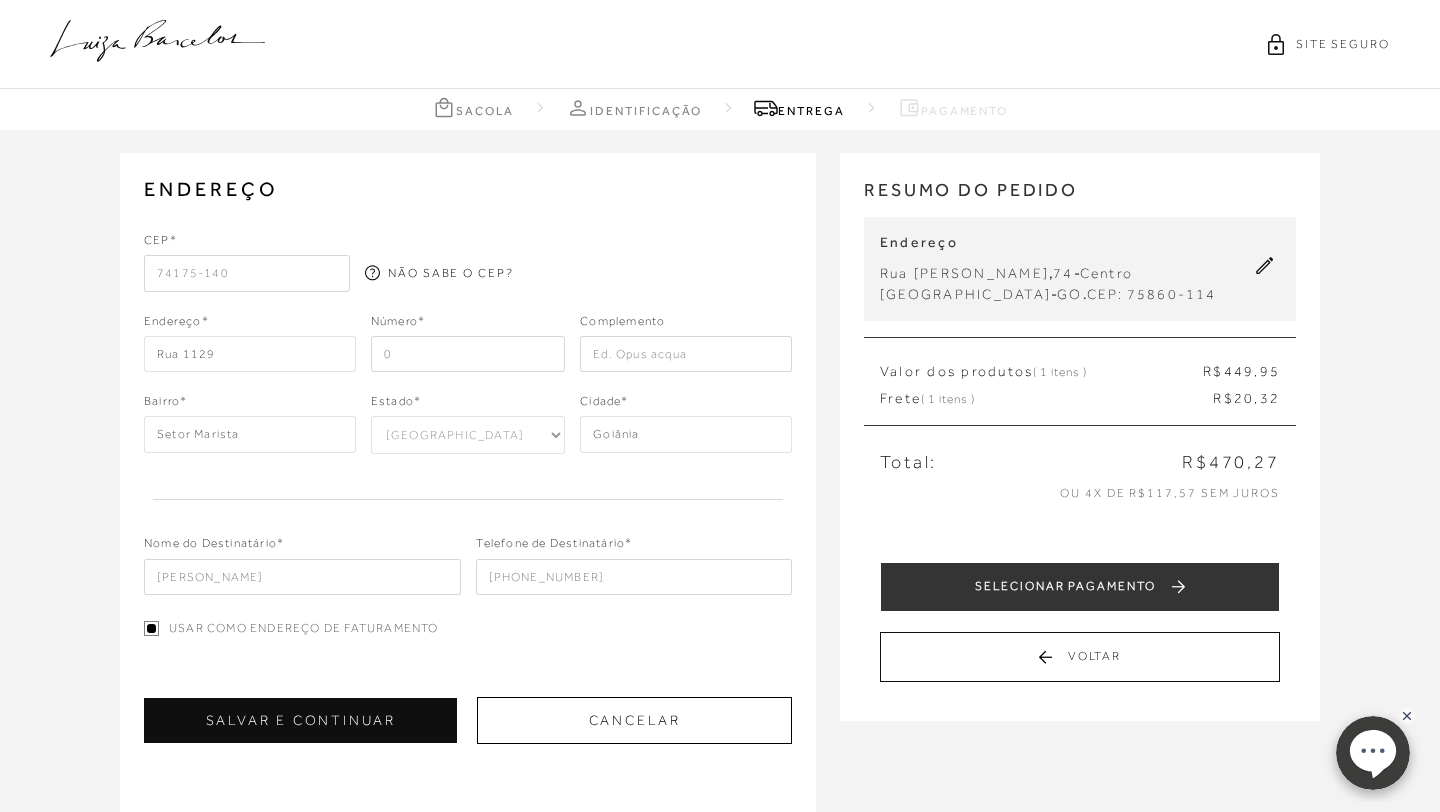 click on "Ed. Opus acqua" at bounding box center (686, 354) 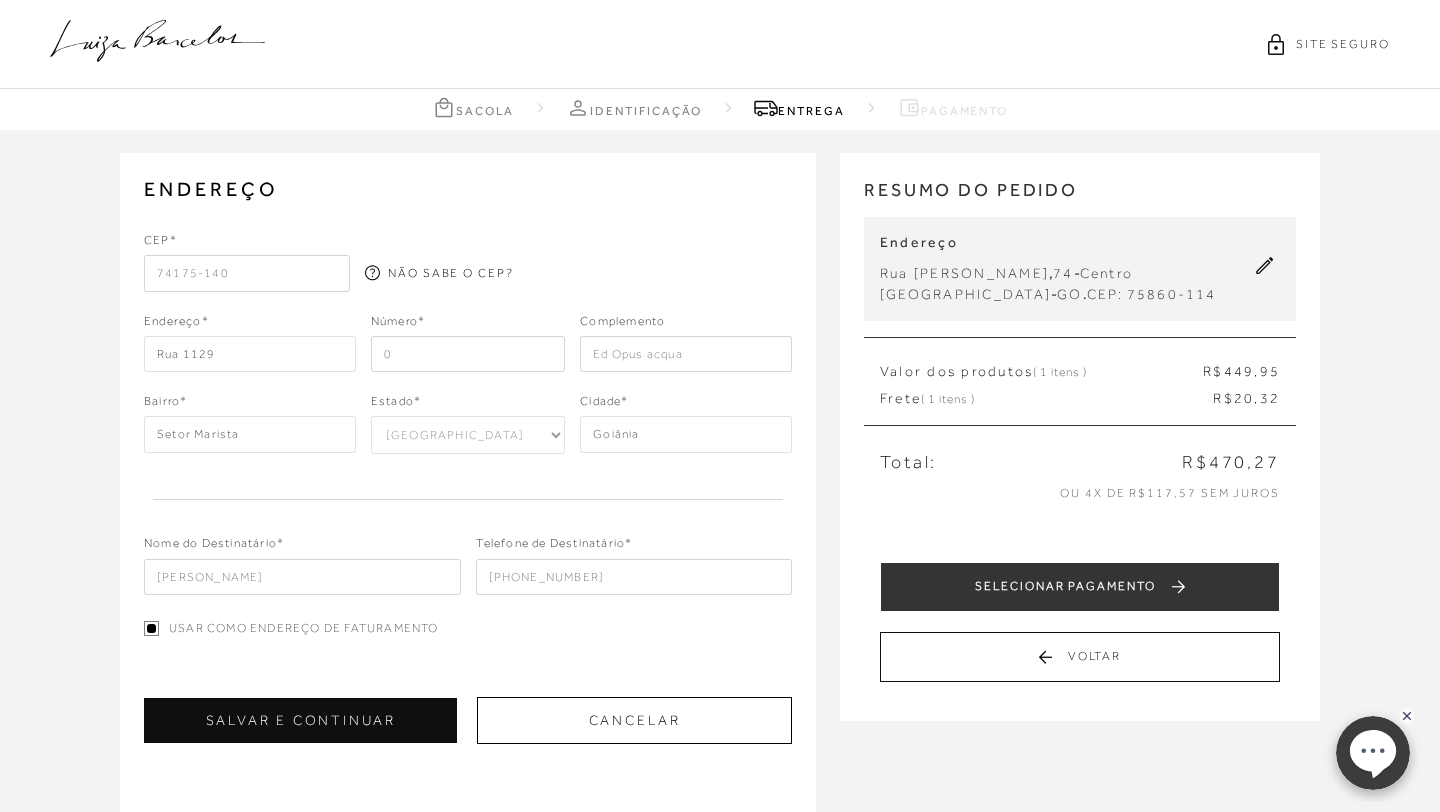 click on "Lorena Diniz" at bounding box center (302, 577) 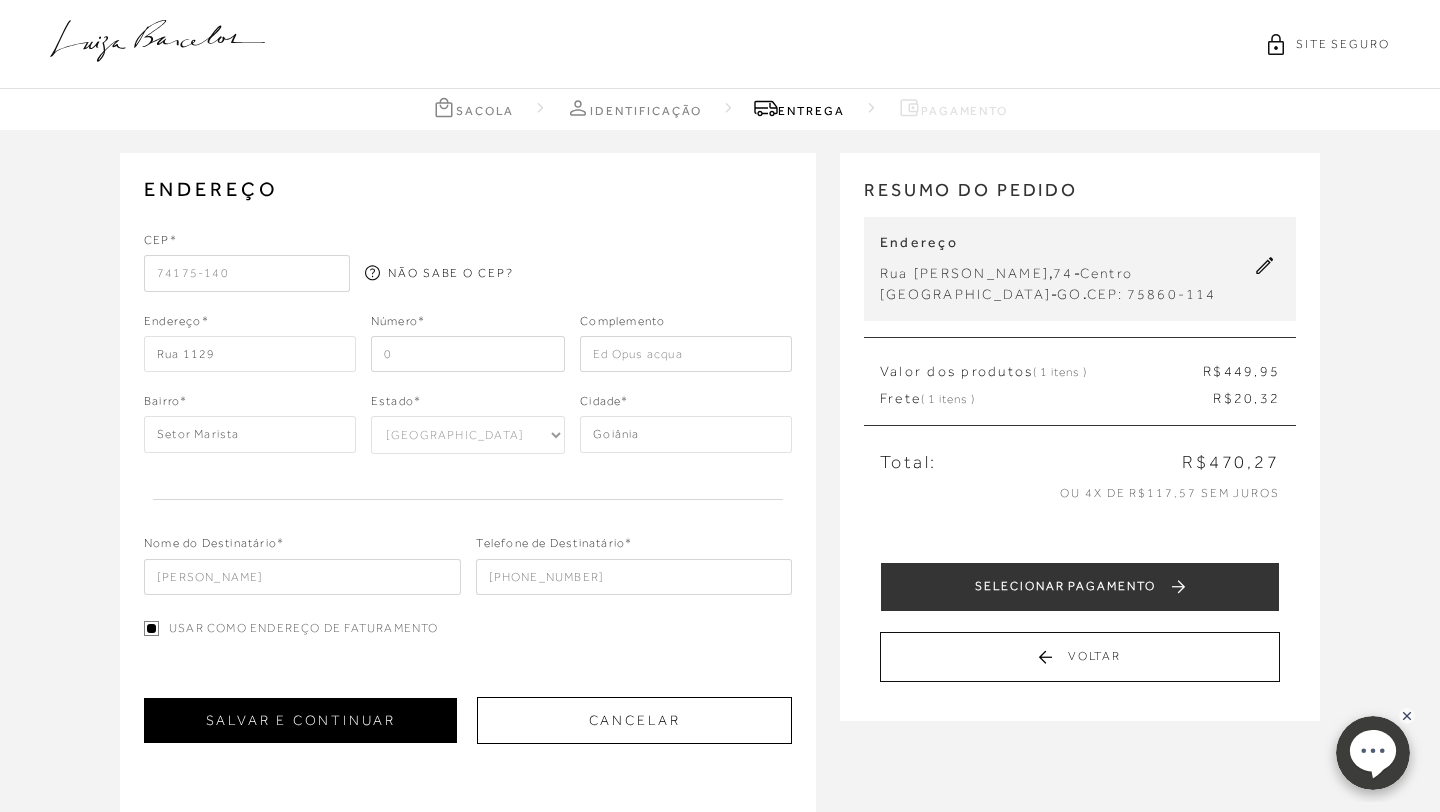 type on "(64) 98124-0083" 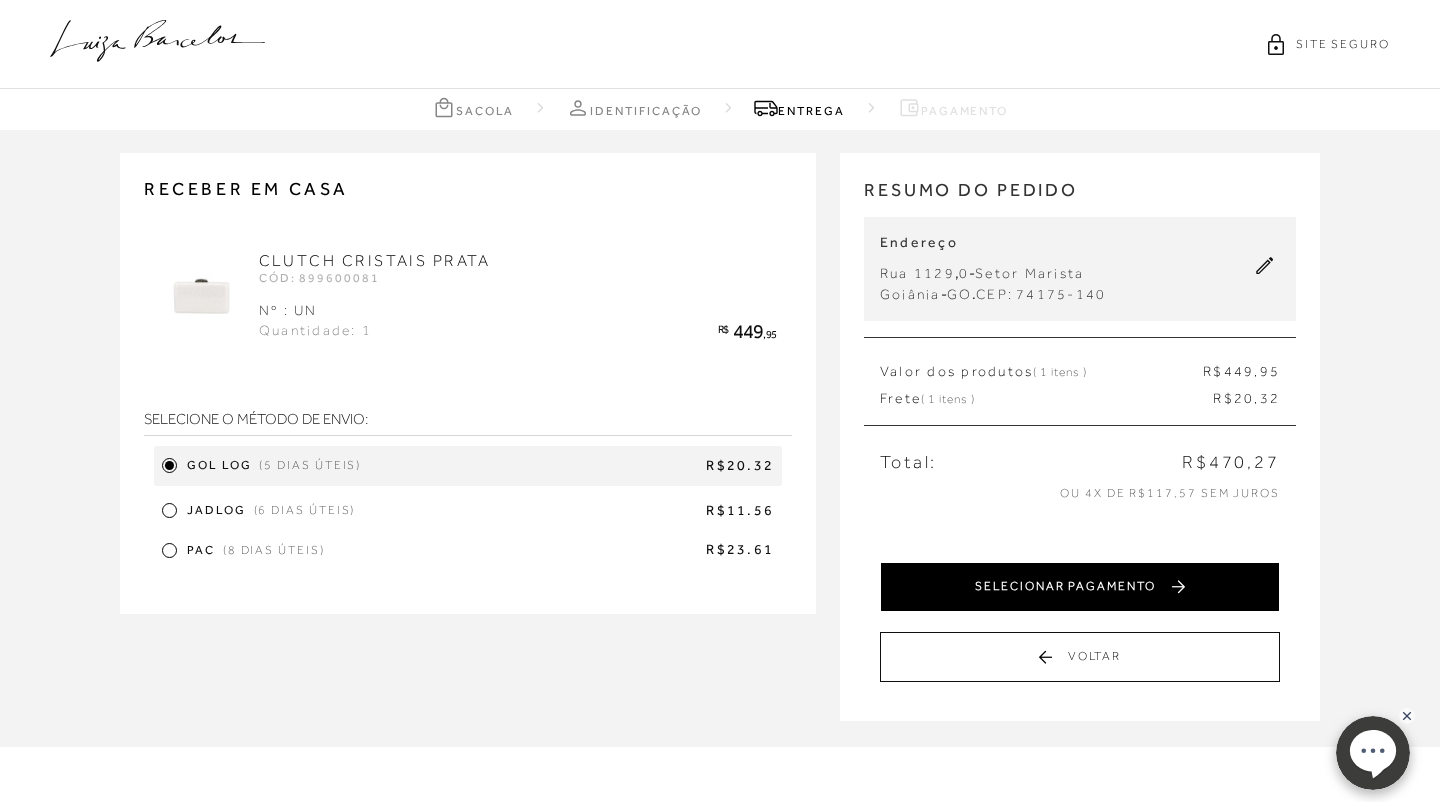 click on "SELECIONAR PAGAMENTO" at bounding box center [1080, 587] 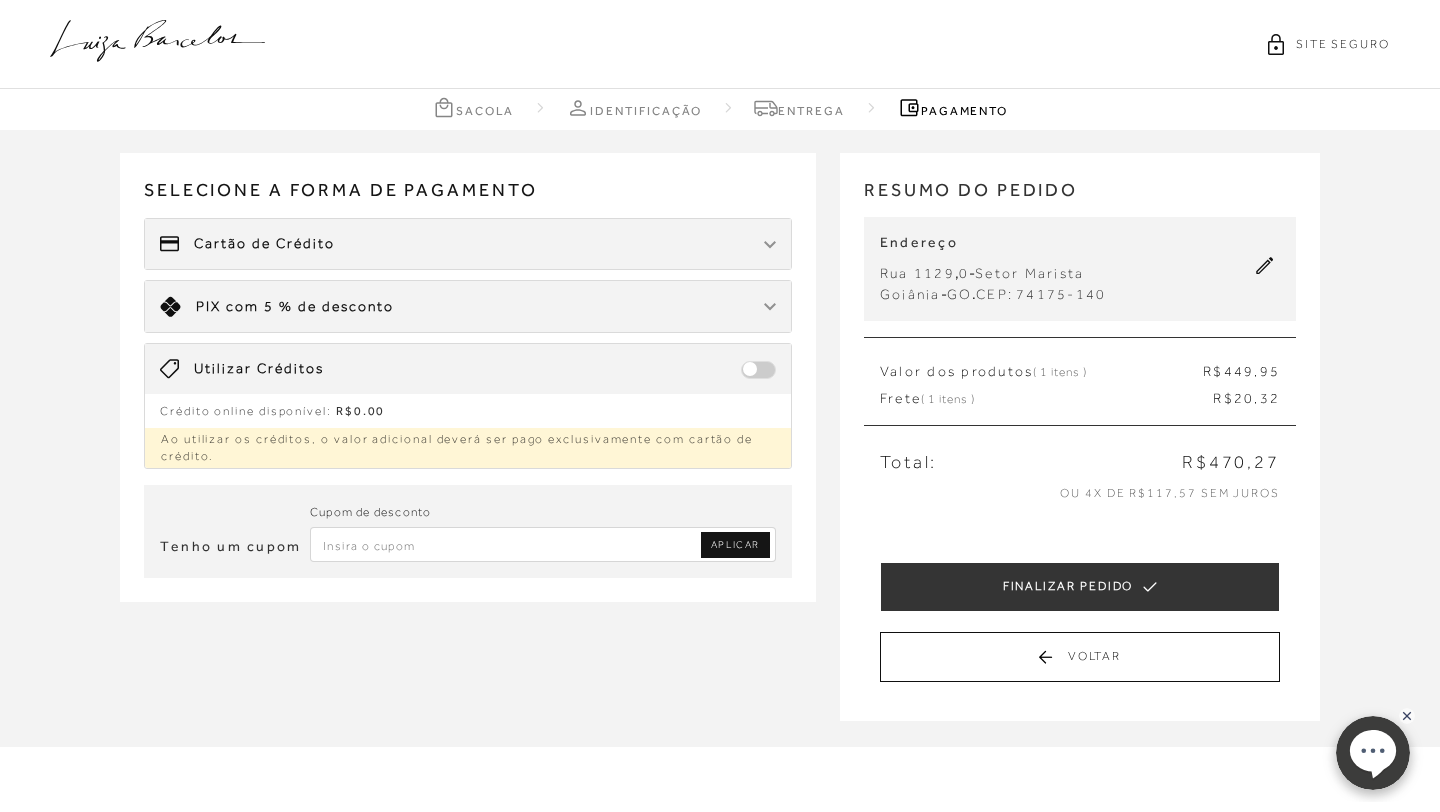 click on "Limite: R$ 5.000,00
PIX
com 5 % de desconto" at bounding box center [468, 306] 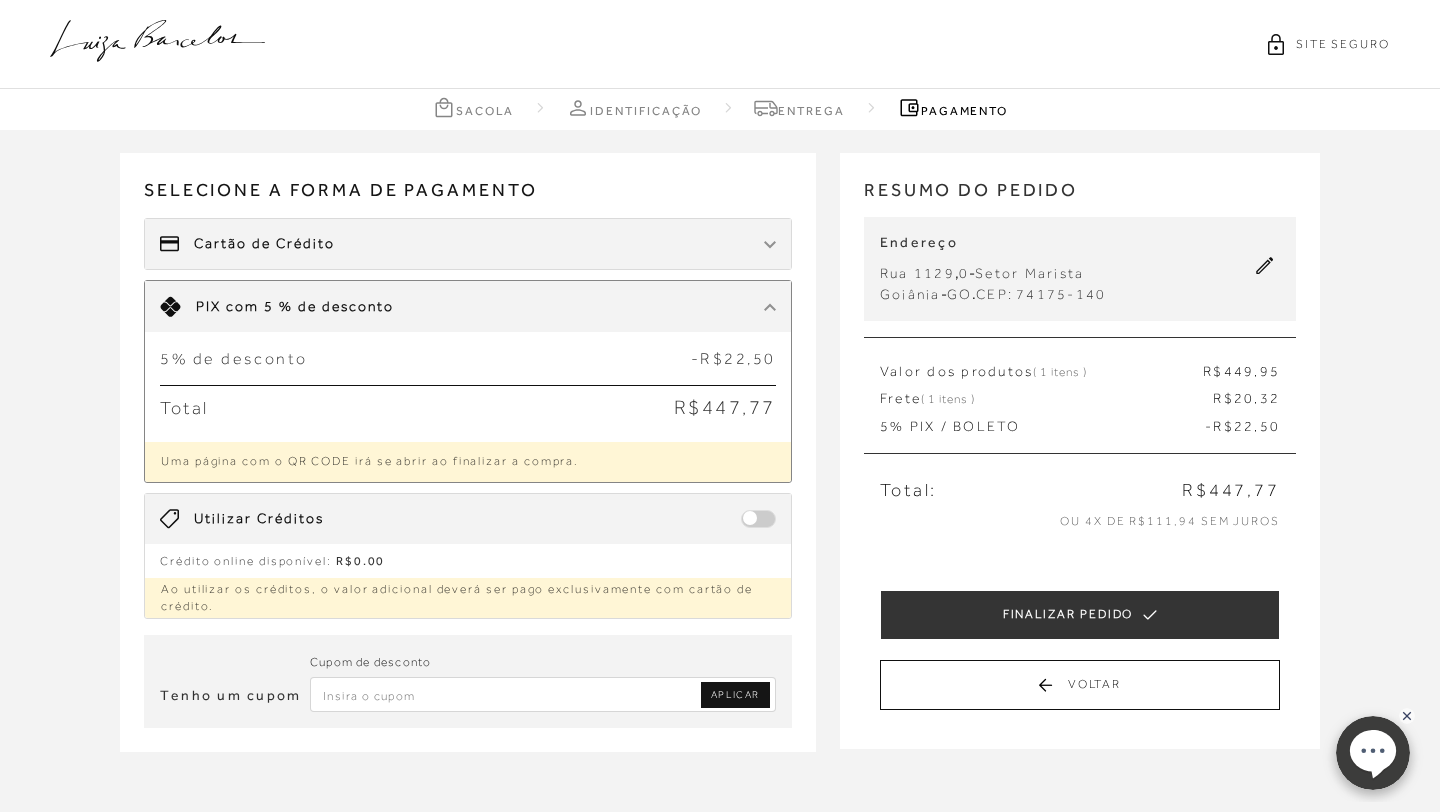 click on "5% de desconto
-R$22,50
Total
R$447,77
Uma página com o QR CODE irá se abrir ao finalizar a compra." at bounding box center [468, 407] 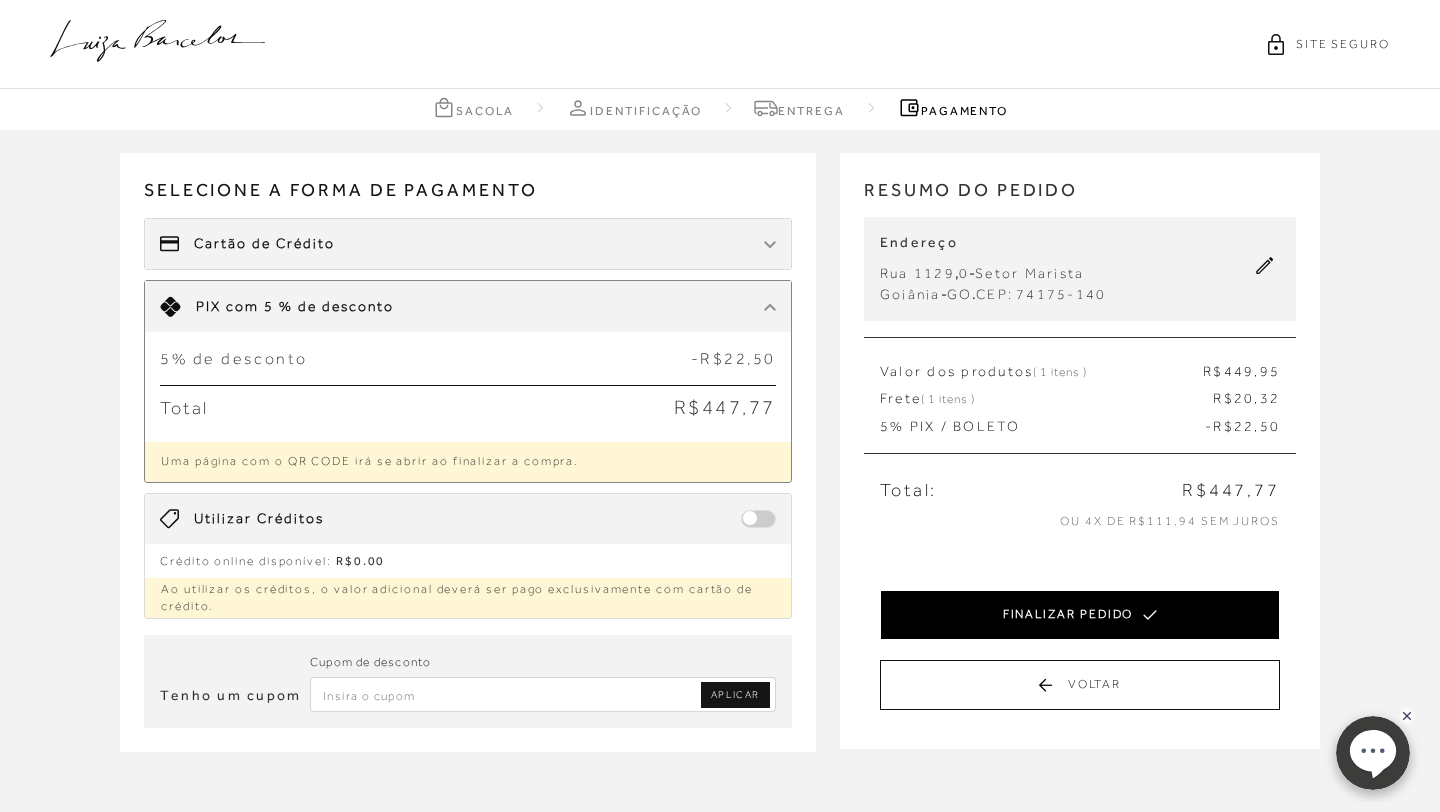 click on "FINALIZAR PEDIDO" at bounding box center (1080, 615) 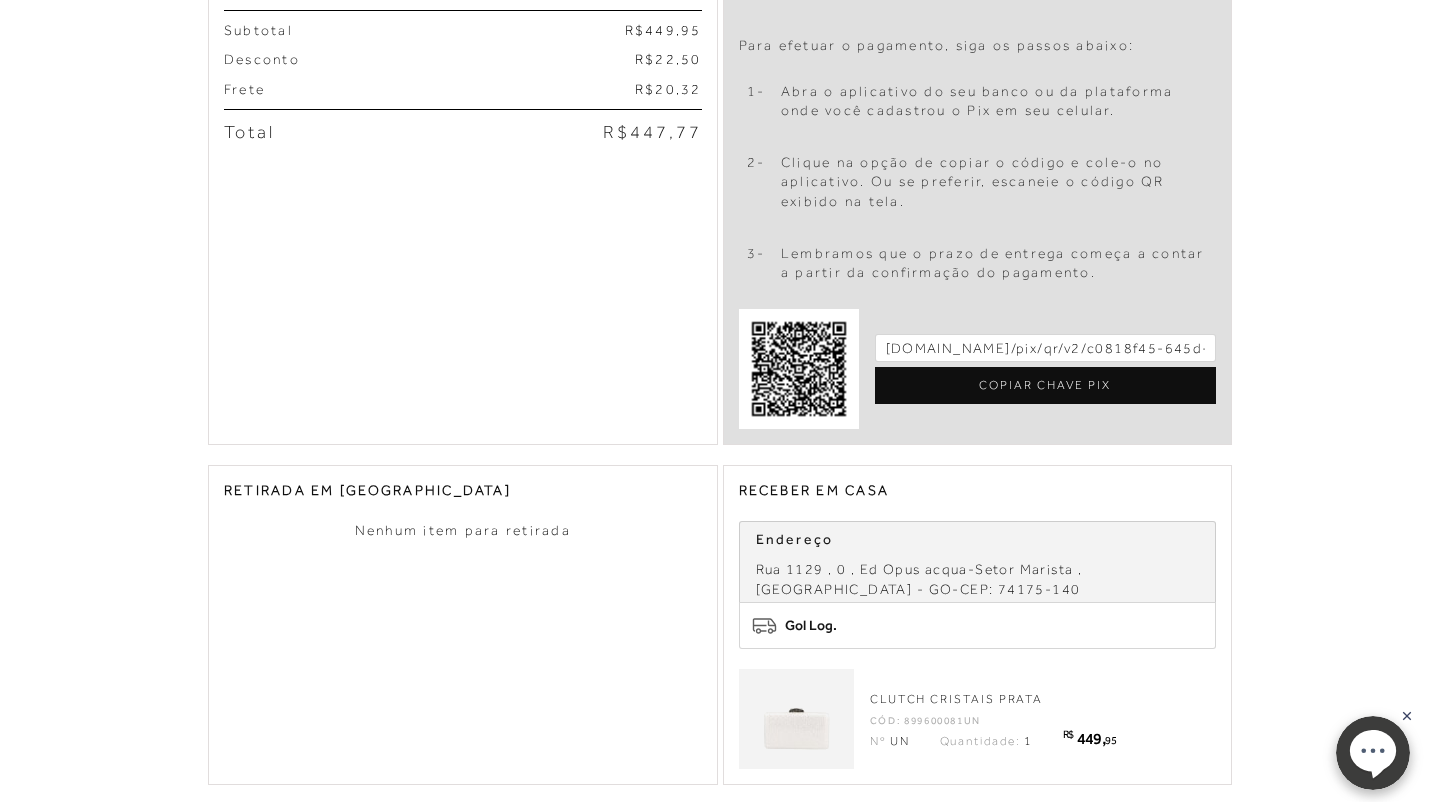 scroll, scrollTop: 636, scrollLeft: 0, axis: vertical 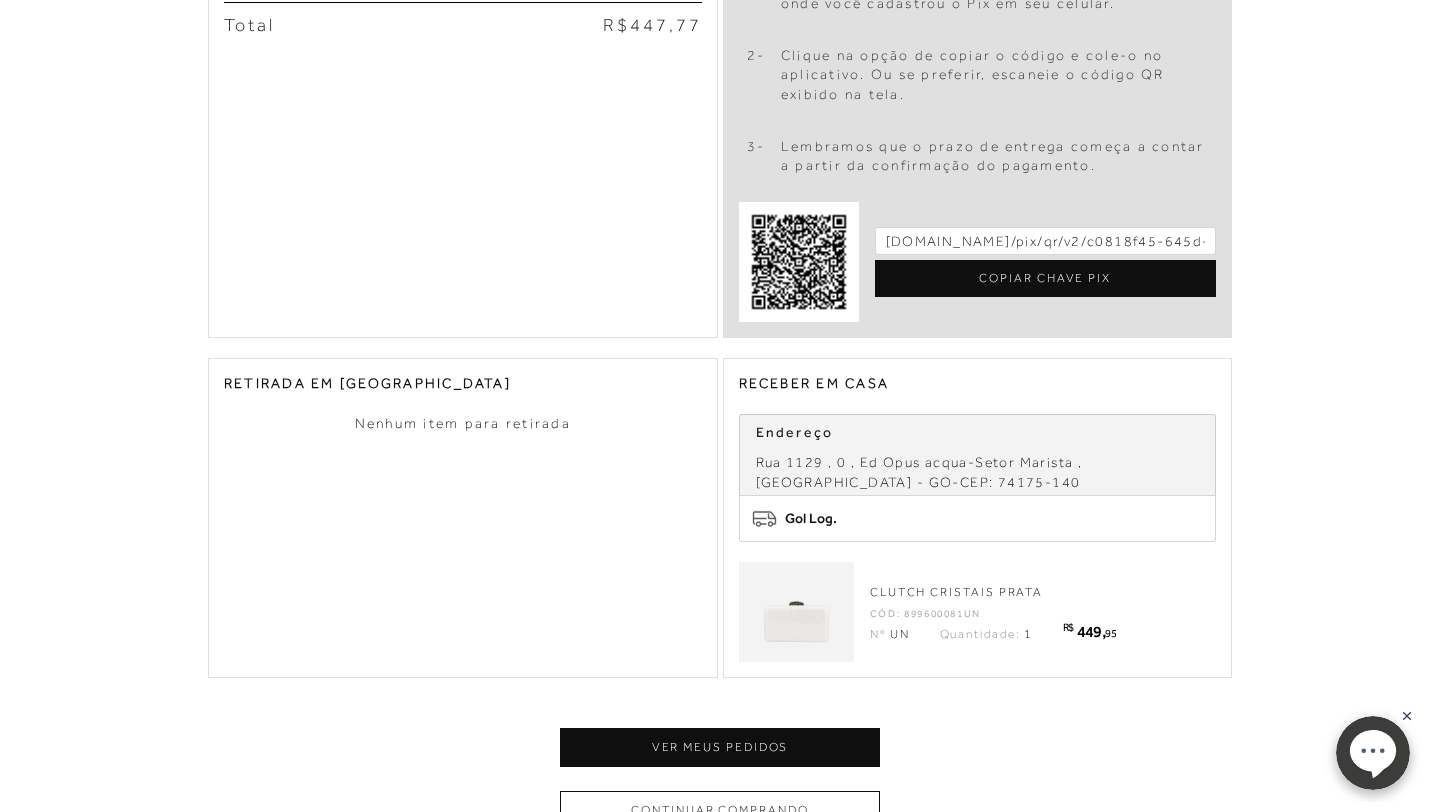 click on "Rua 1129
, 0
, Ed Opus acqua
-
Setor Marista
, Goiânia
- GO
-
CEP:   74175-140" at bounding box center (978, 472) 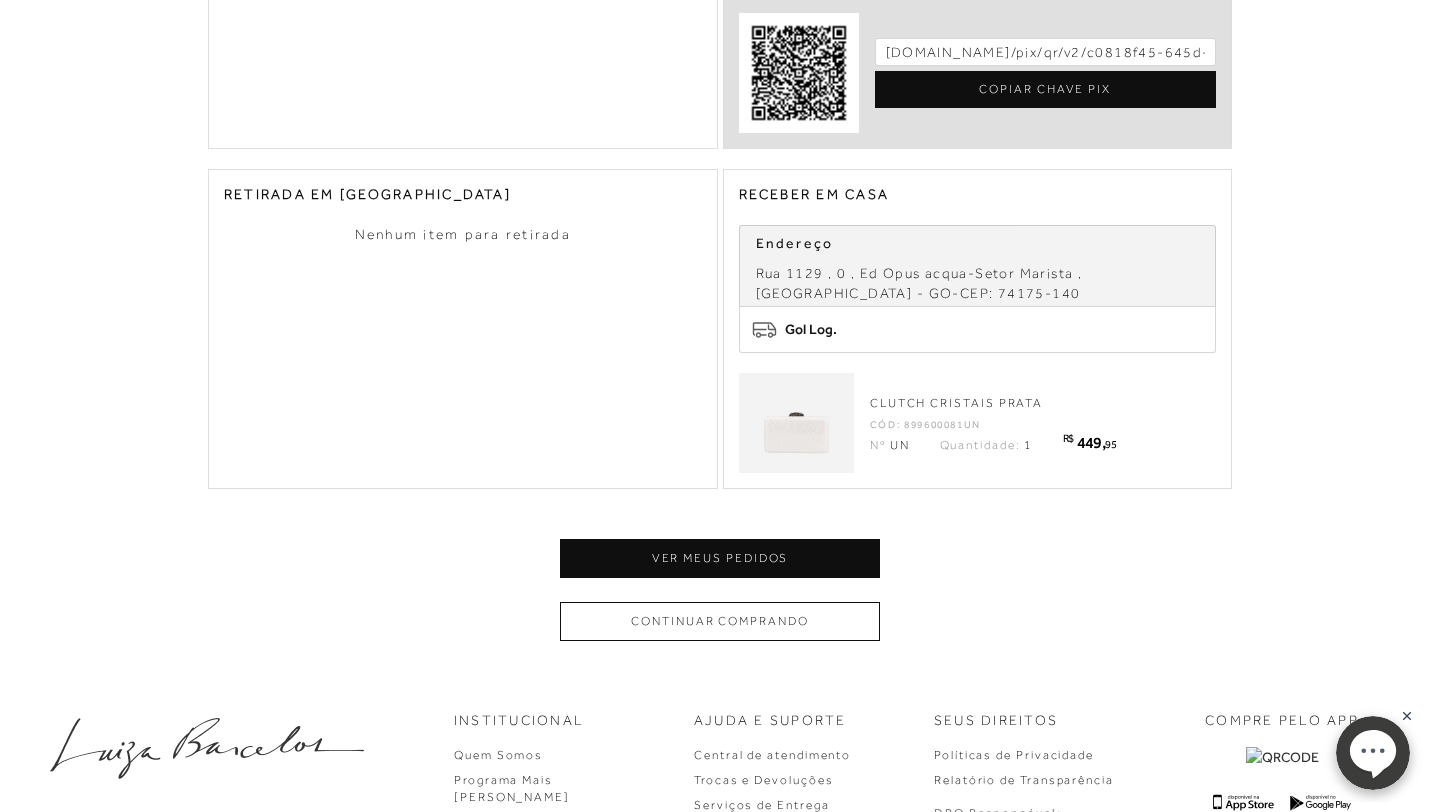 scroll, scrollTop: 795, scrollLeft: 0, axis: vertical 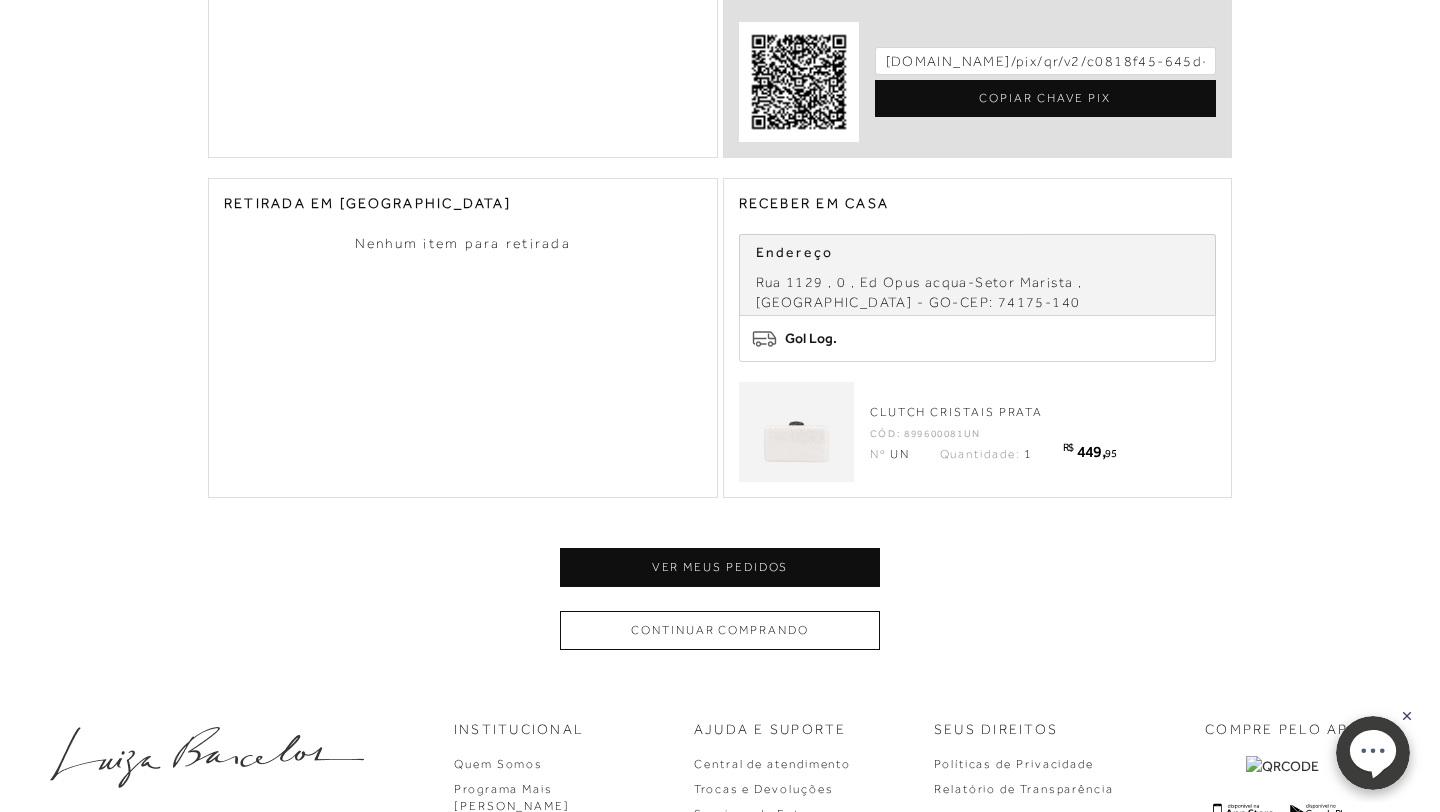 click on ", Ed Opus acqua" at bounding box center (909, 282) 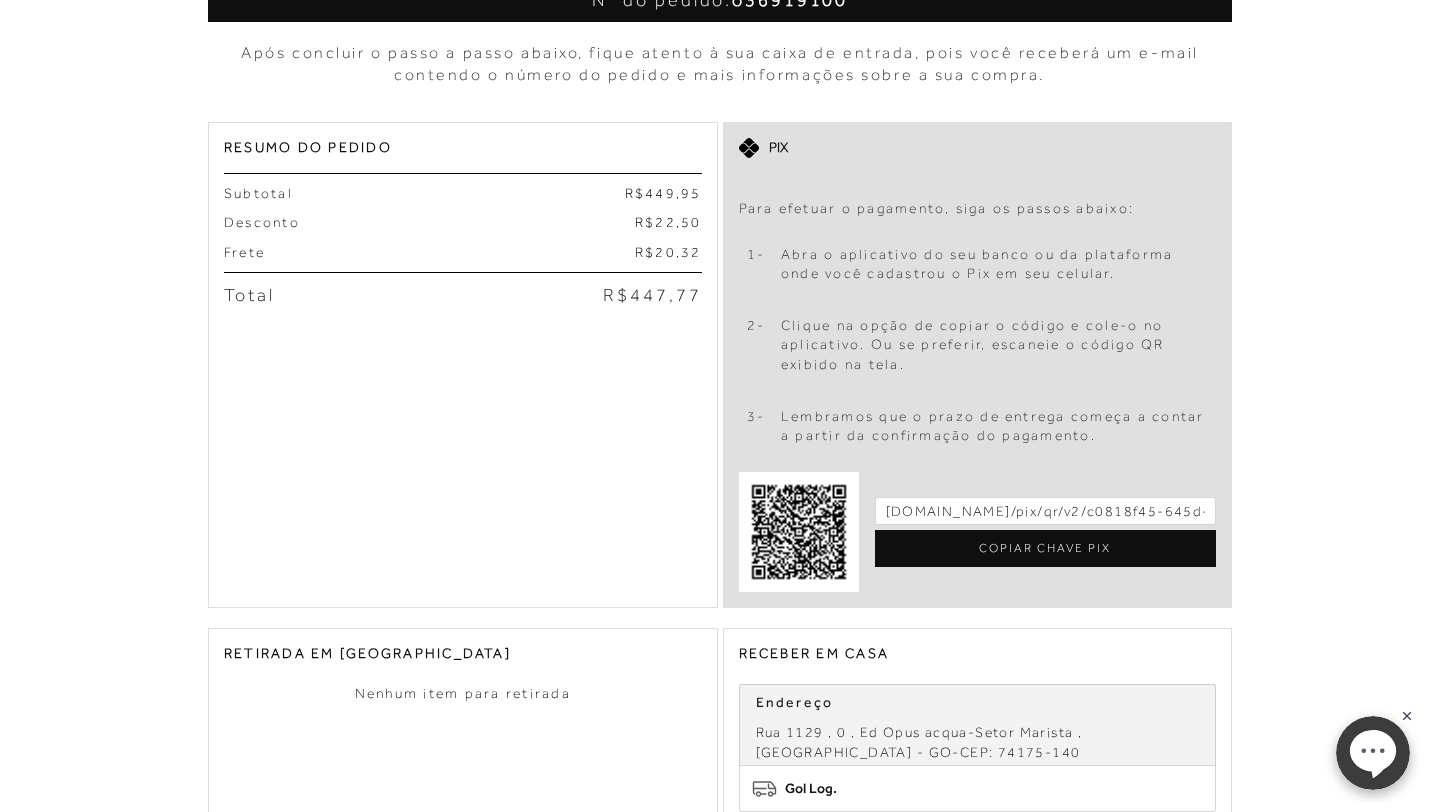 scroll, scrollTop: 353, scrollLeft: 0, axis: vertical 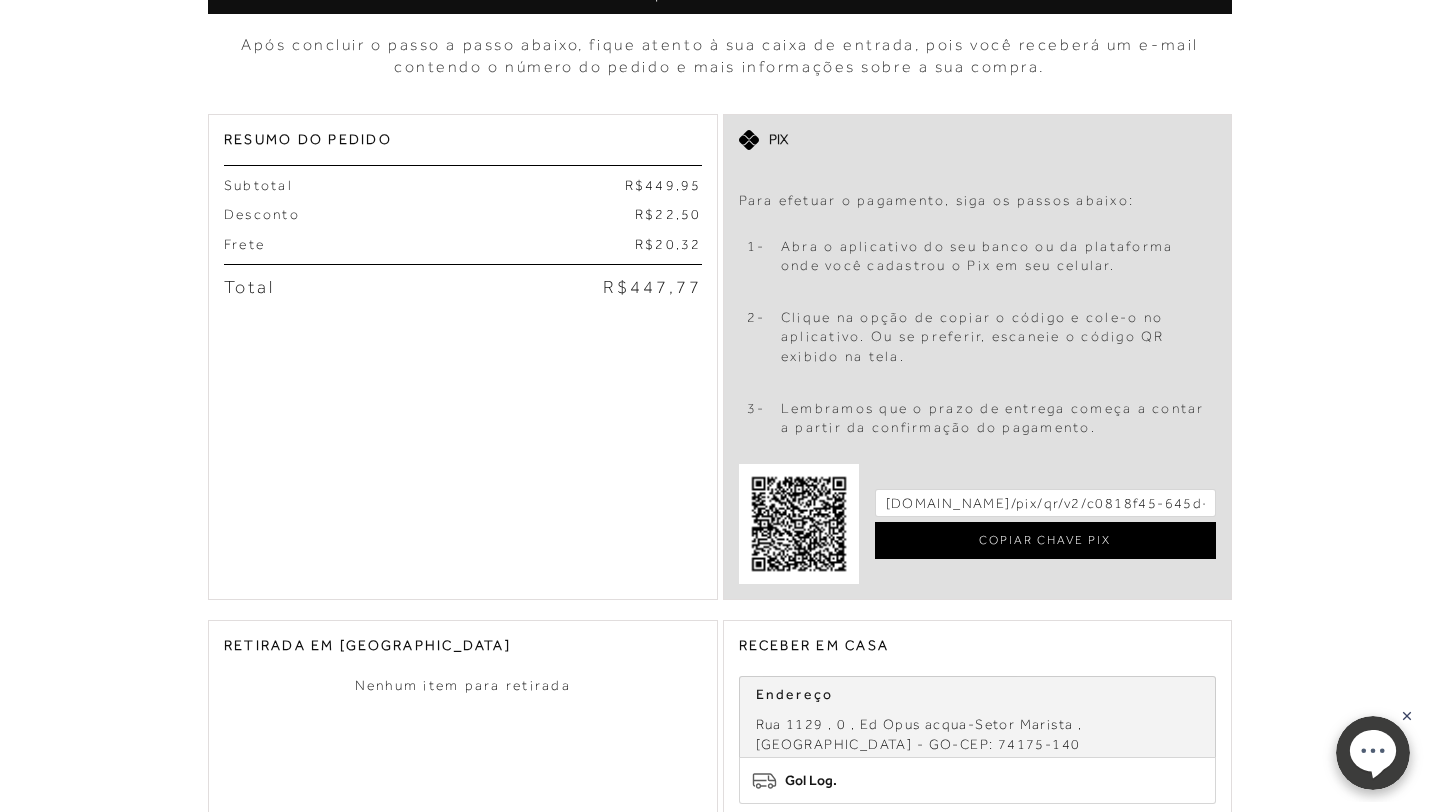 click on "COPIAR CHAVE PIX" at bounding box center (1046, 540) 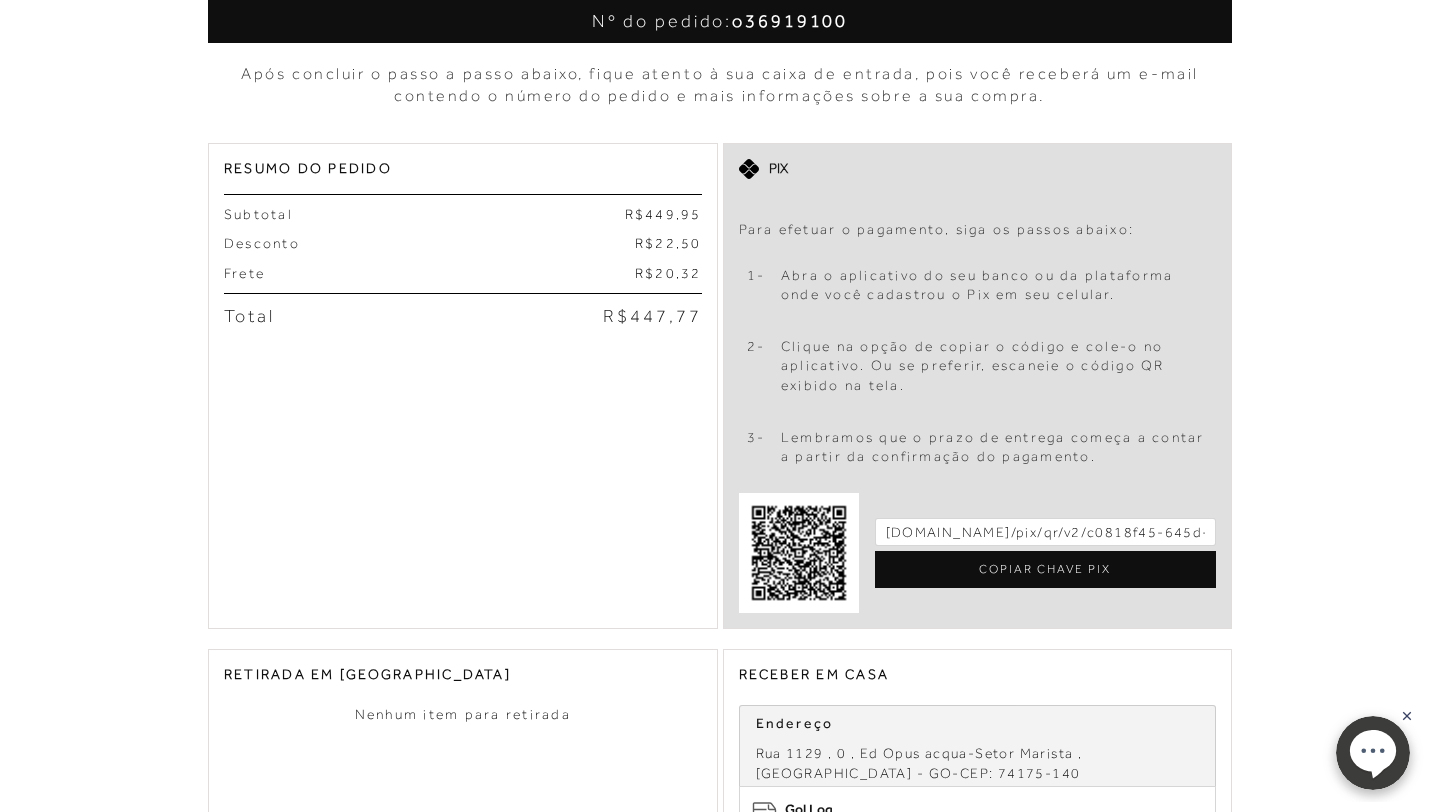 scroll, scrollTop: 0, scrollLeft: 0, axis: both 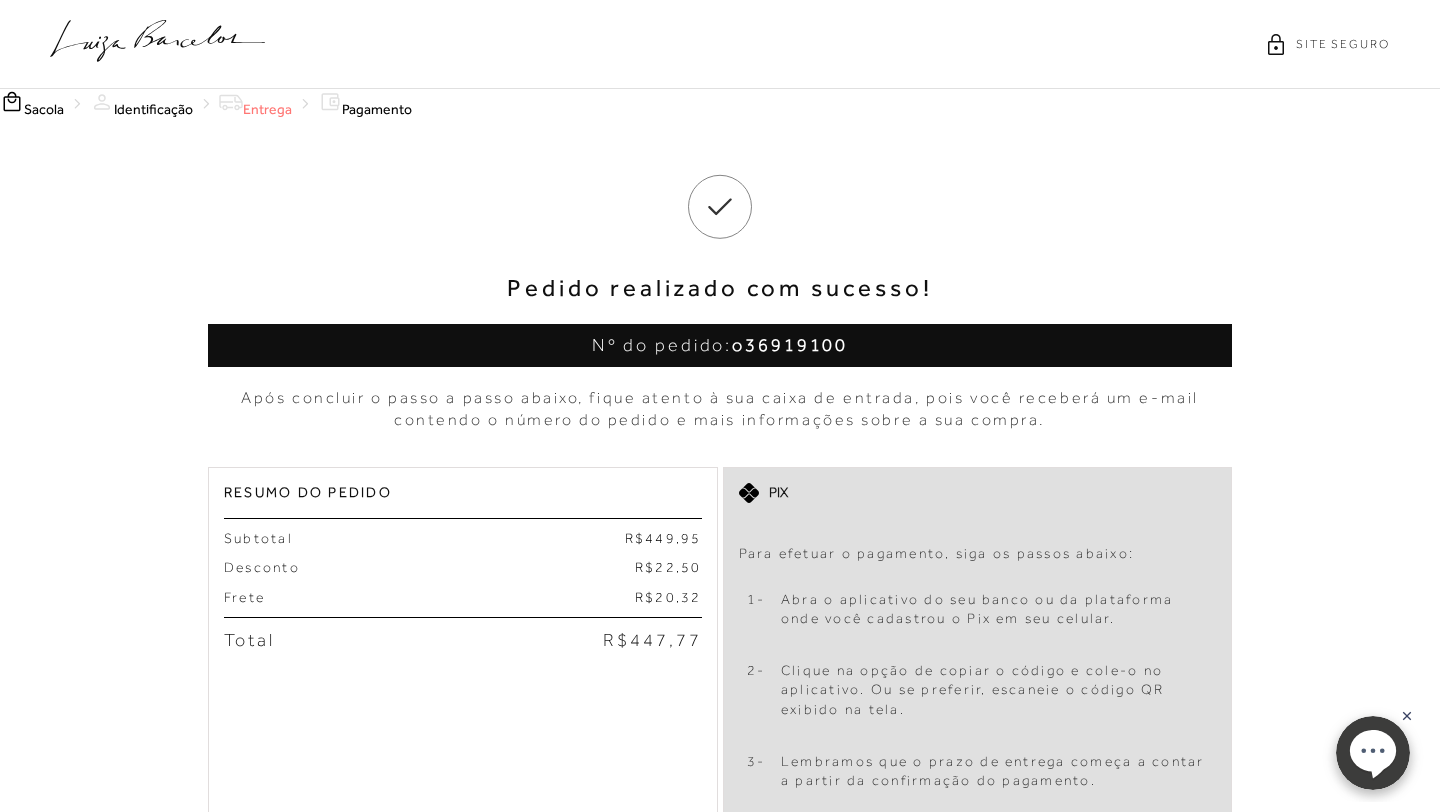 click on "Entrega" at bounding box center [255, 109] 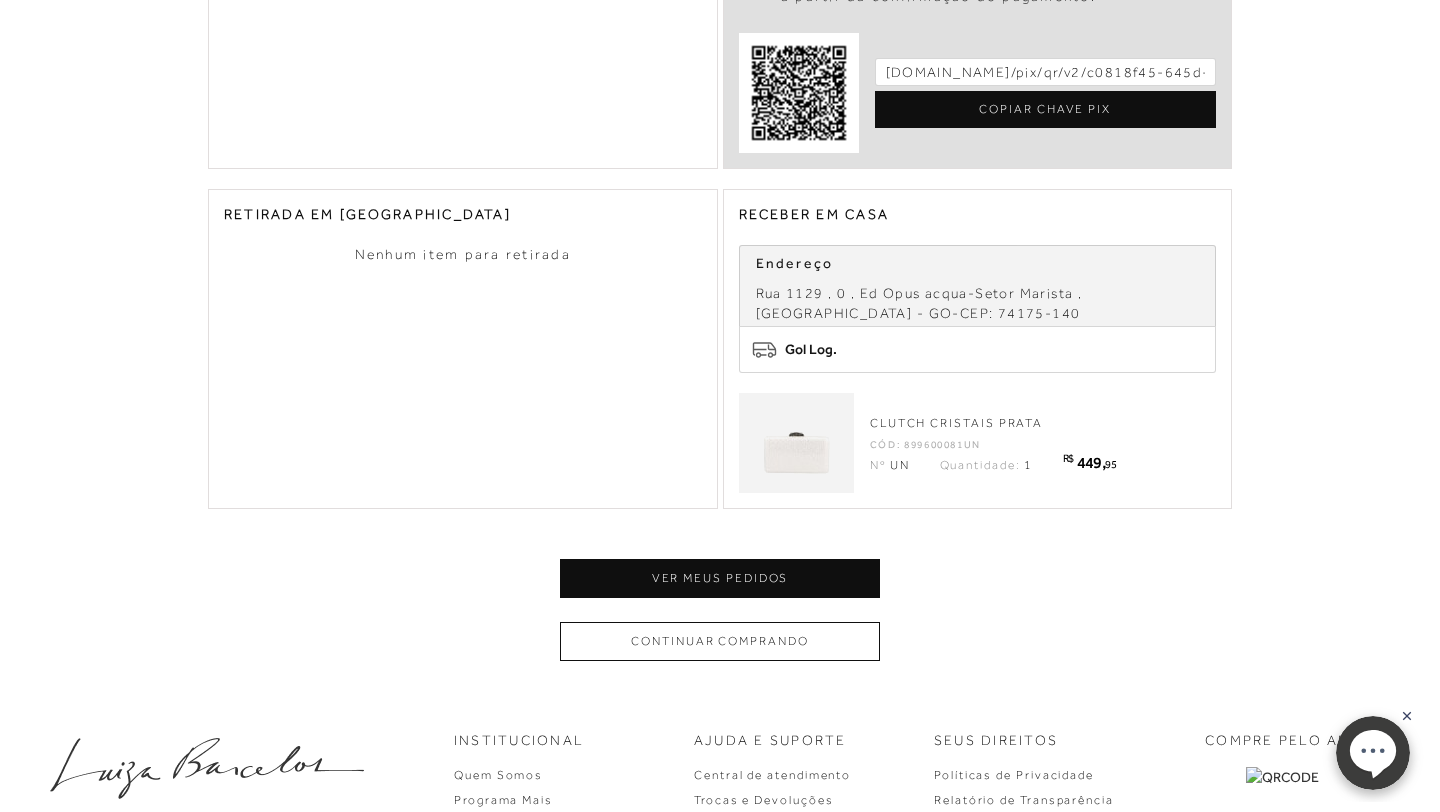 scroll, scrollTop: 785, scrollLeft: 0, axis: vertical 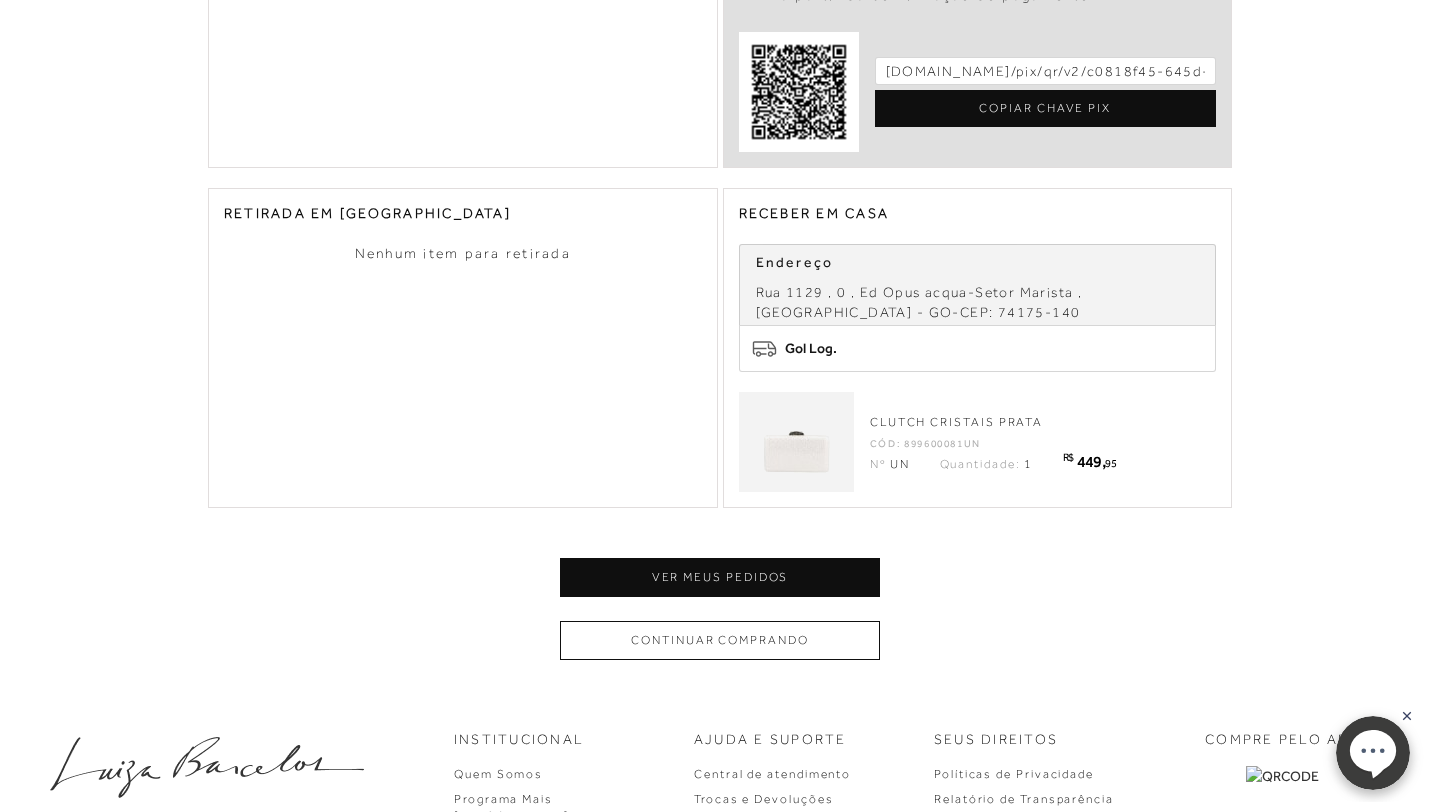 click on "74175-140" at bounding box center [1039, 312] 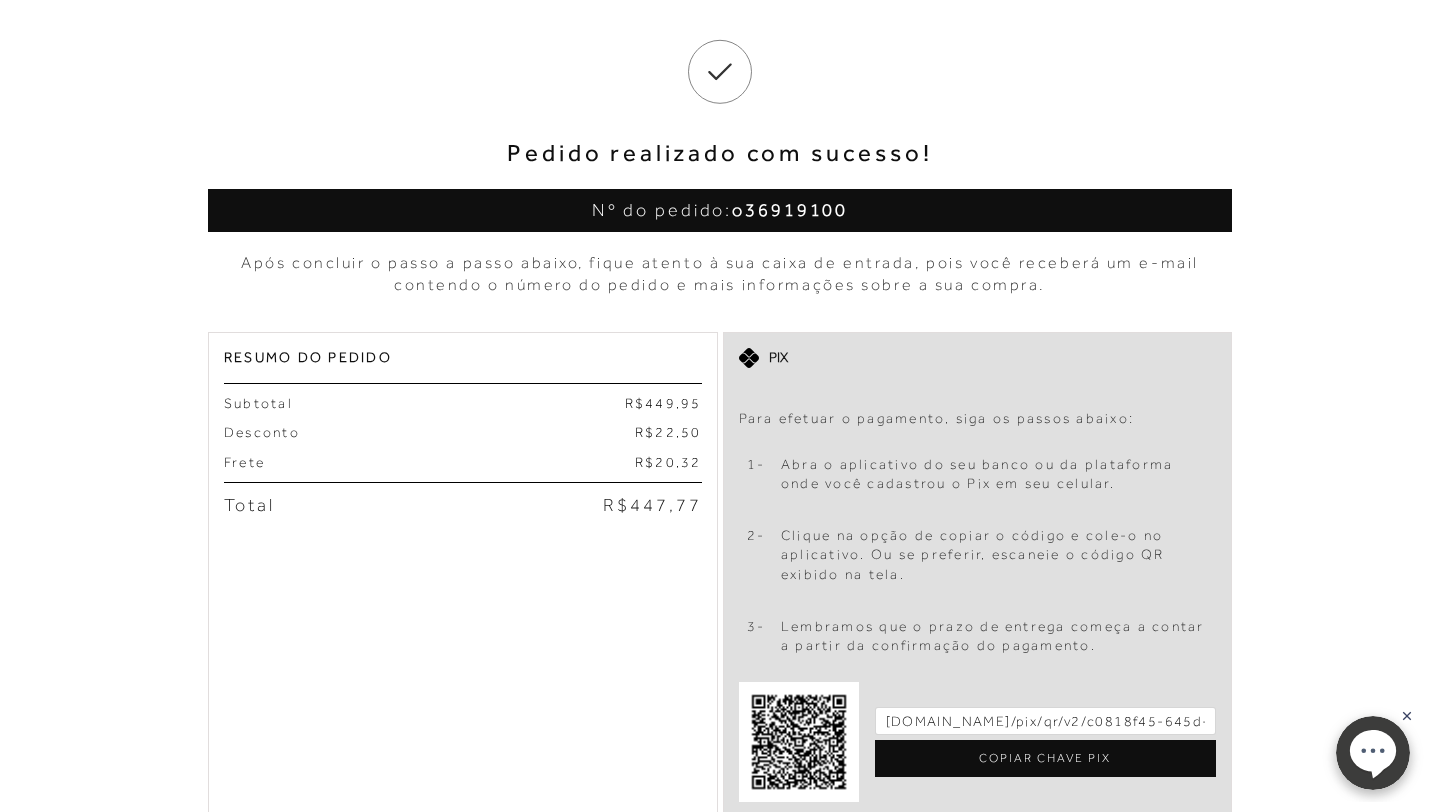 scroll, scrollTop: 1035, scrollLeft: 0, axis: vertical 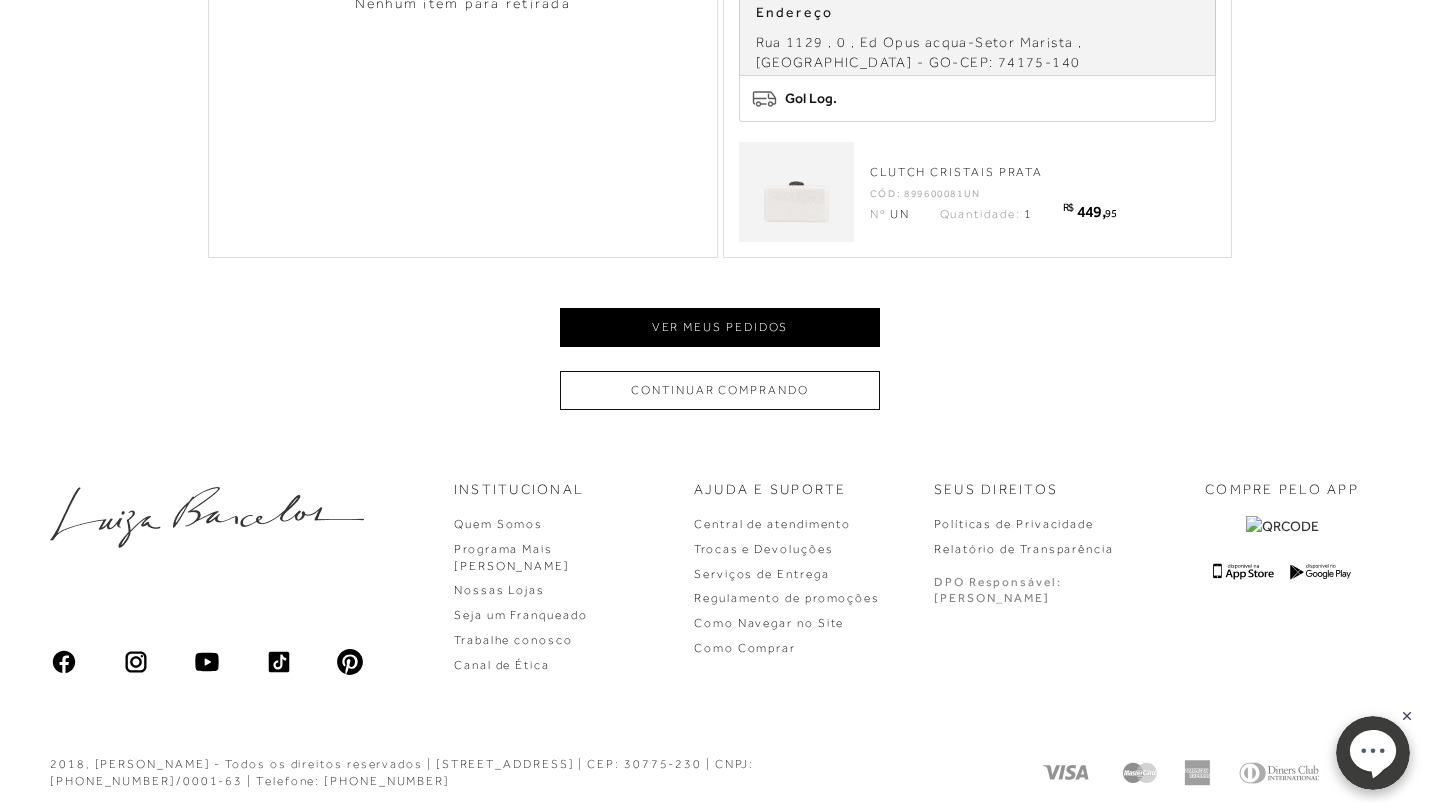 click on "Ver meus pedidos" at bounding box center (720, 327) 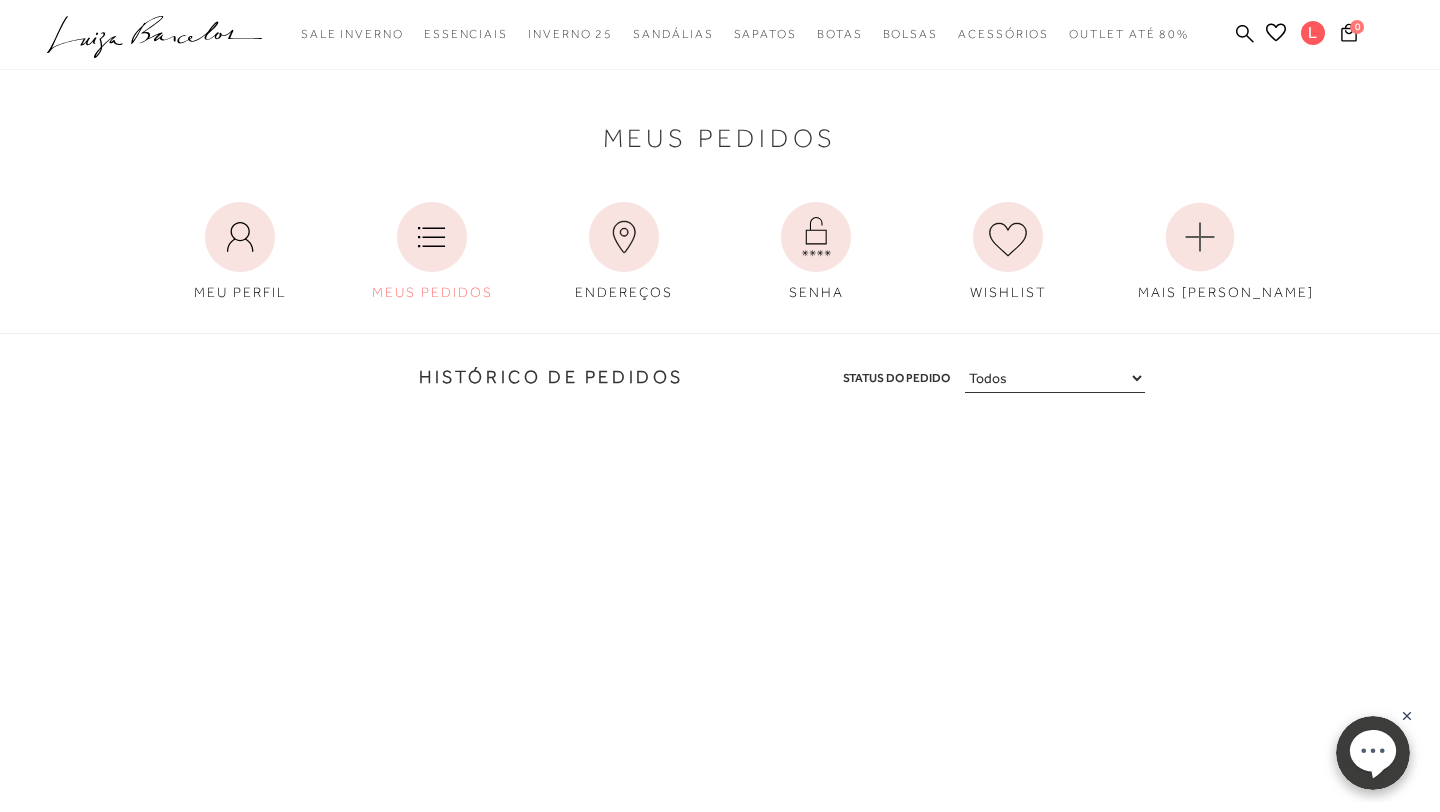 scroll, scrollTop: 0, scrollLeft: 0, axis: both 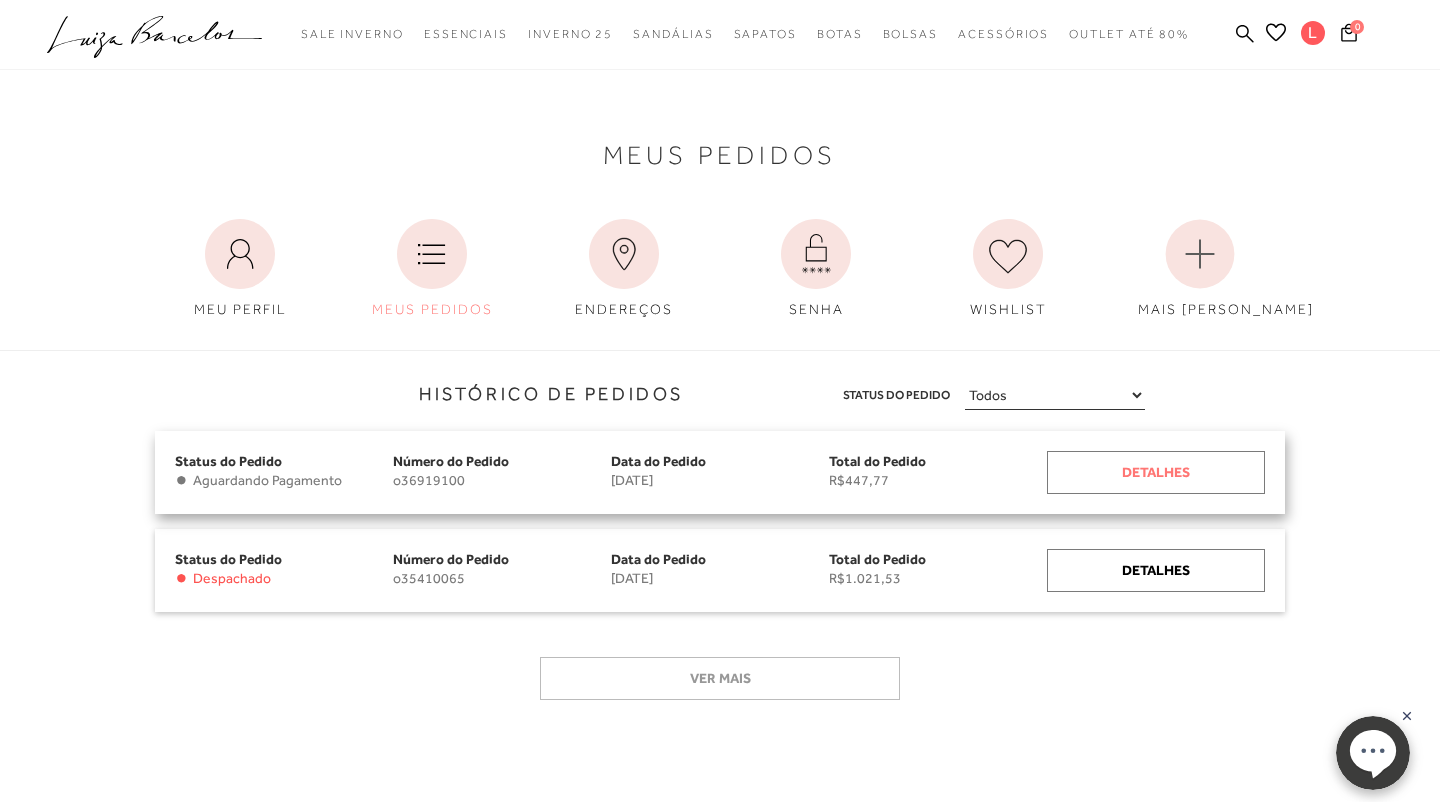 click on "Detalhes" at bounding box center (1156, 472) 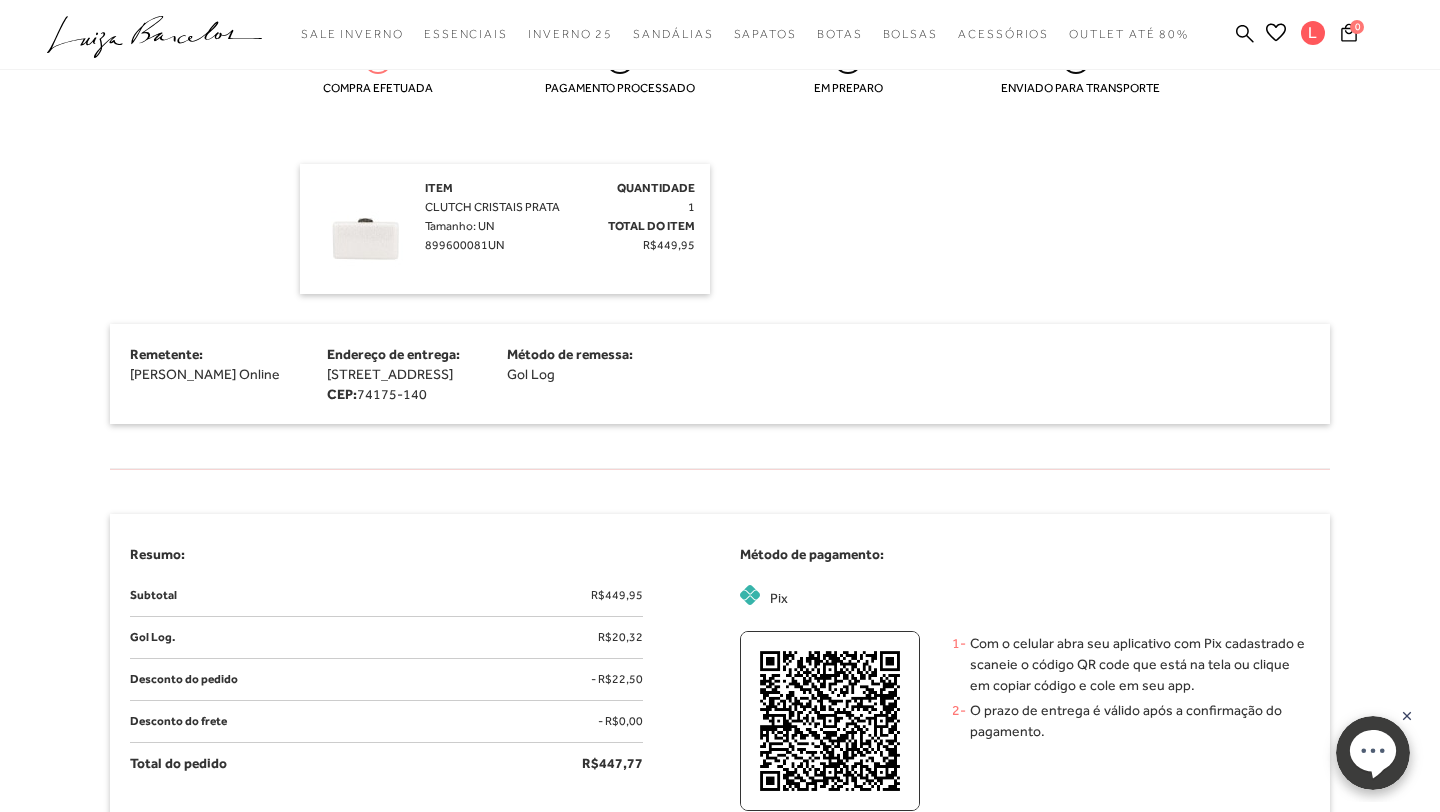 scroll, scrollTop: 586, scrollLeft: 0, axis: vertical 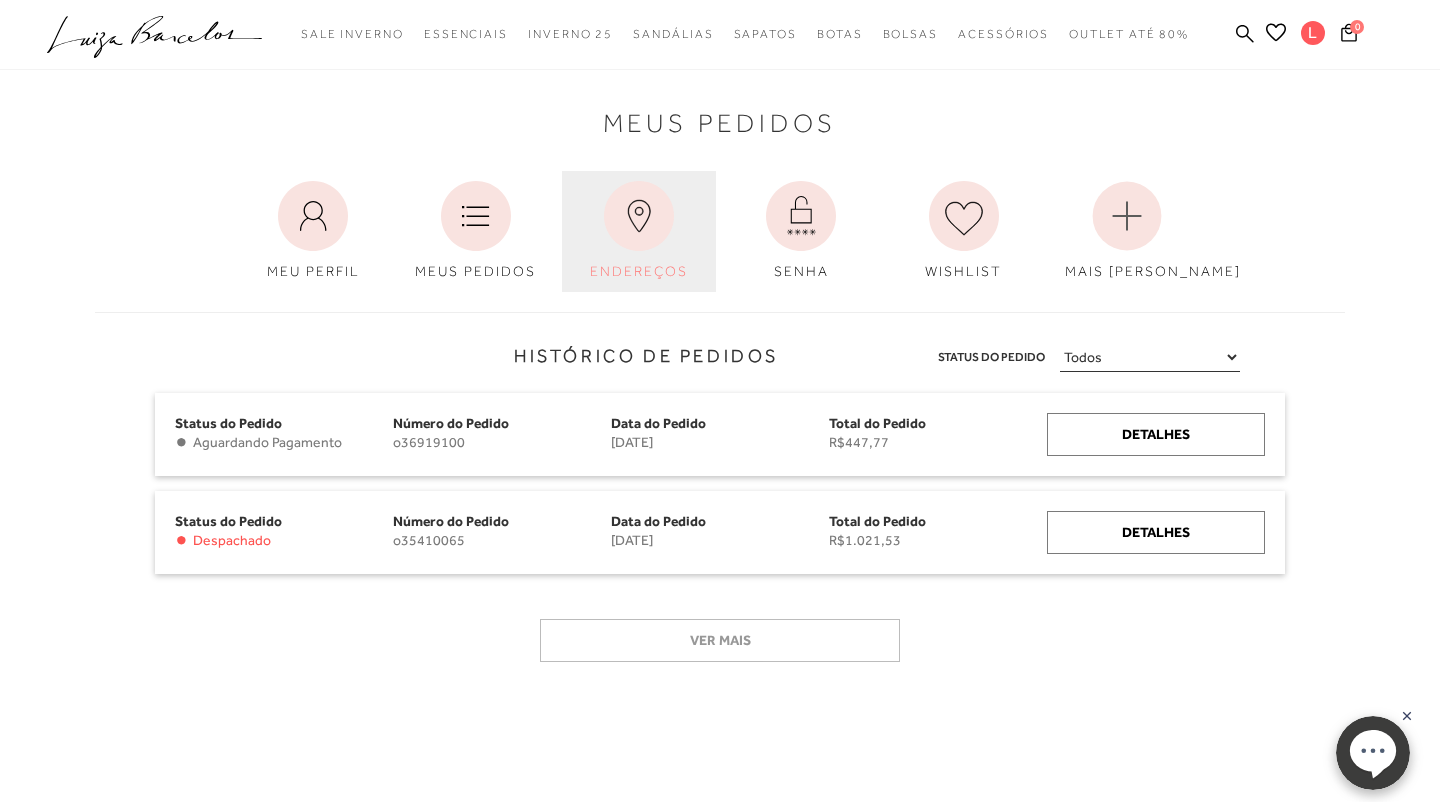 click 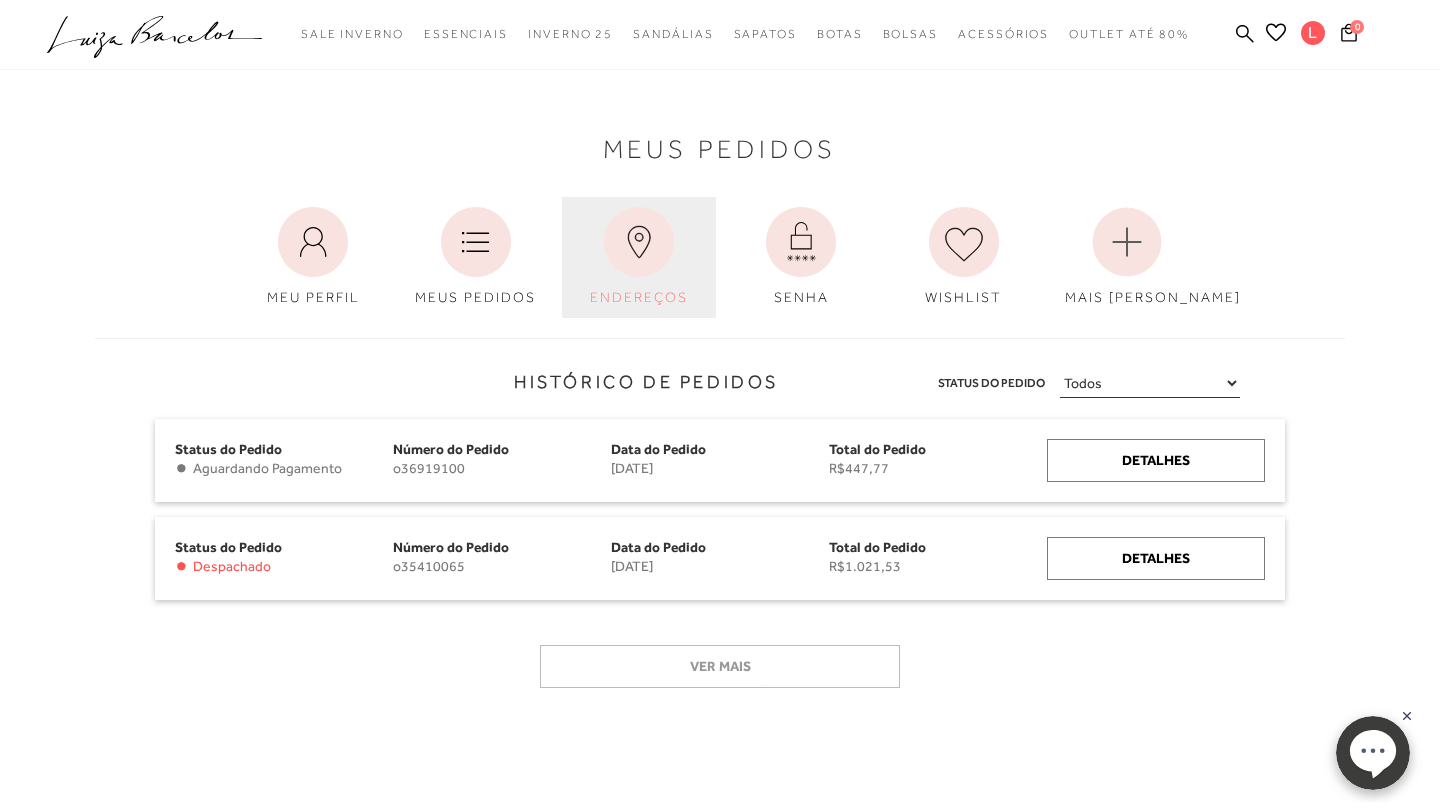 scroll, scrollTop: 0, scrollLeft: 0, axis: both 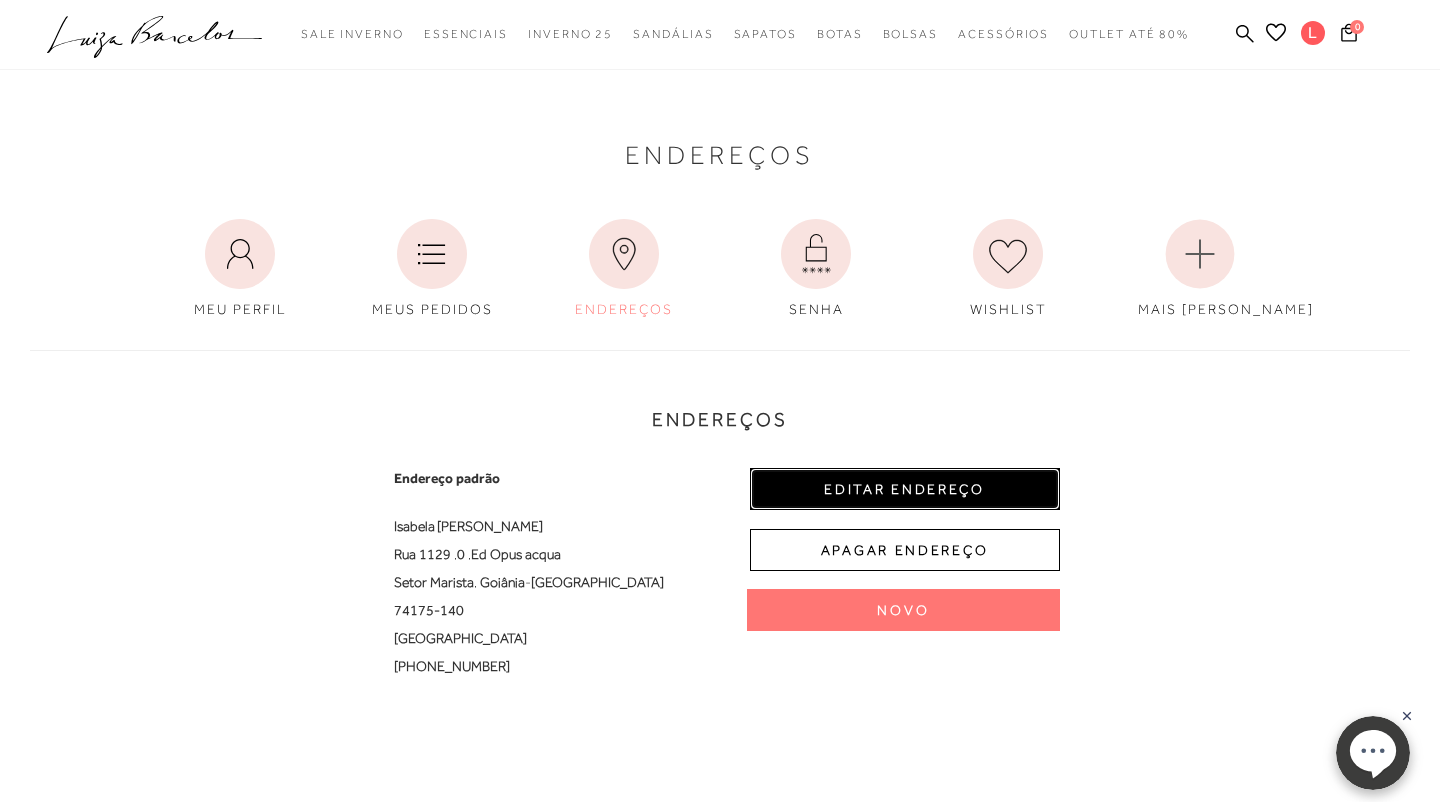 click on "EDITAR ENDEREÇO" at bounding box center [905, 489] 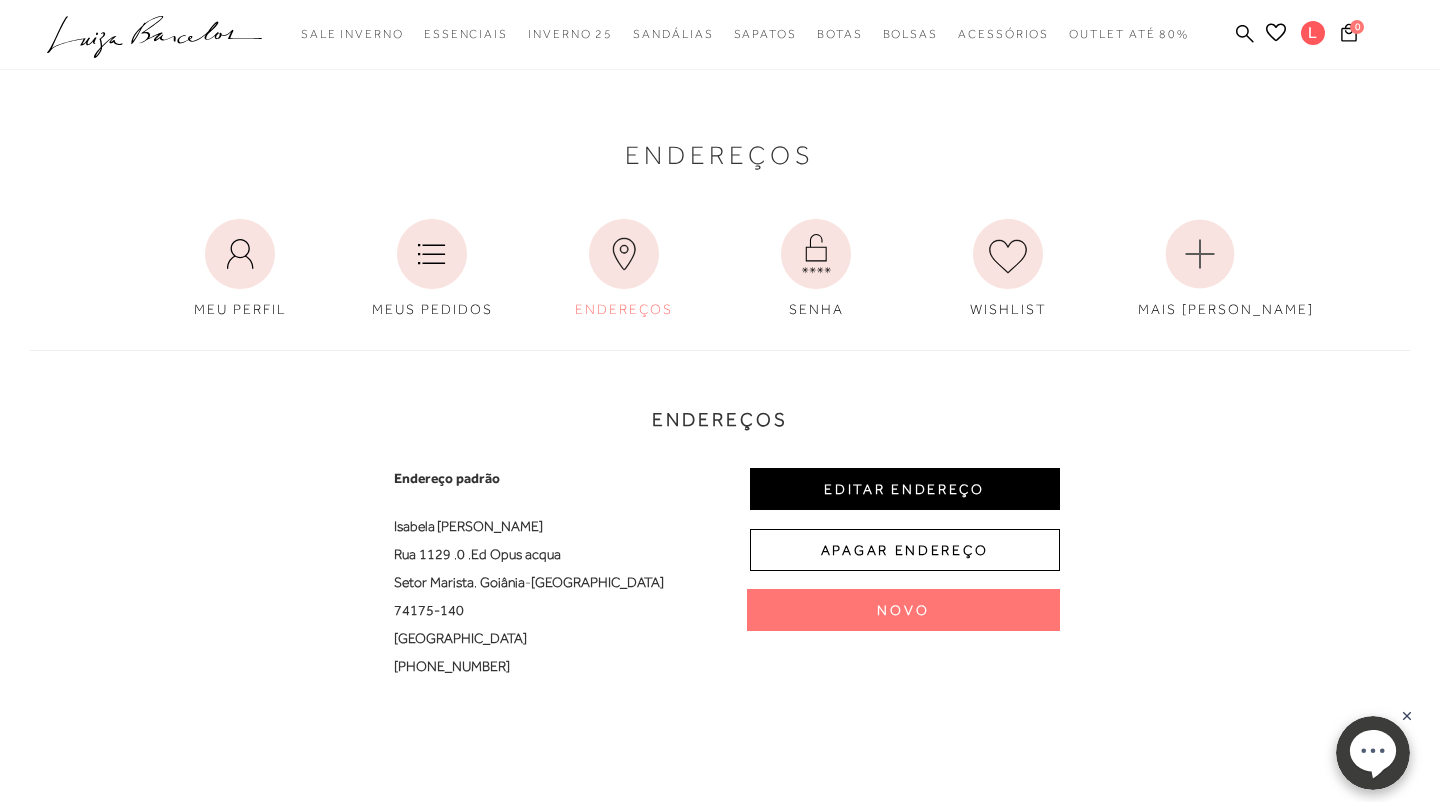 select on "GO" 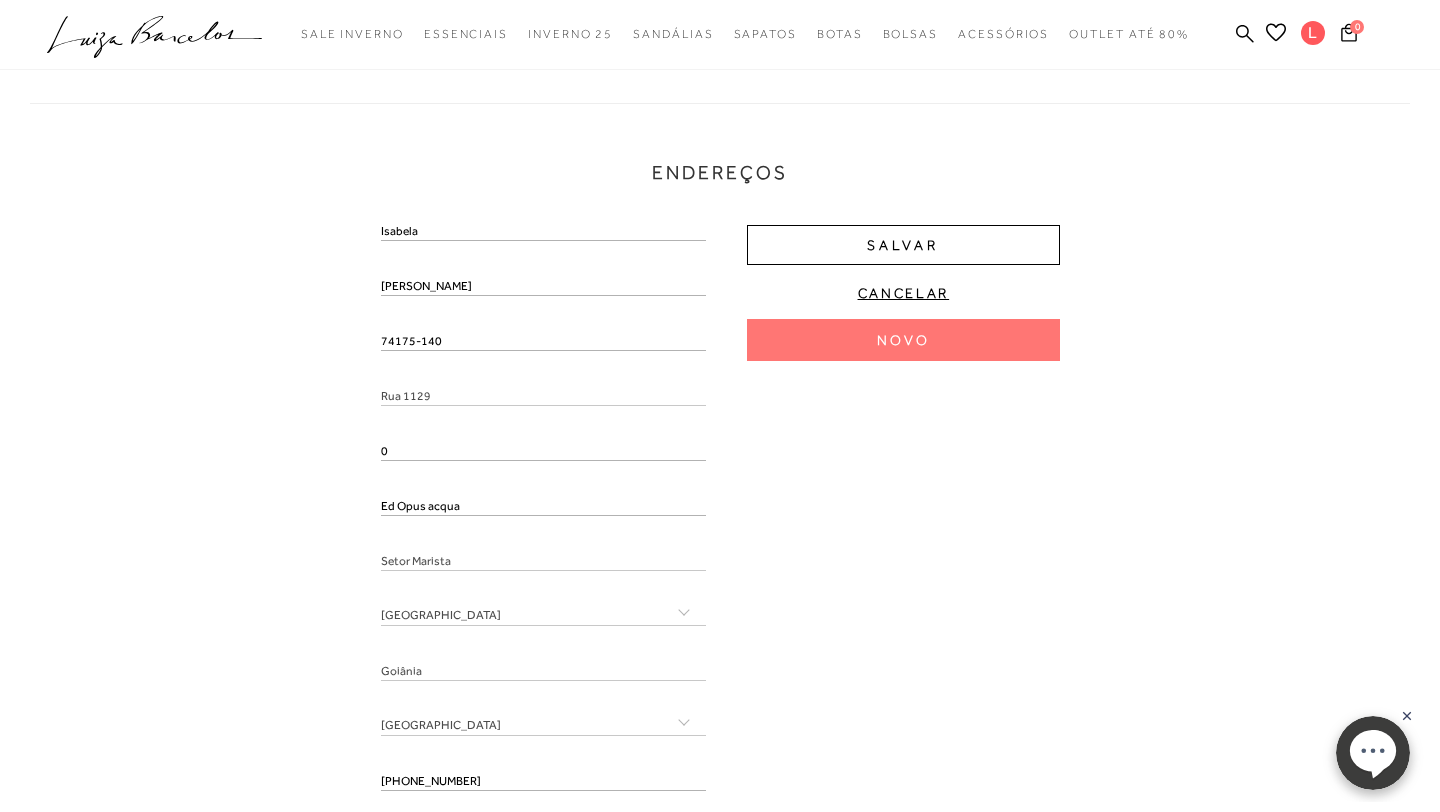 scroll, scrollTop: 246, scrollLeft: 0, axis: vertical 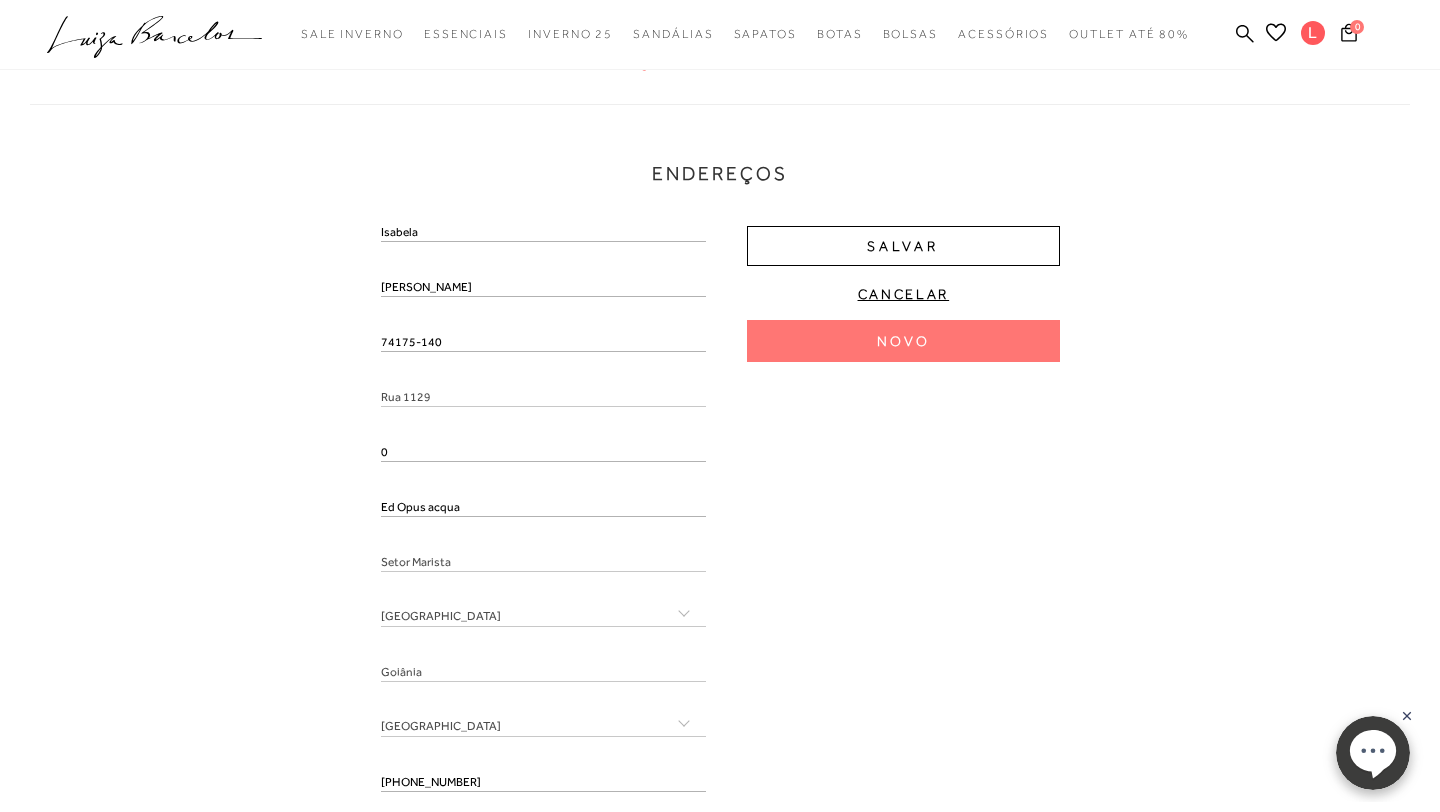 click on "Ed Opus acqua" at bounding box center [544, 507] 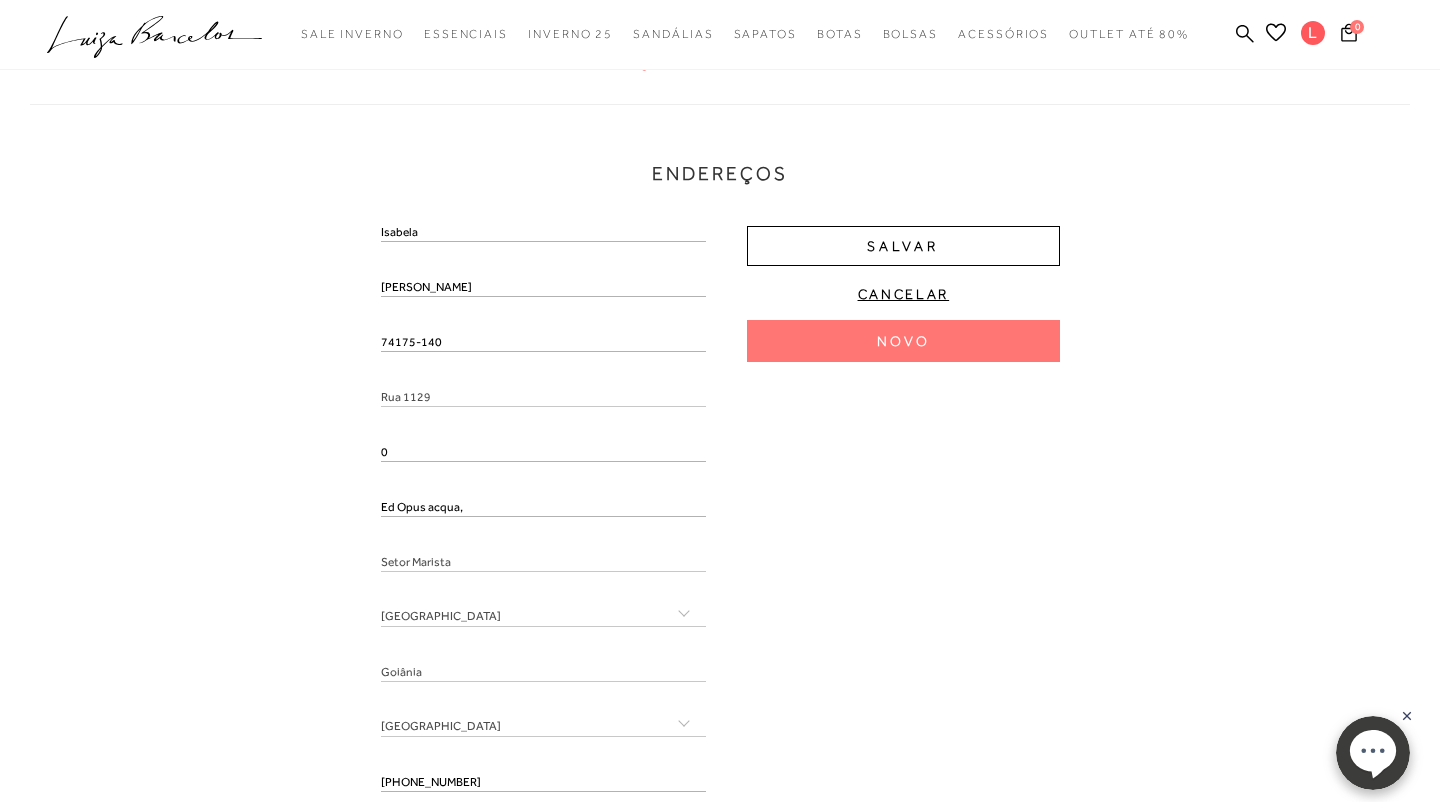 type on "Ed Opus acqua" 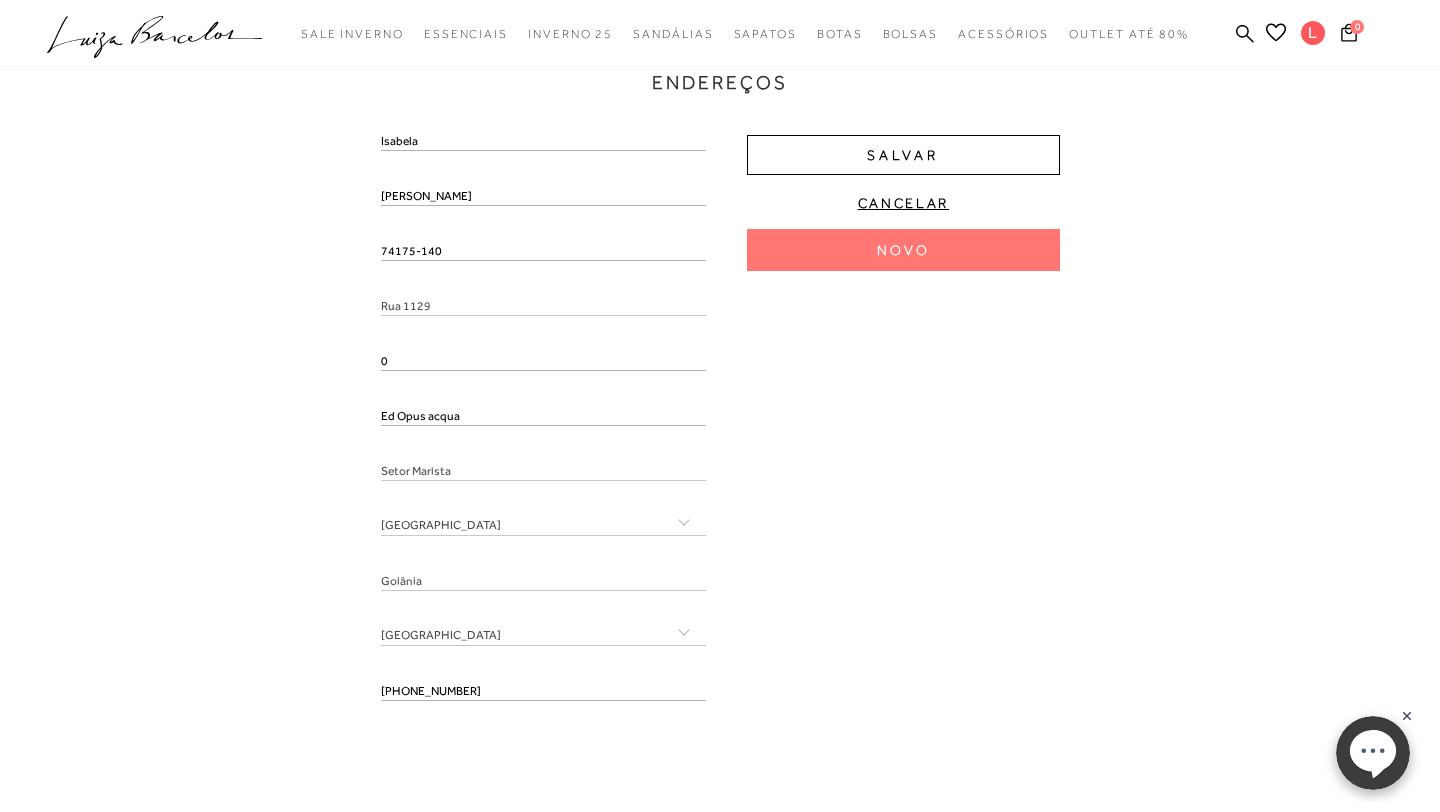 scroll, scrollTop: 339, scrollLeft: 0, axis: vertical 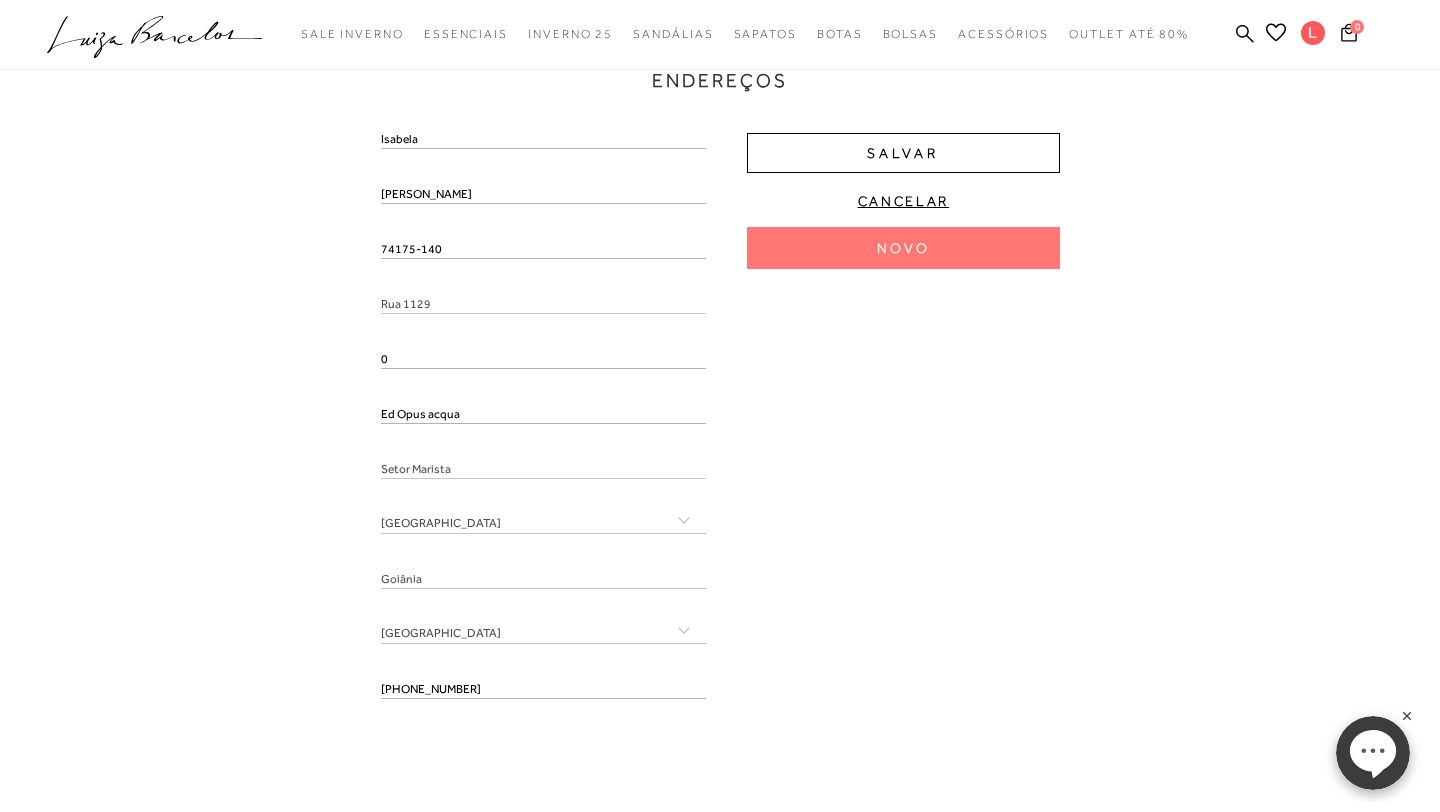 click on "0" at bounding box center [544, 359] 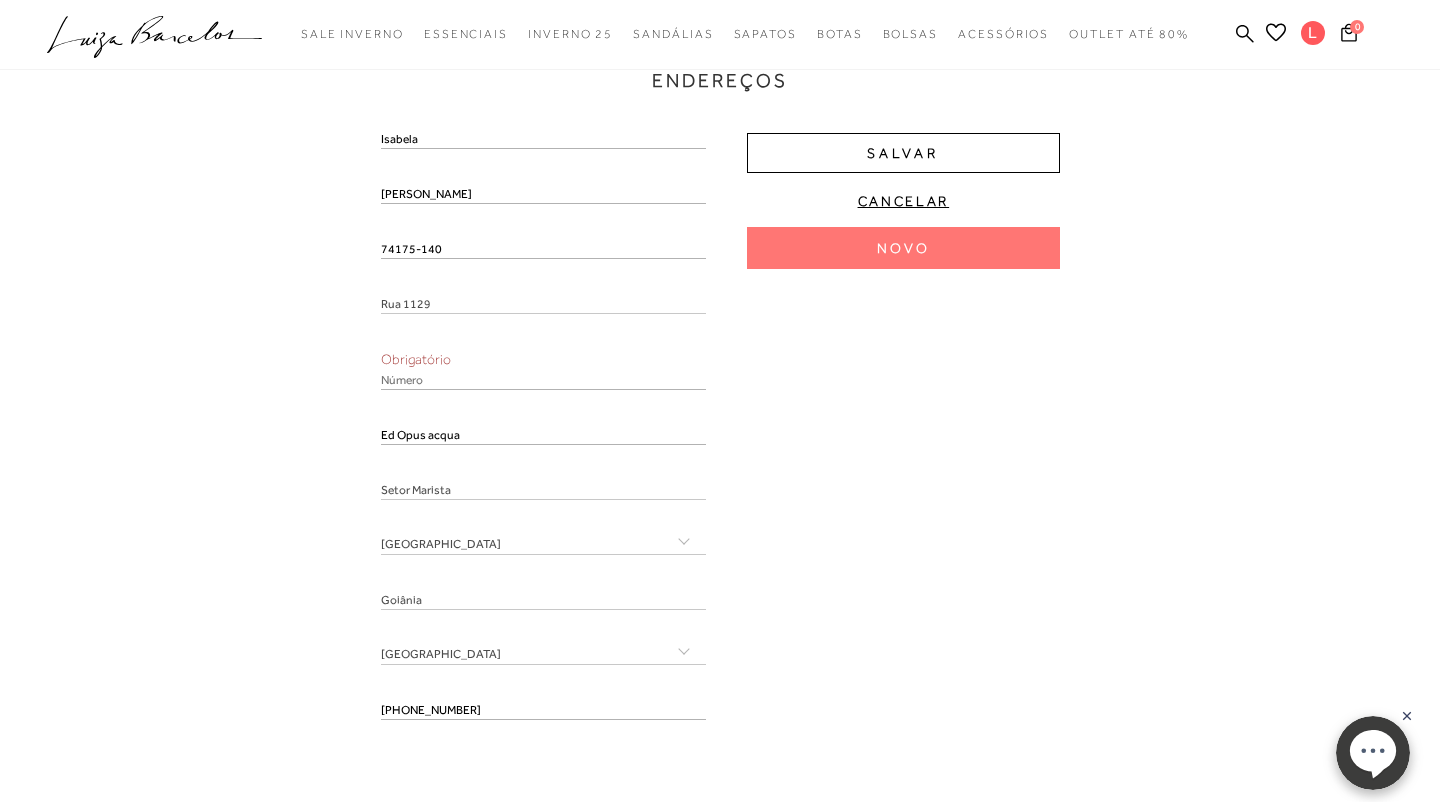 click at bounding box center (544, 380) 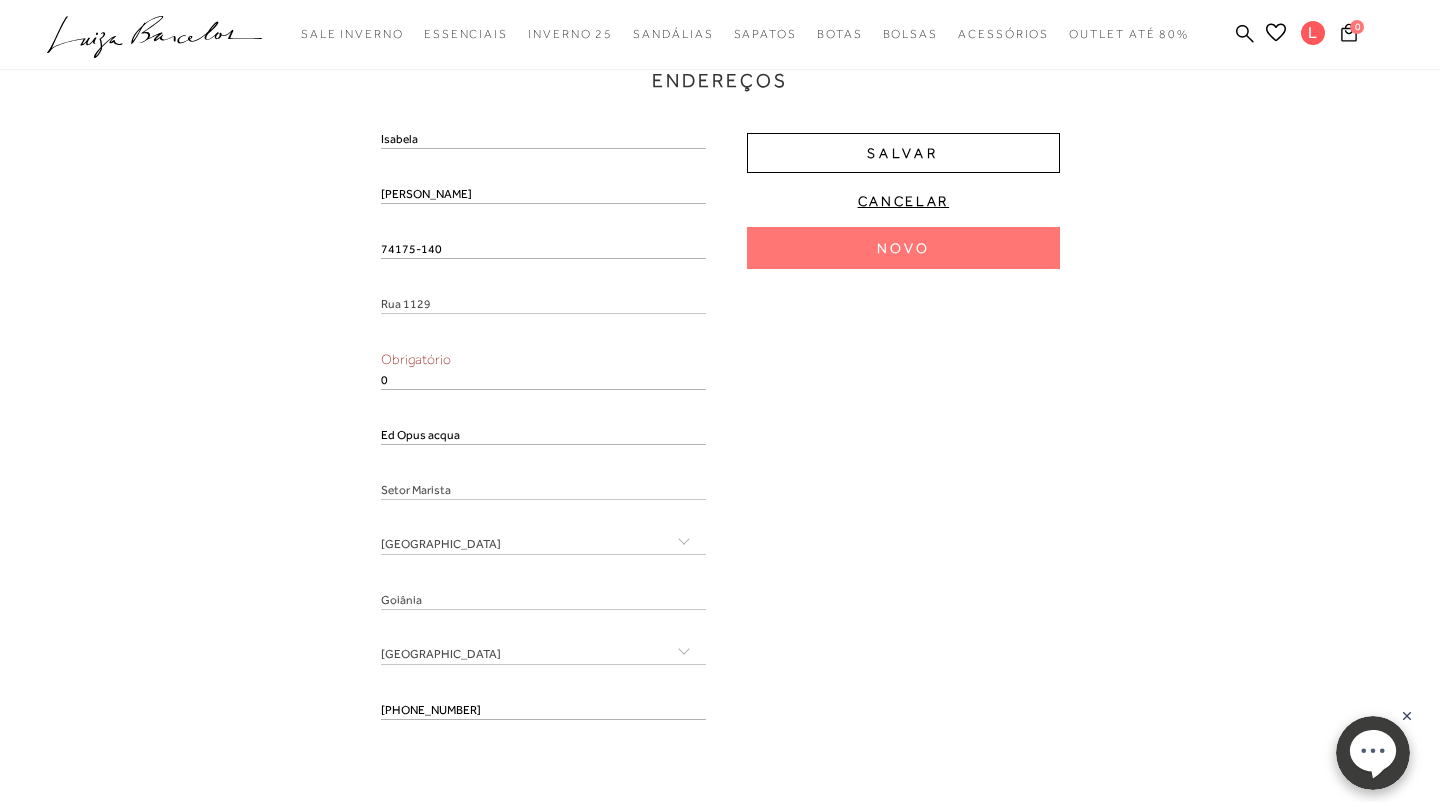 type on "0" 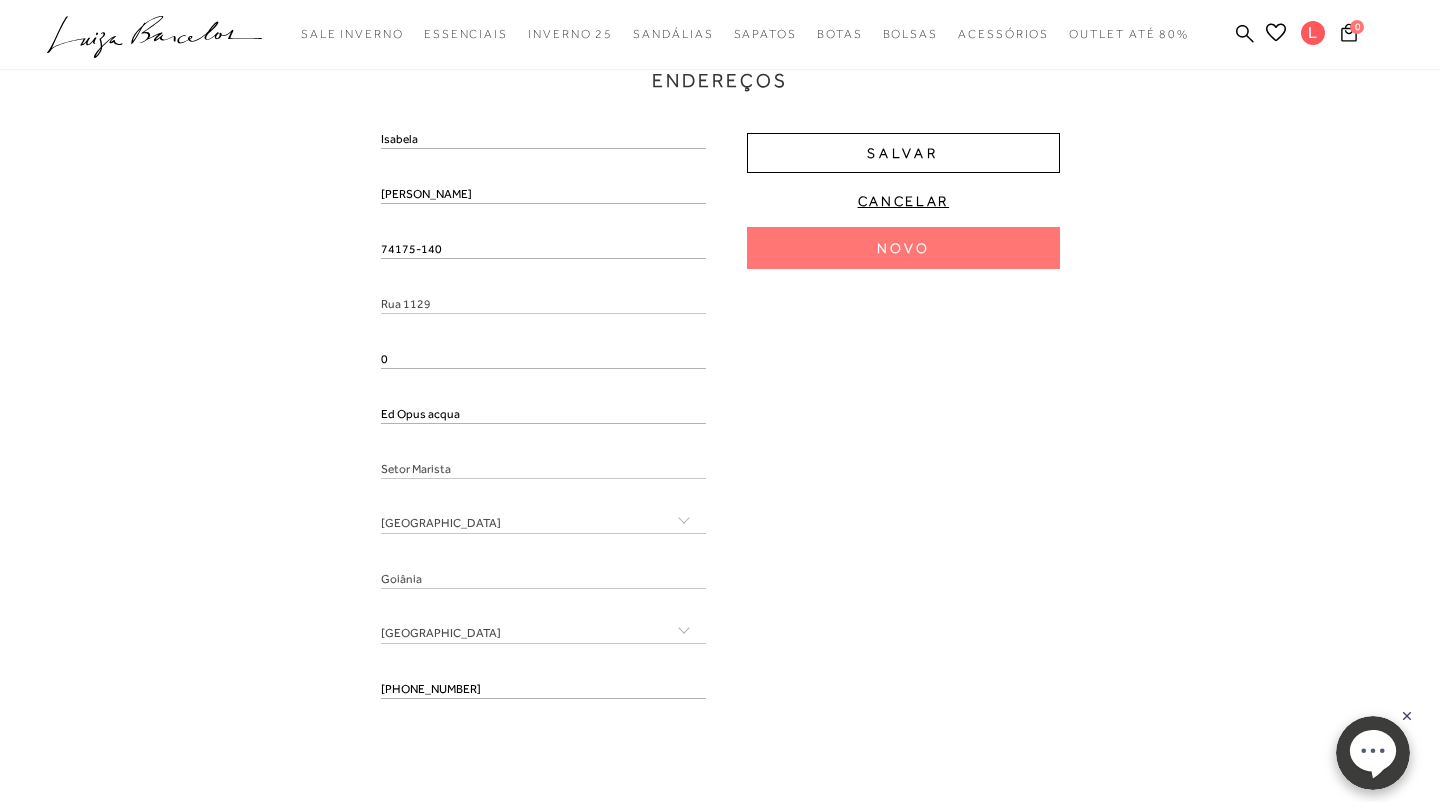 click on "Isabela
Barros
74175-140
Rua 1129
0
Ed Opus acqua
Setor Marista" at bounding box center [720, 421] 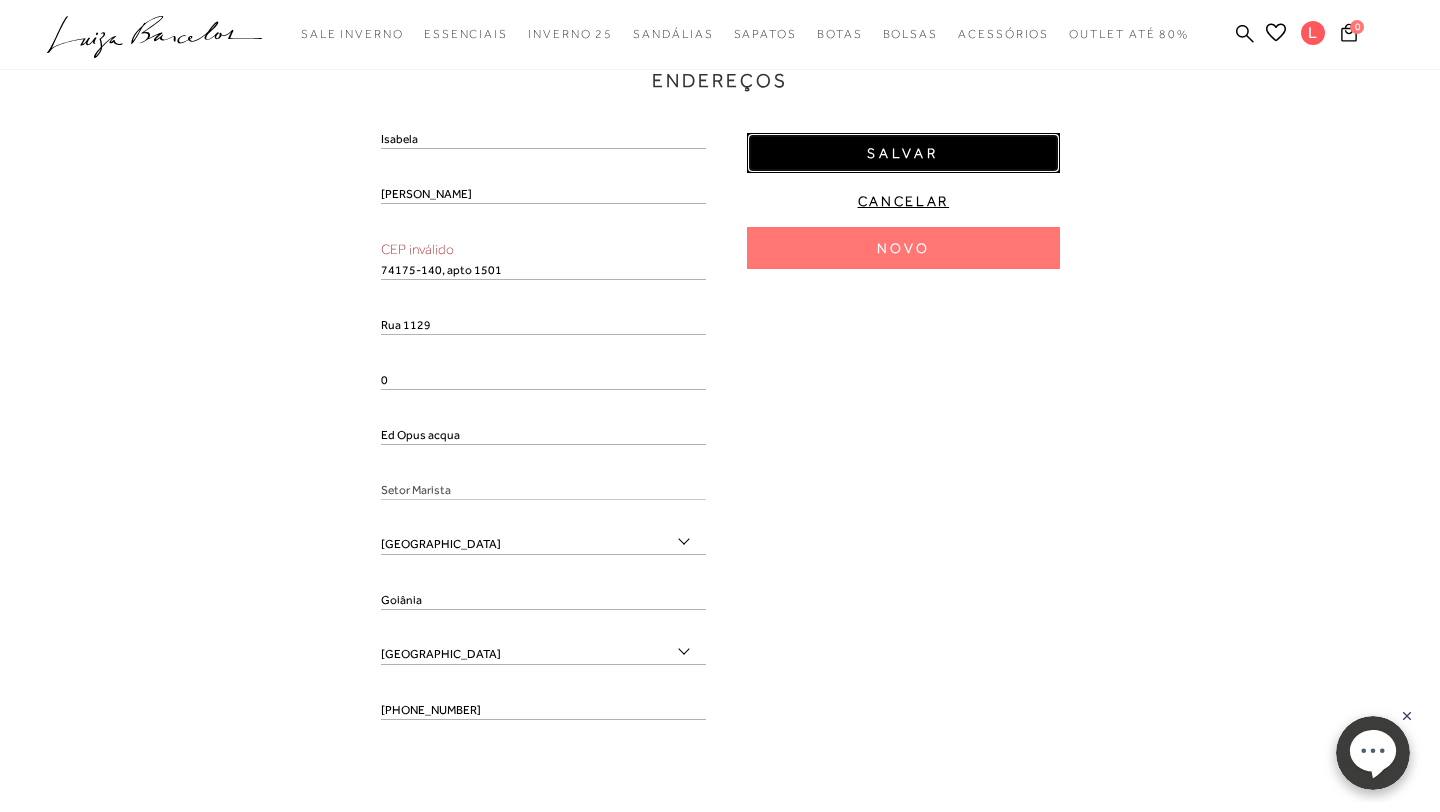 click on "Salvar" at bounding box center [903, 153] 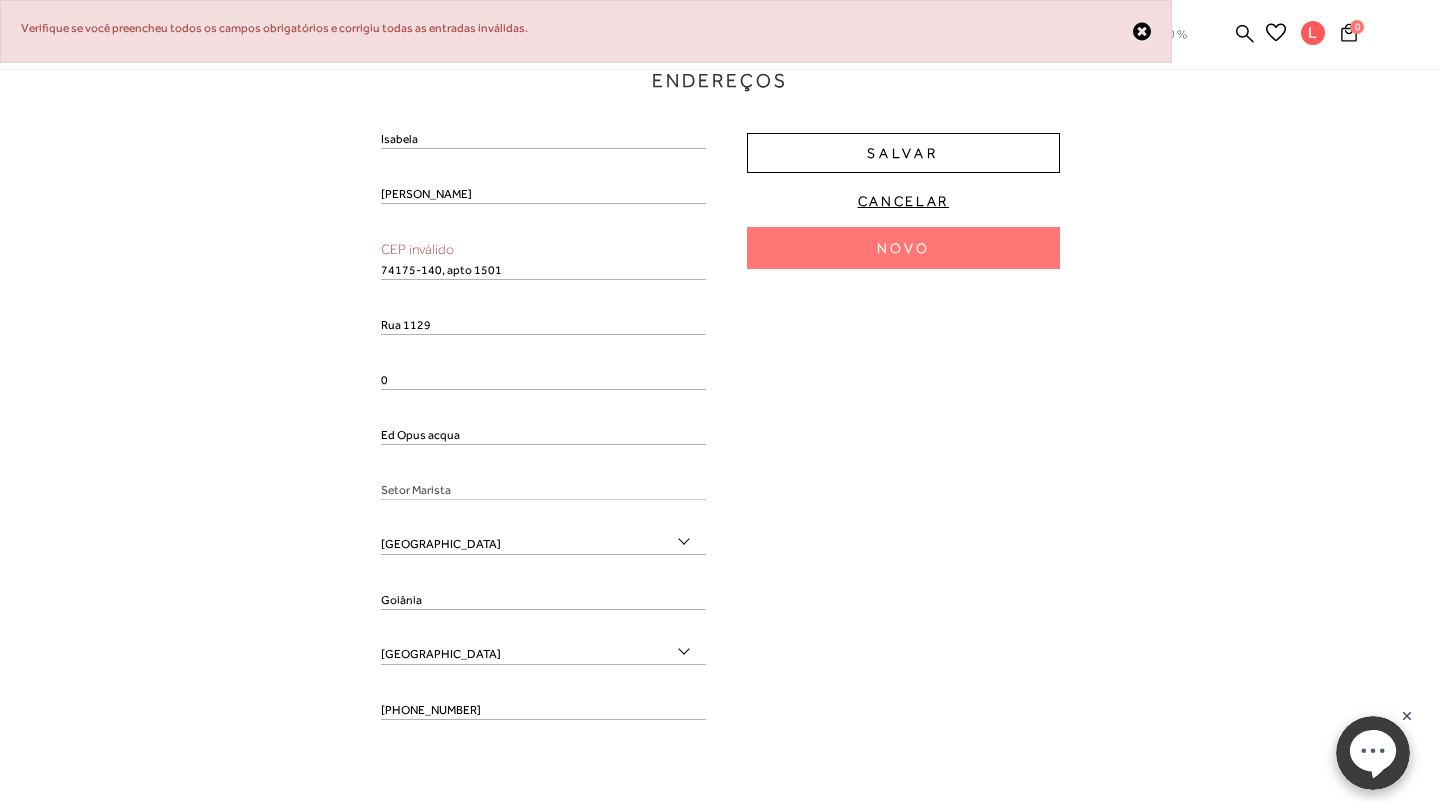 click on "74175-140, apto 1501" at bounding box center (544, 270) 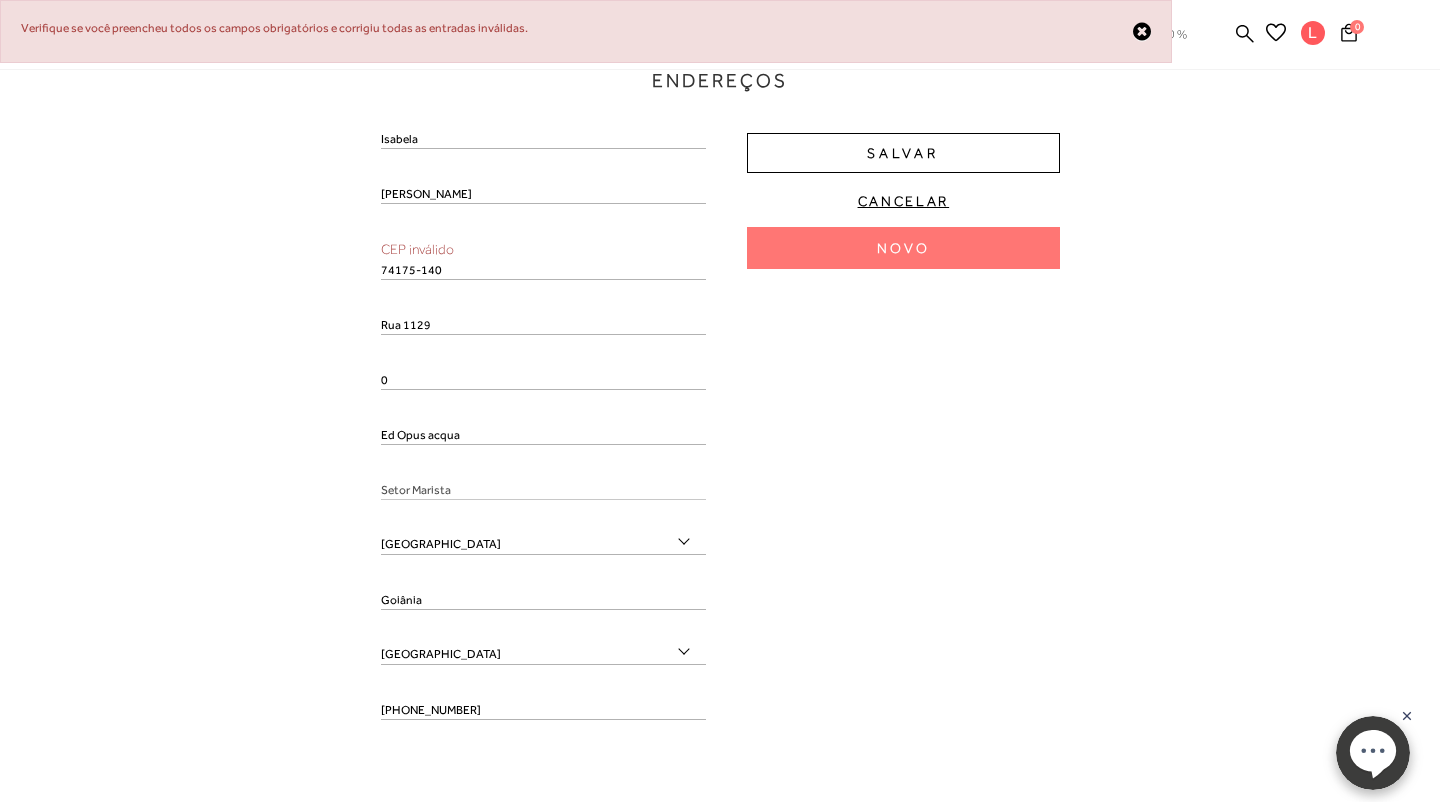 type on "74175-140" 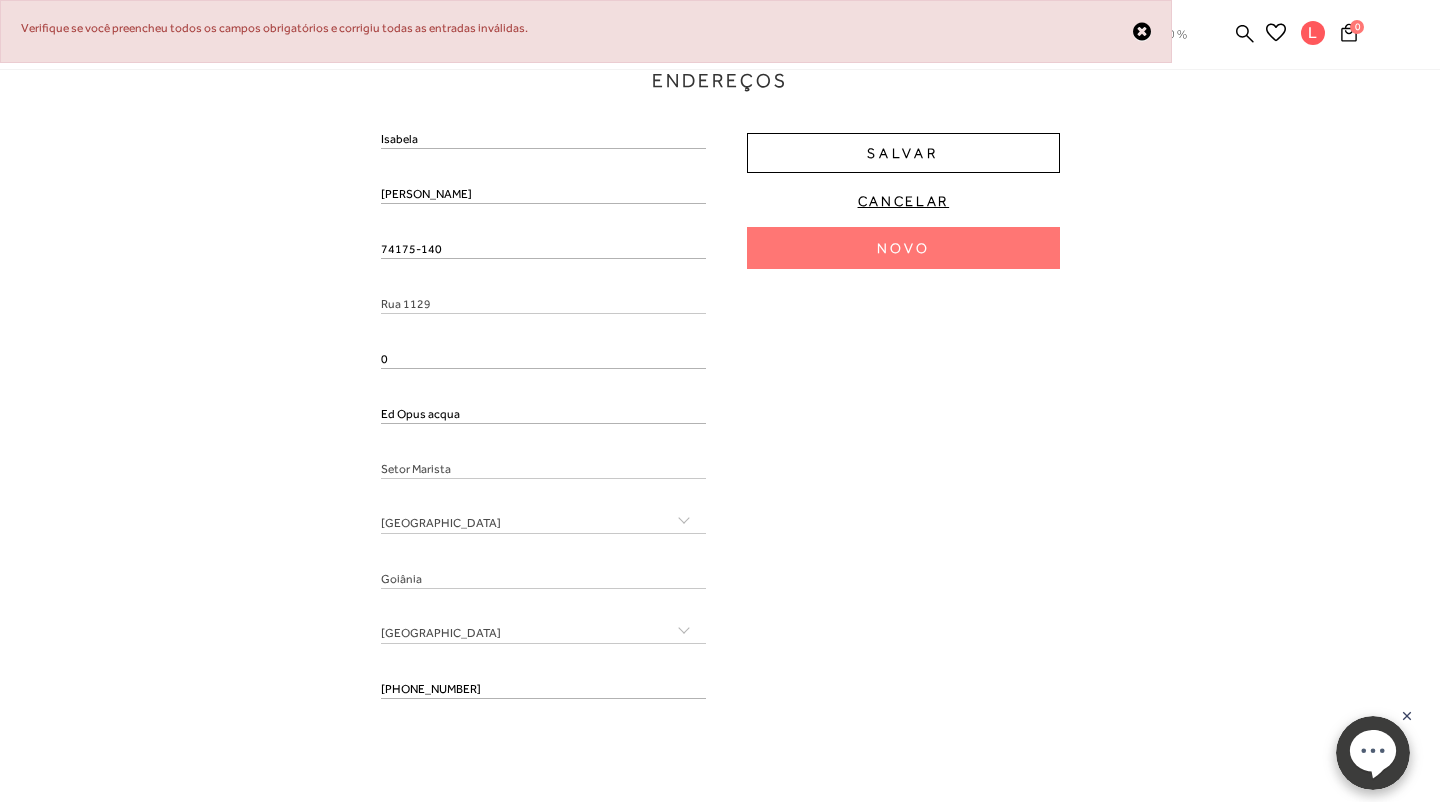 click on "Isabela
Barros
74175-140
Rua 1129
0
Ed Opus acqua
Setor Marista
Acre" at bounding box center (544, 421) 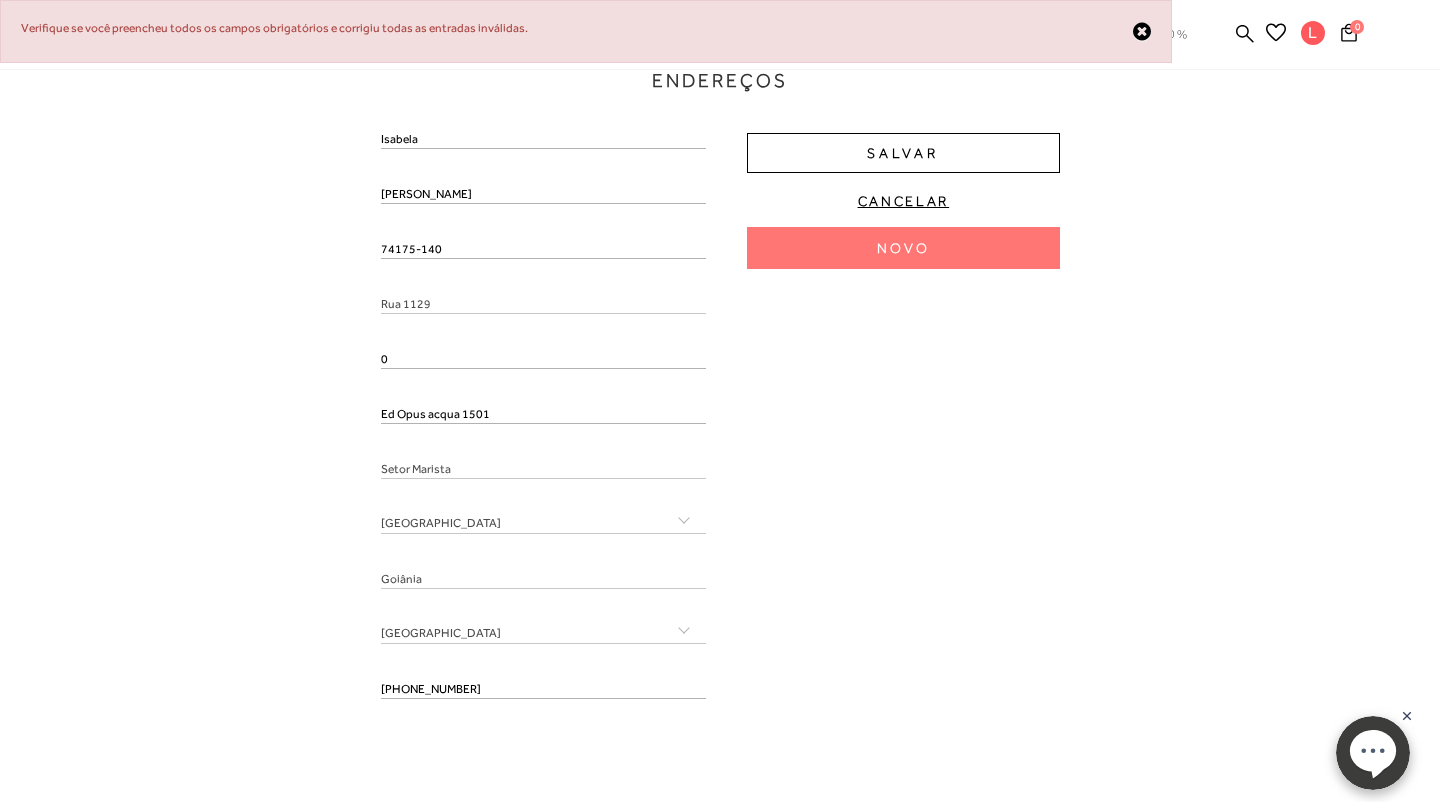 click on "Ed Opus acqua 1501" at bounding box center (544, 414) 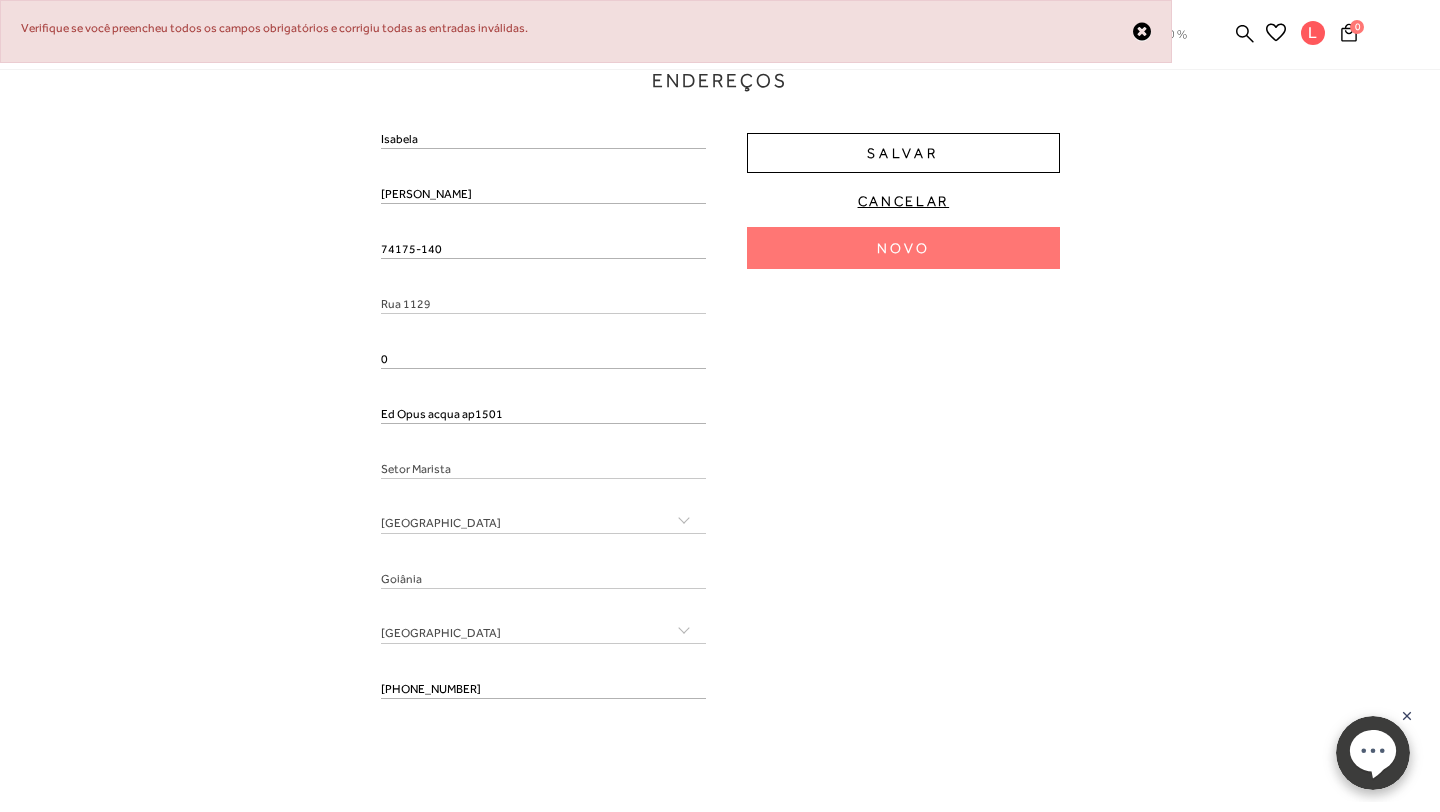 click on "Ed Opus acqua ap1501" at bounding box center (544, 414) 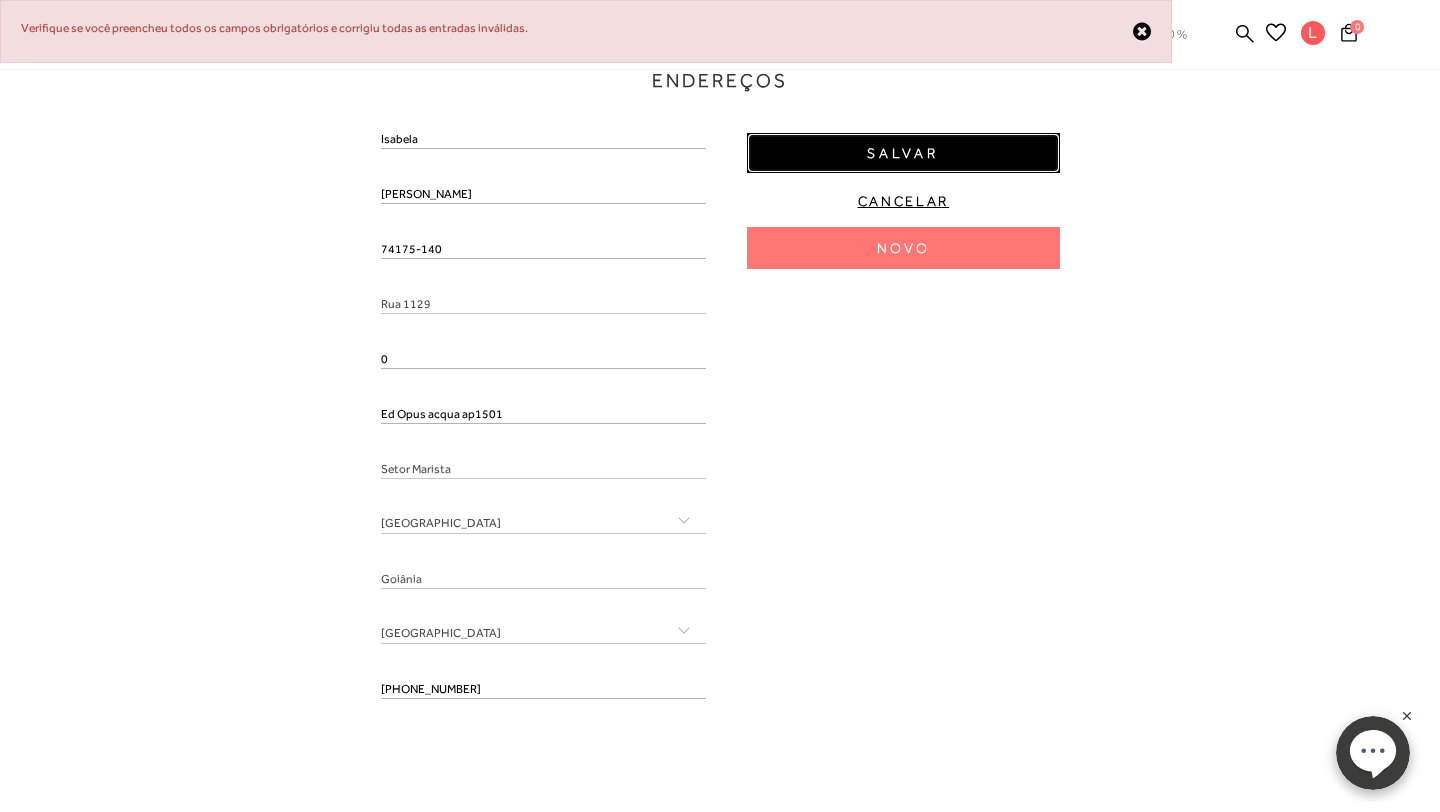 click on "Salvar" at bounding box center (903, 153) 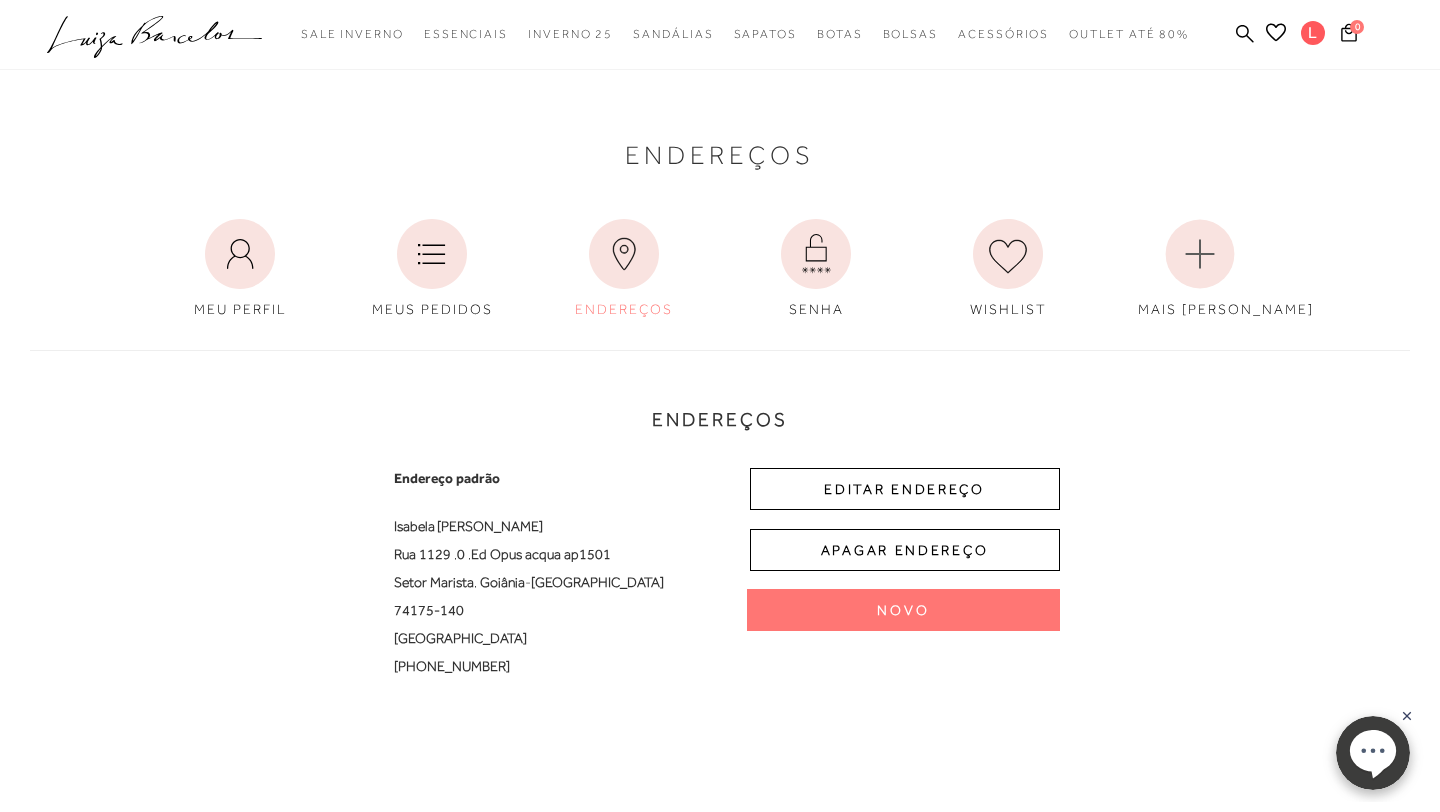 scroll, scrollTop: 1, scrollLeft: 0, axis: vertical 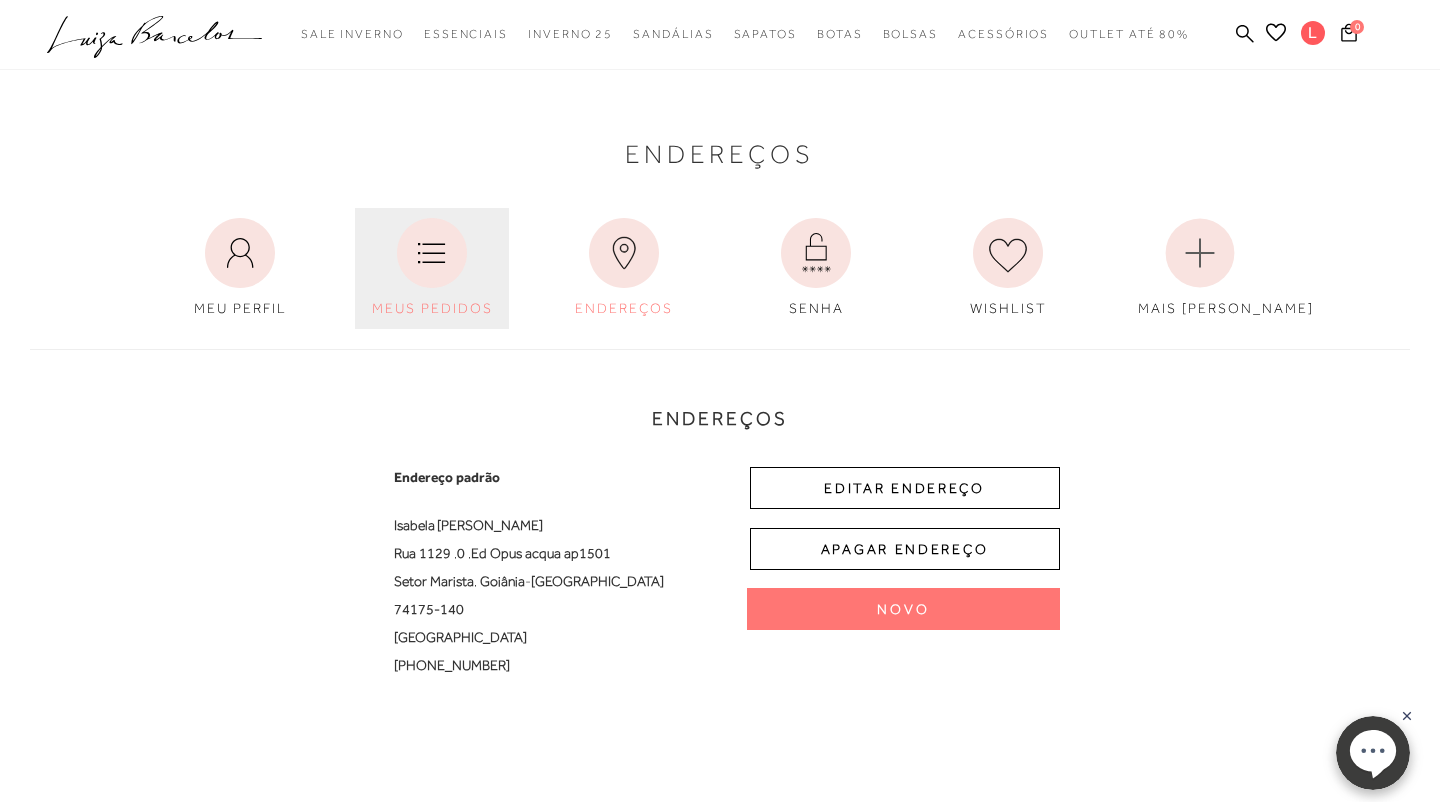 click 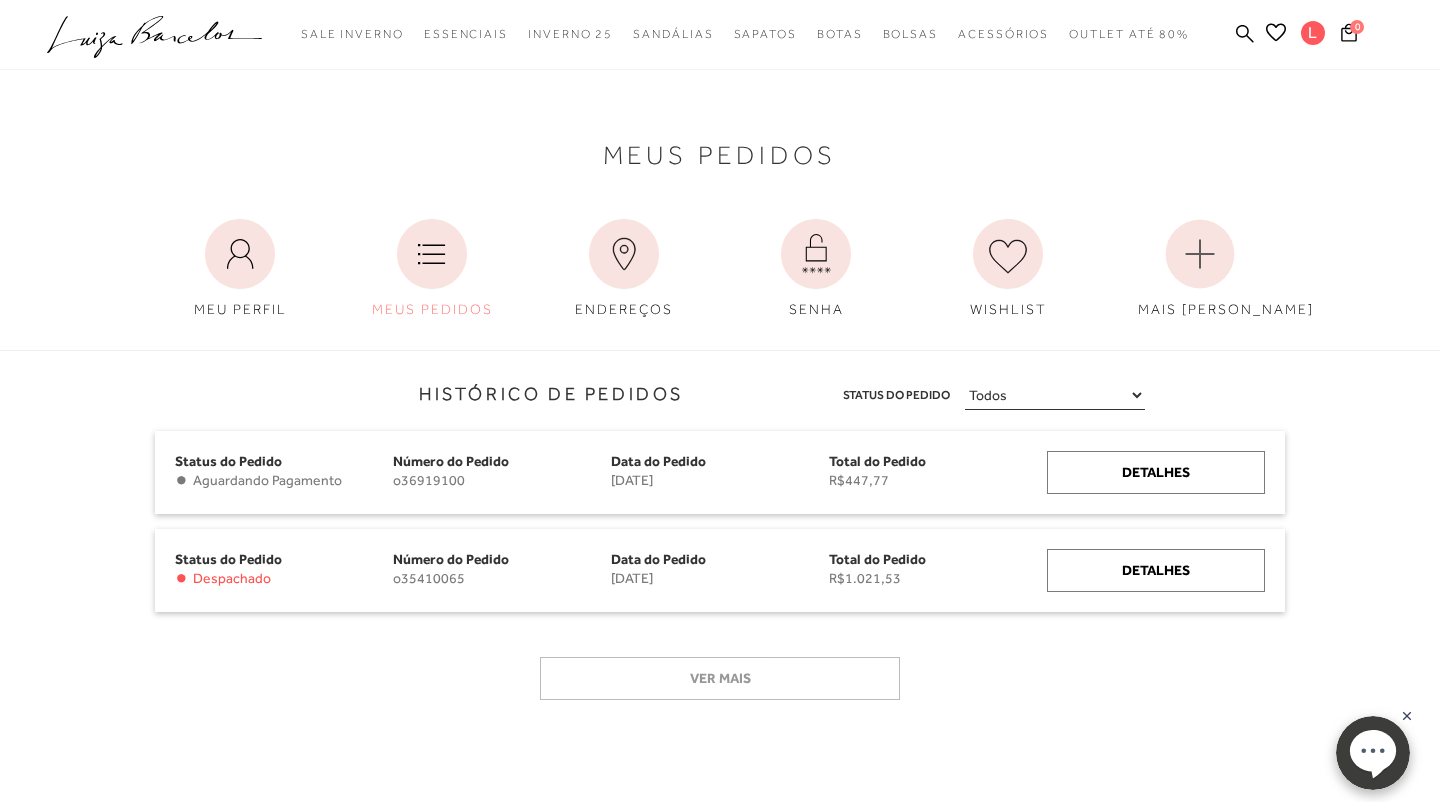 scroll, scrollTop: 0, scrollLeft: 0, axis: both 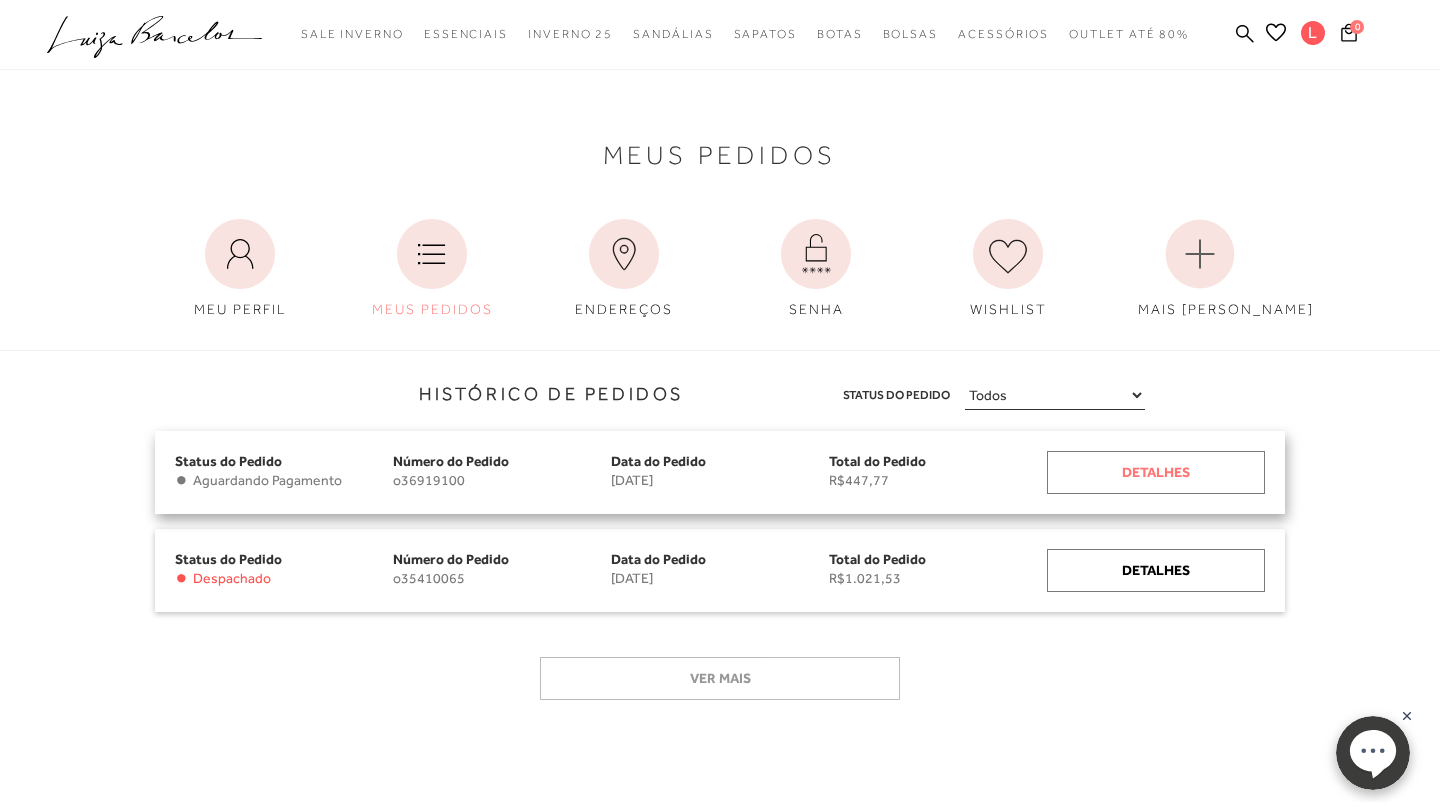 click on "Detalhes" at bounding box center [1156, 472] 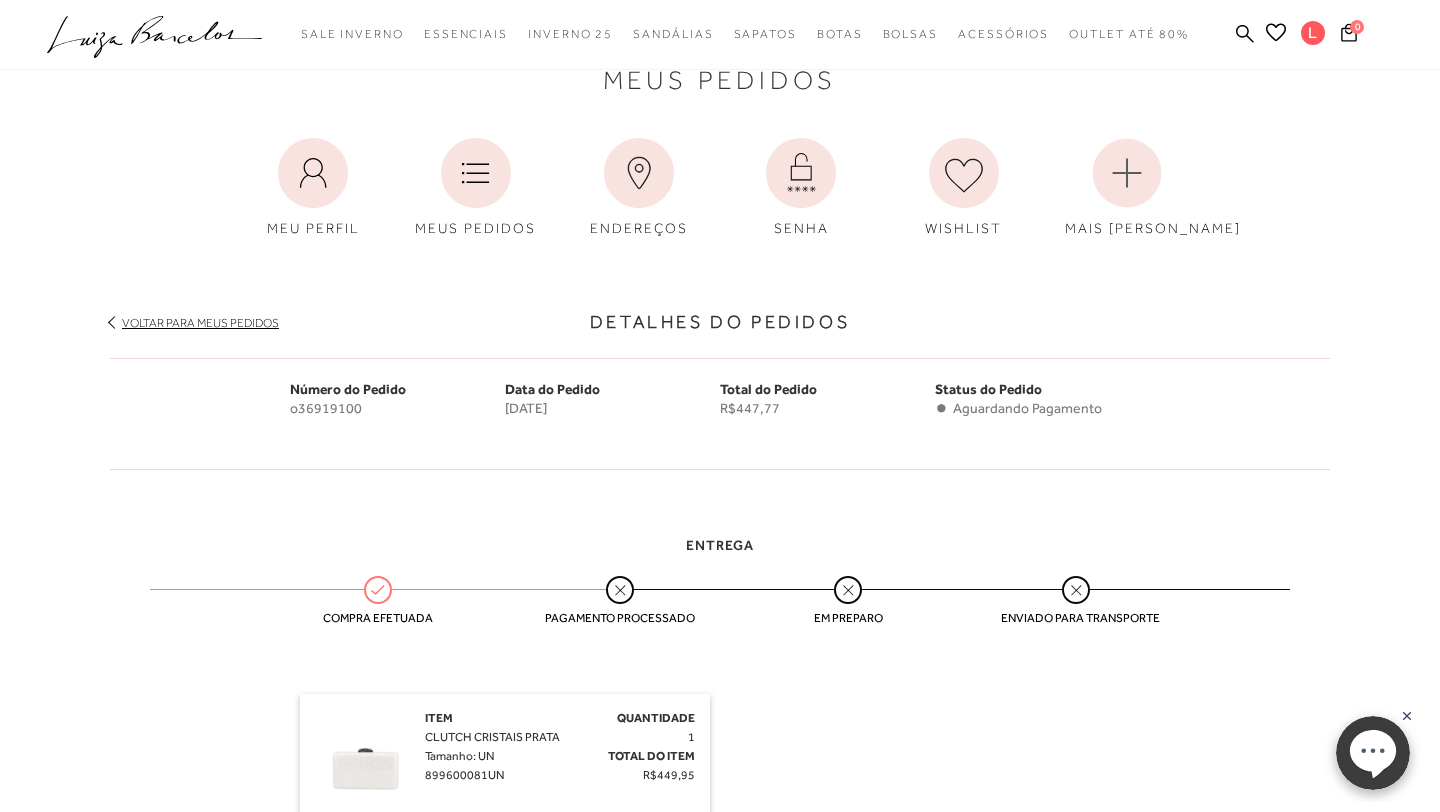 scroll, scrollTop: 0, scrollLeft: 0, axis: both 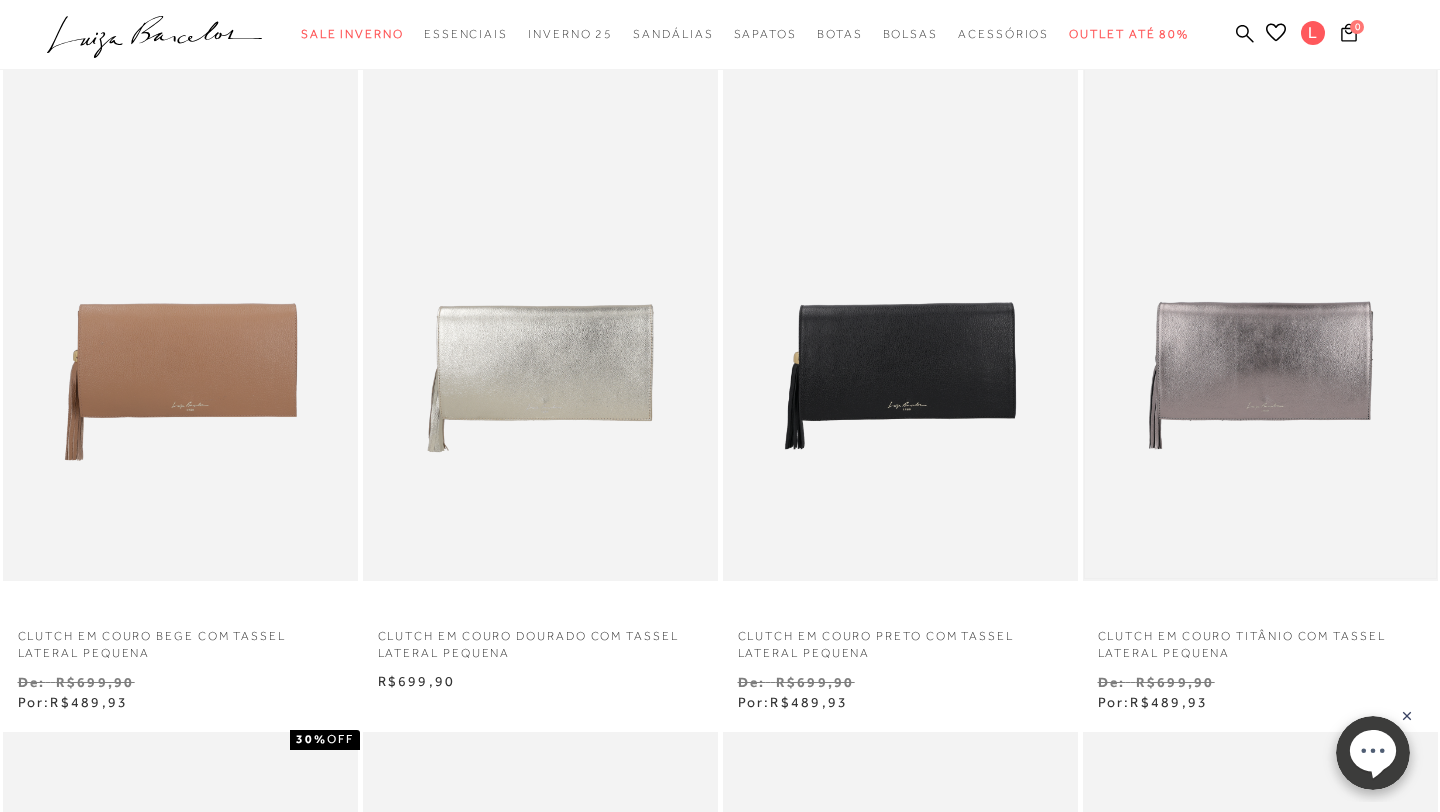 click at bounding box center [1260, 315] 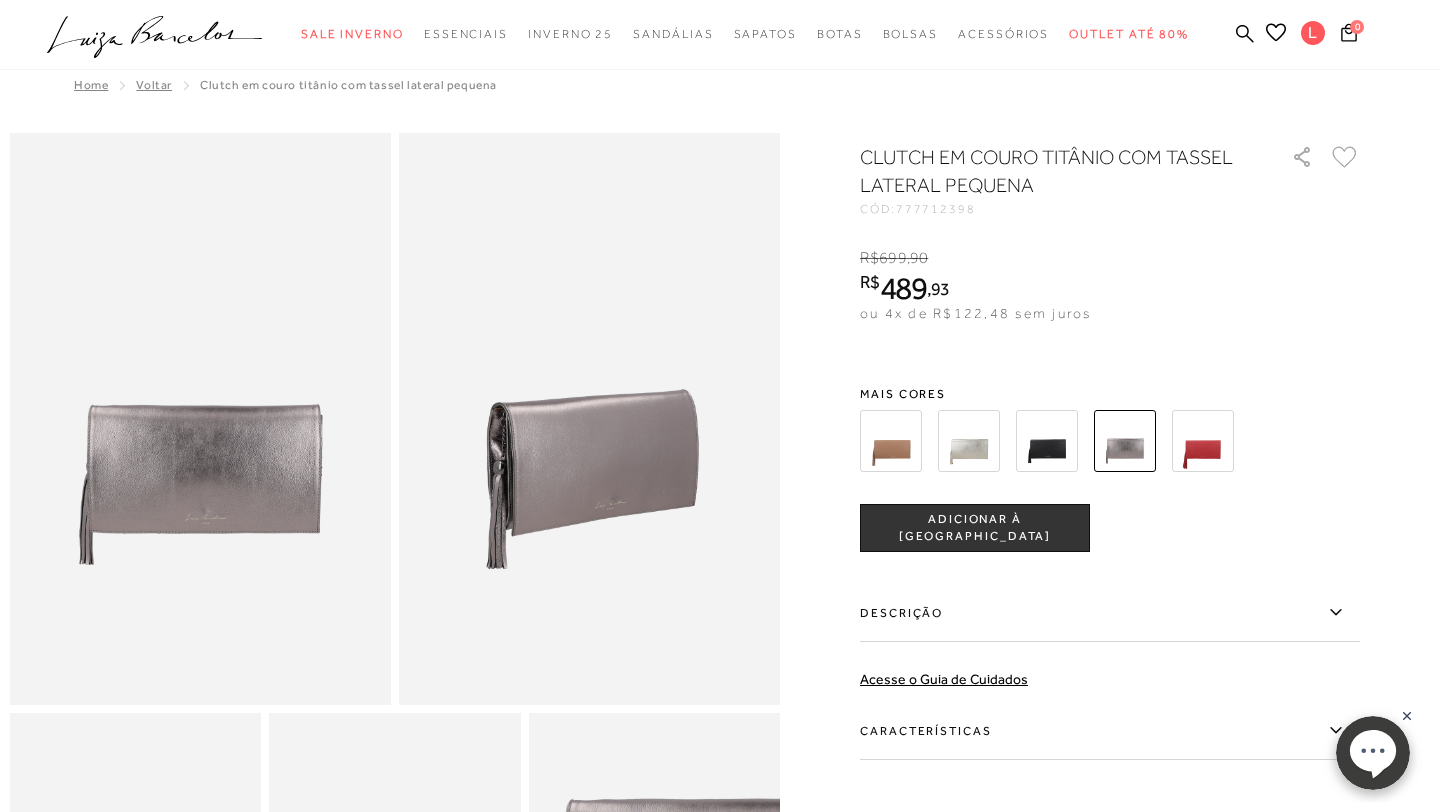 scroll, scrollTop: 0, scrollLeft: 0, axis: both 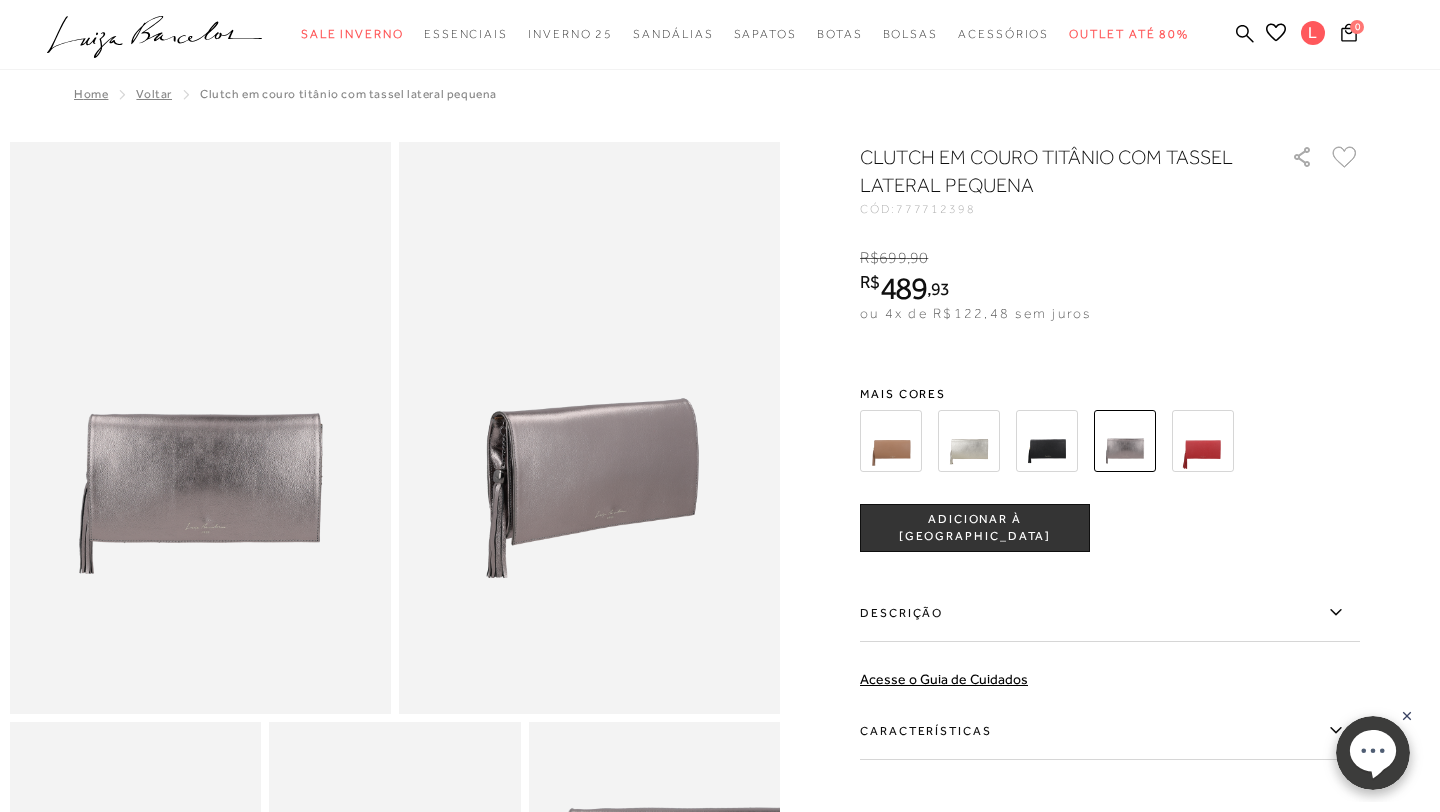 click at bounding box center [589, 428] 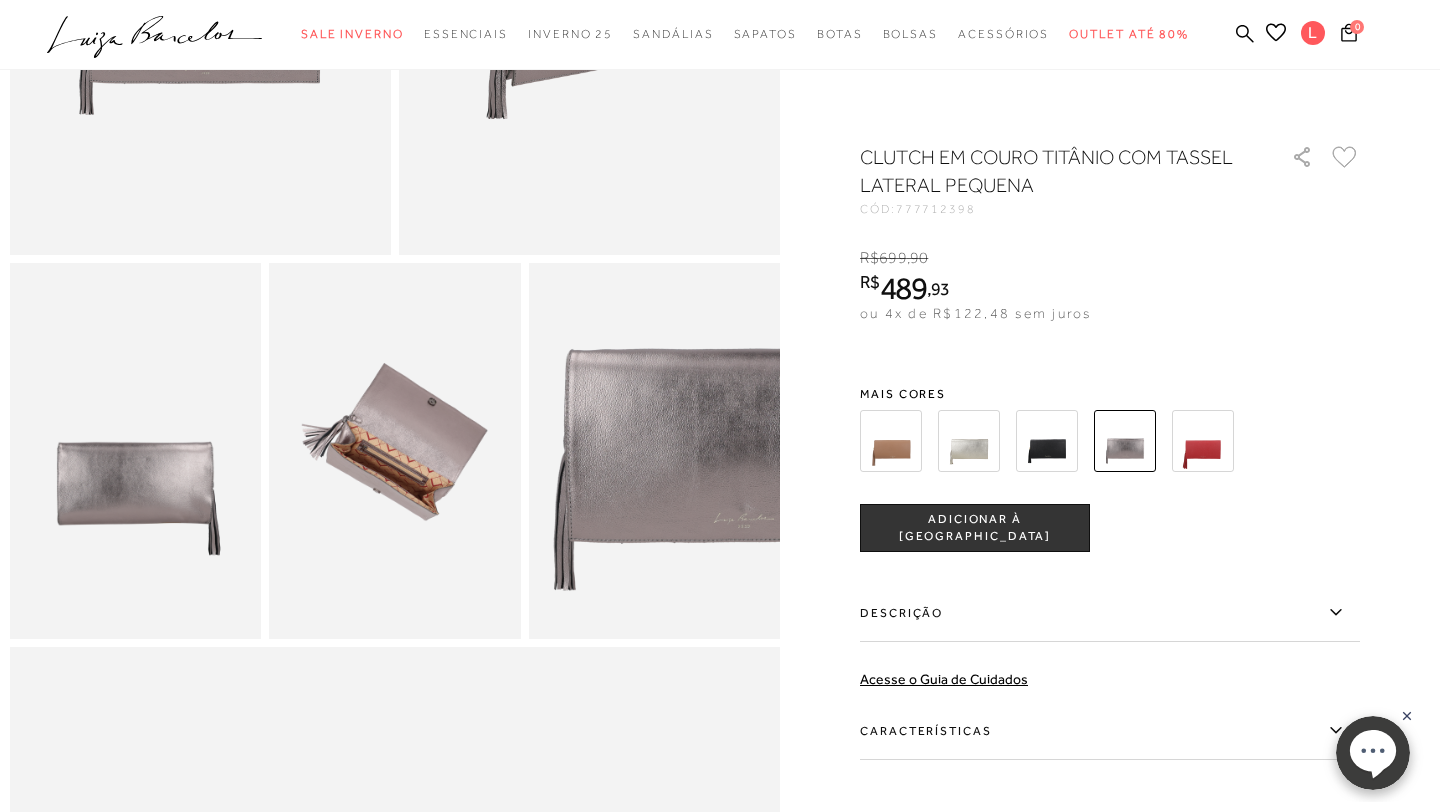scroll, scrollTop: 0, scrollLeft: 0, axis: both 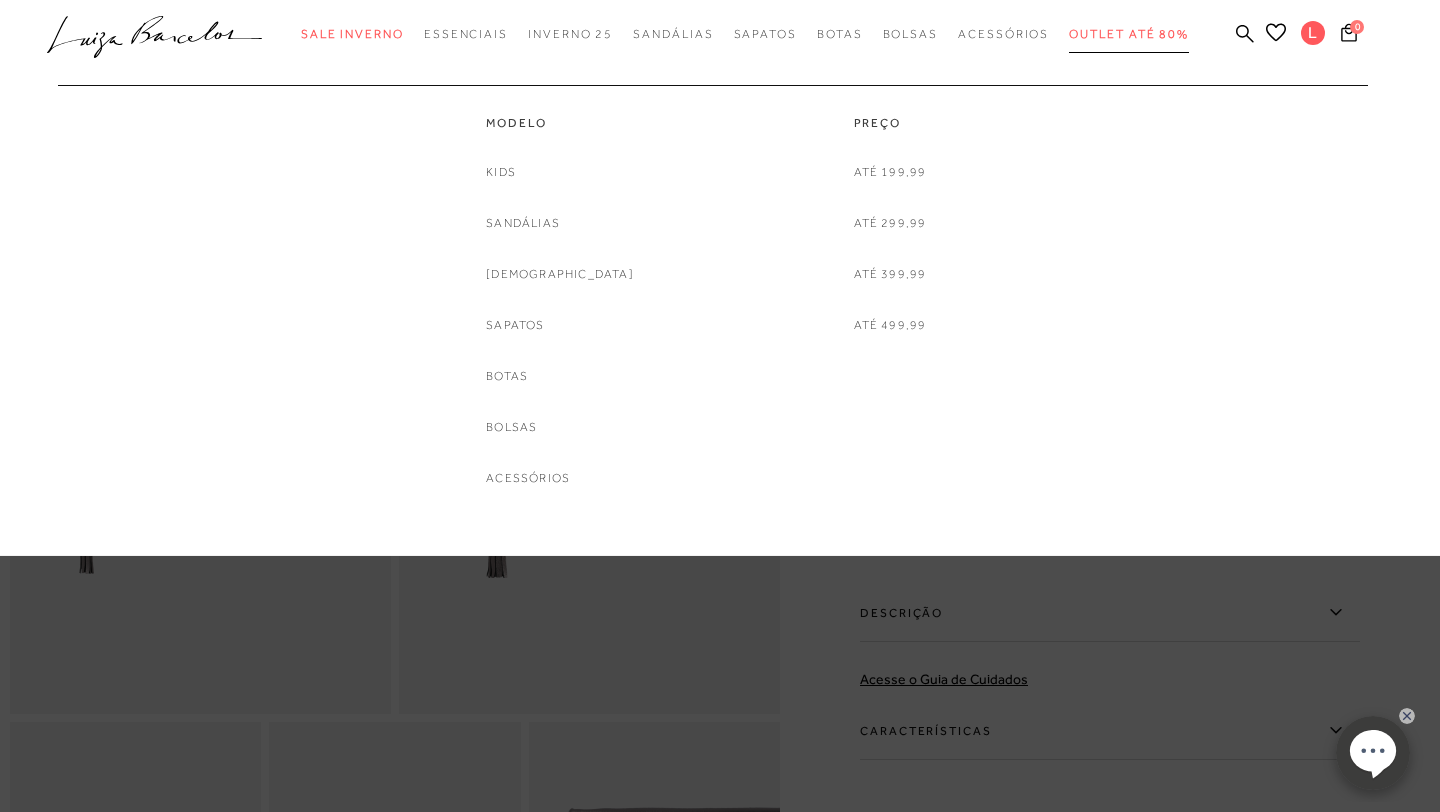 click on "Outlet até 80%" at bounding box center (1129, 34) 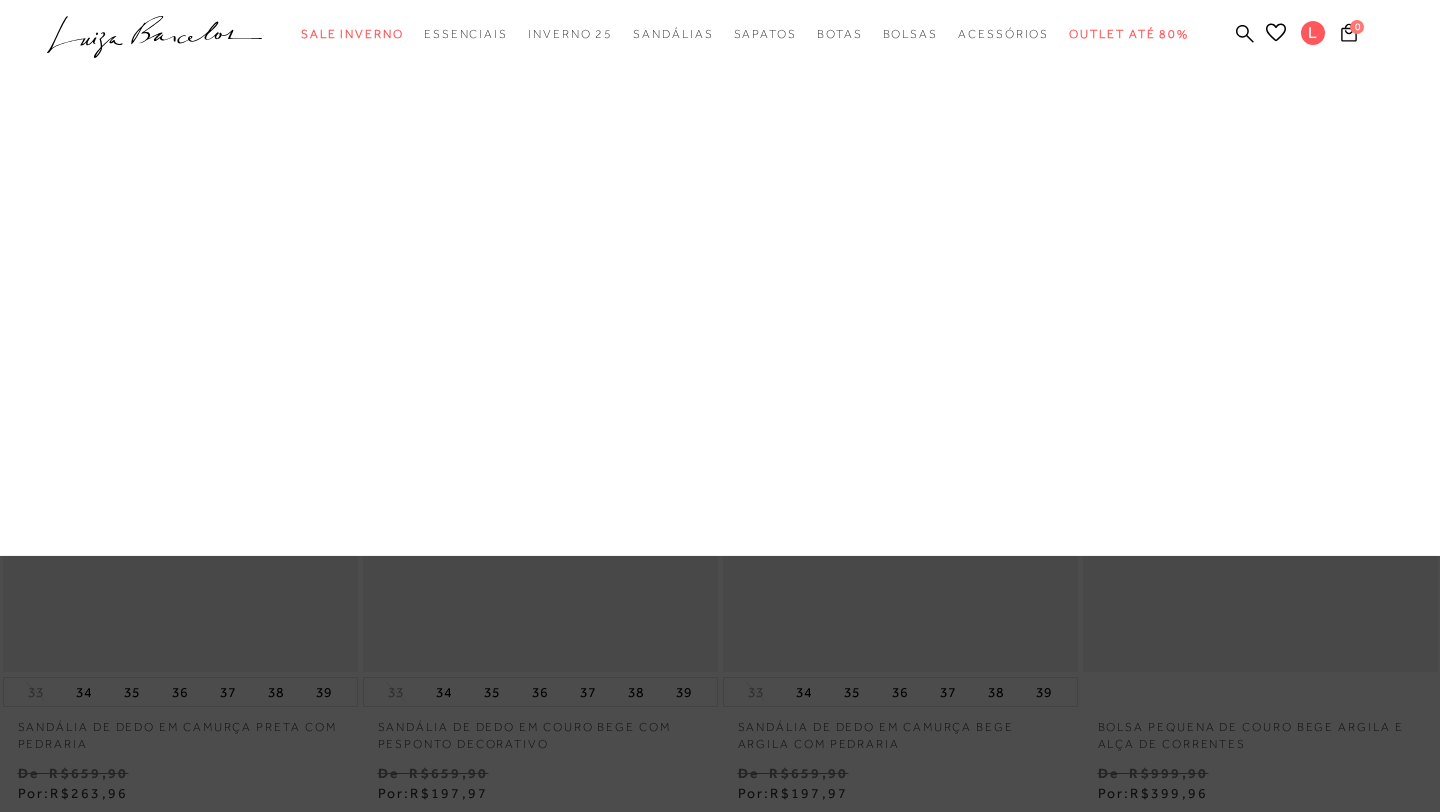 scroll, scrollTop: 0, scrollLeft: 0, axis: both 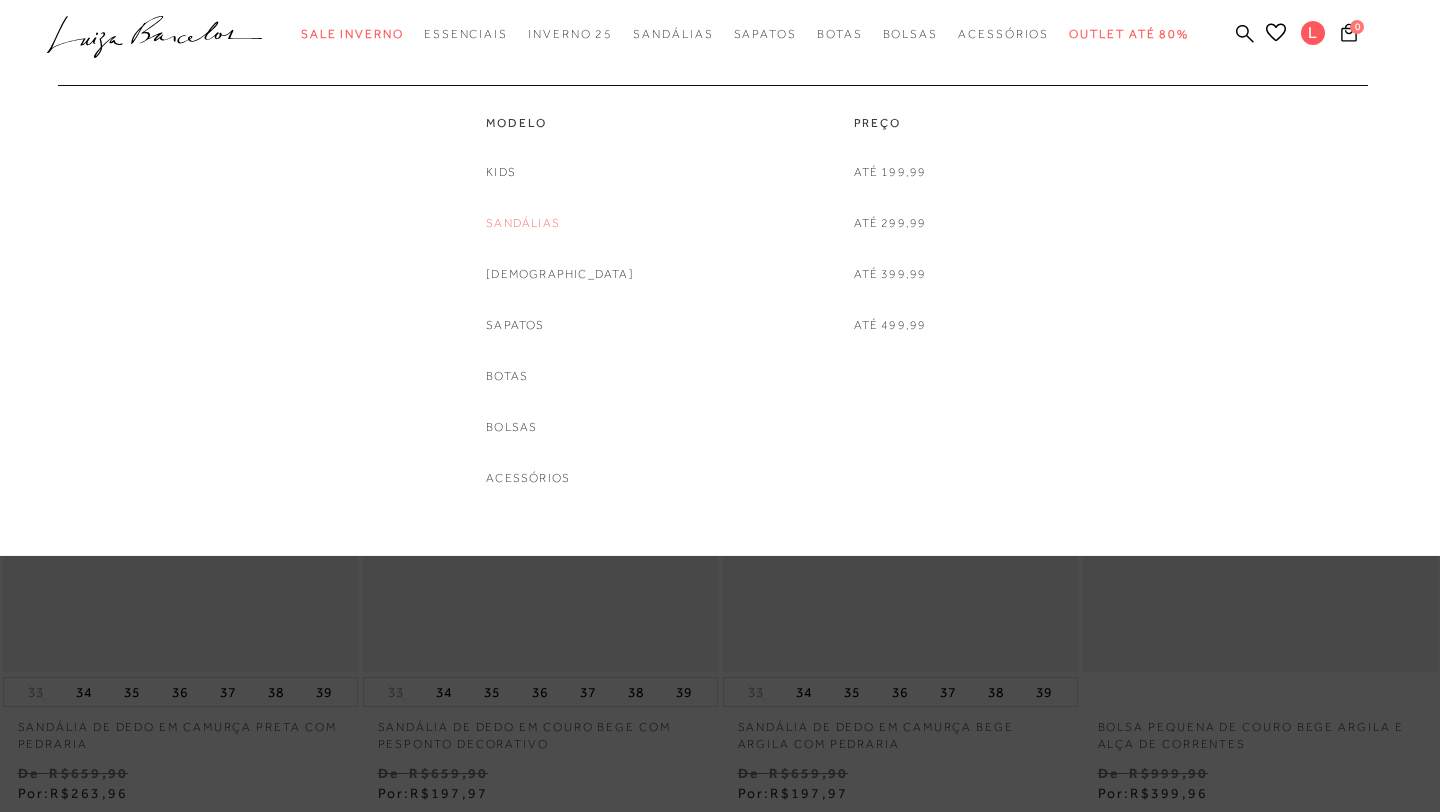 click on "Sandálias" at bounding box center (523, 223) 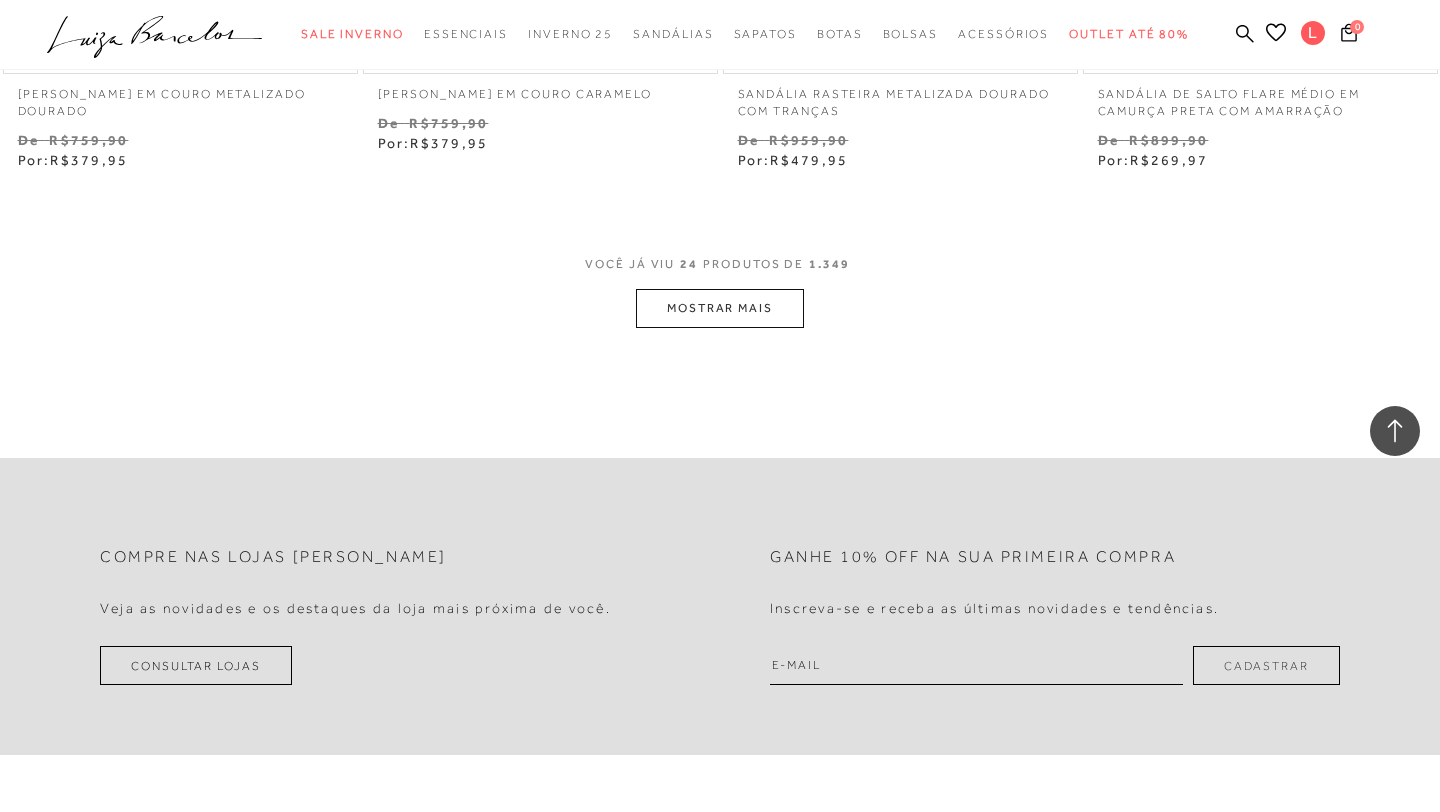 scroll, scrollTop: 3998, scrollLeft: 0, axis: vertical 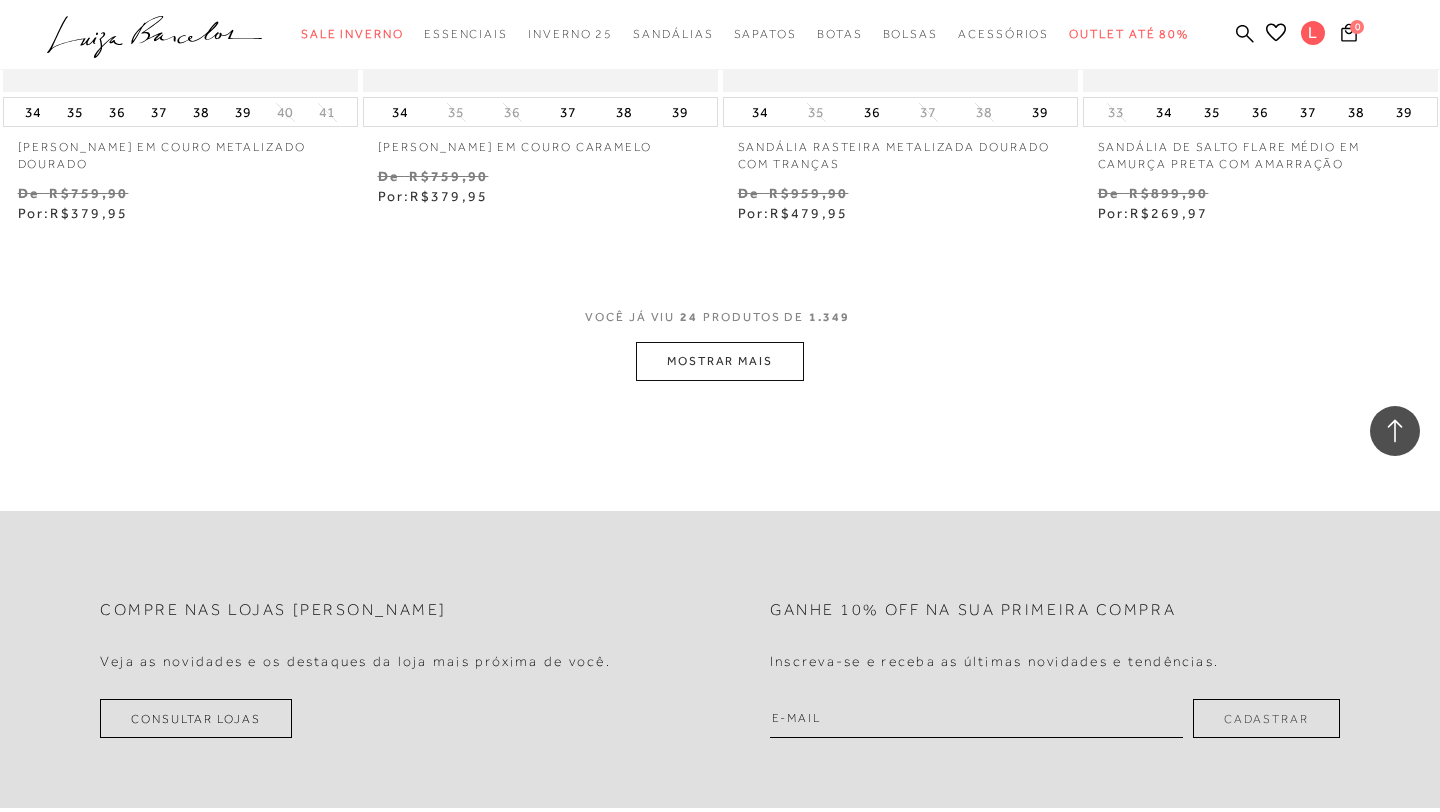 click on "MOSTRAR MAIS" at bounding box center (720, 361) 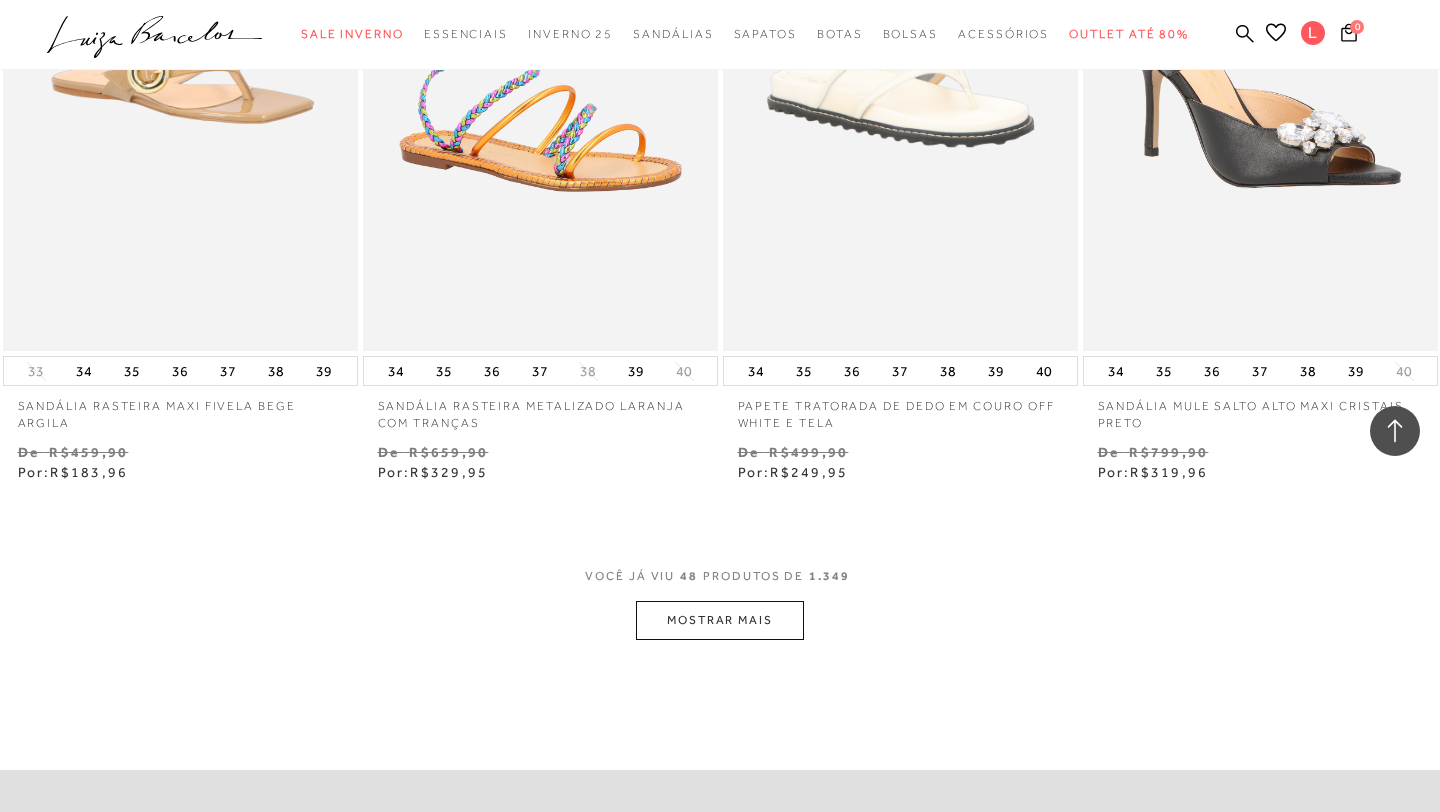 scroll, scrollTop: 7845, scrollLeft: 0, axis: vertical 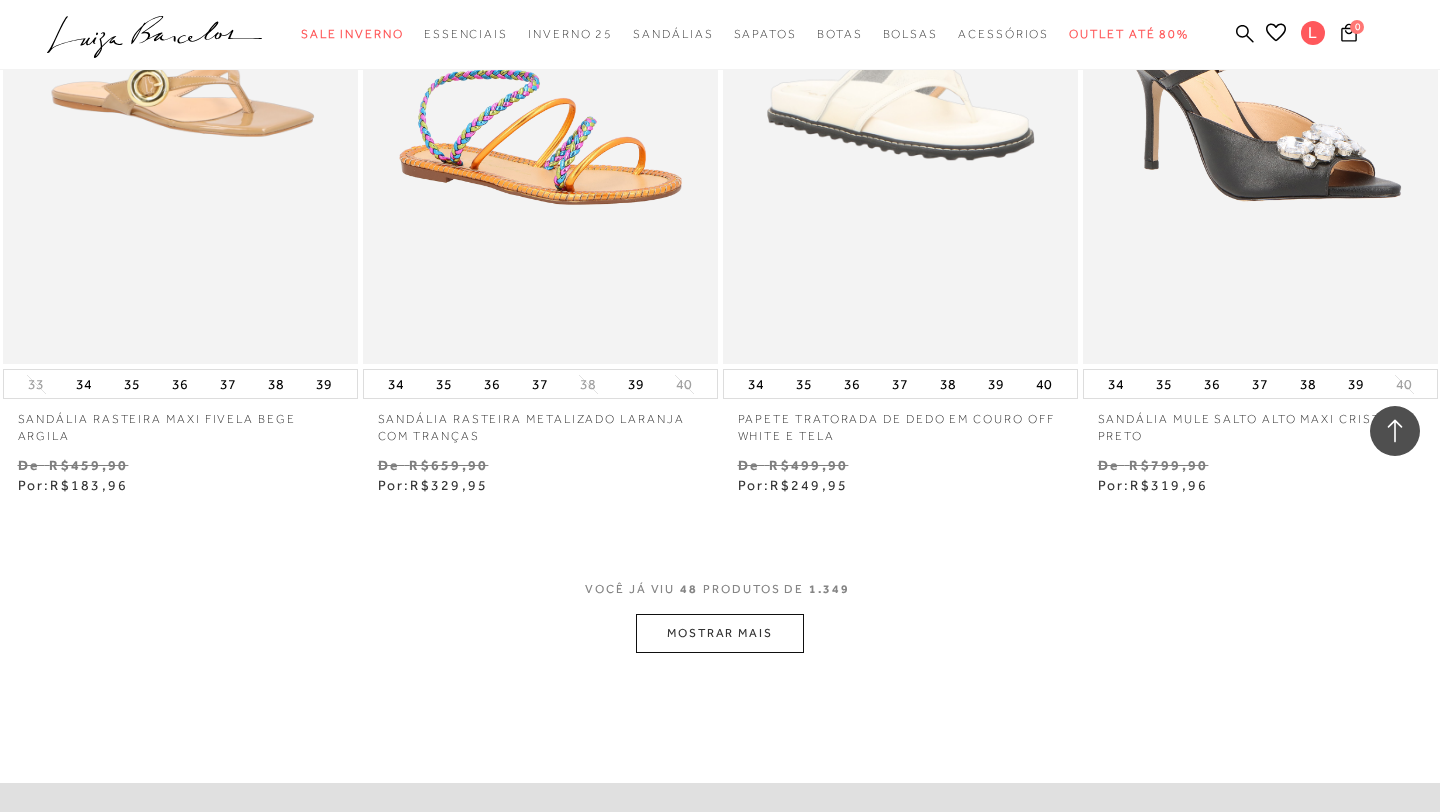 click on "MOSTRAR MAIS" at bounding box center [720, 633] 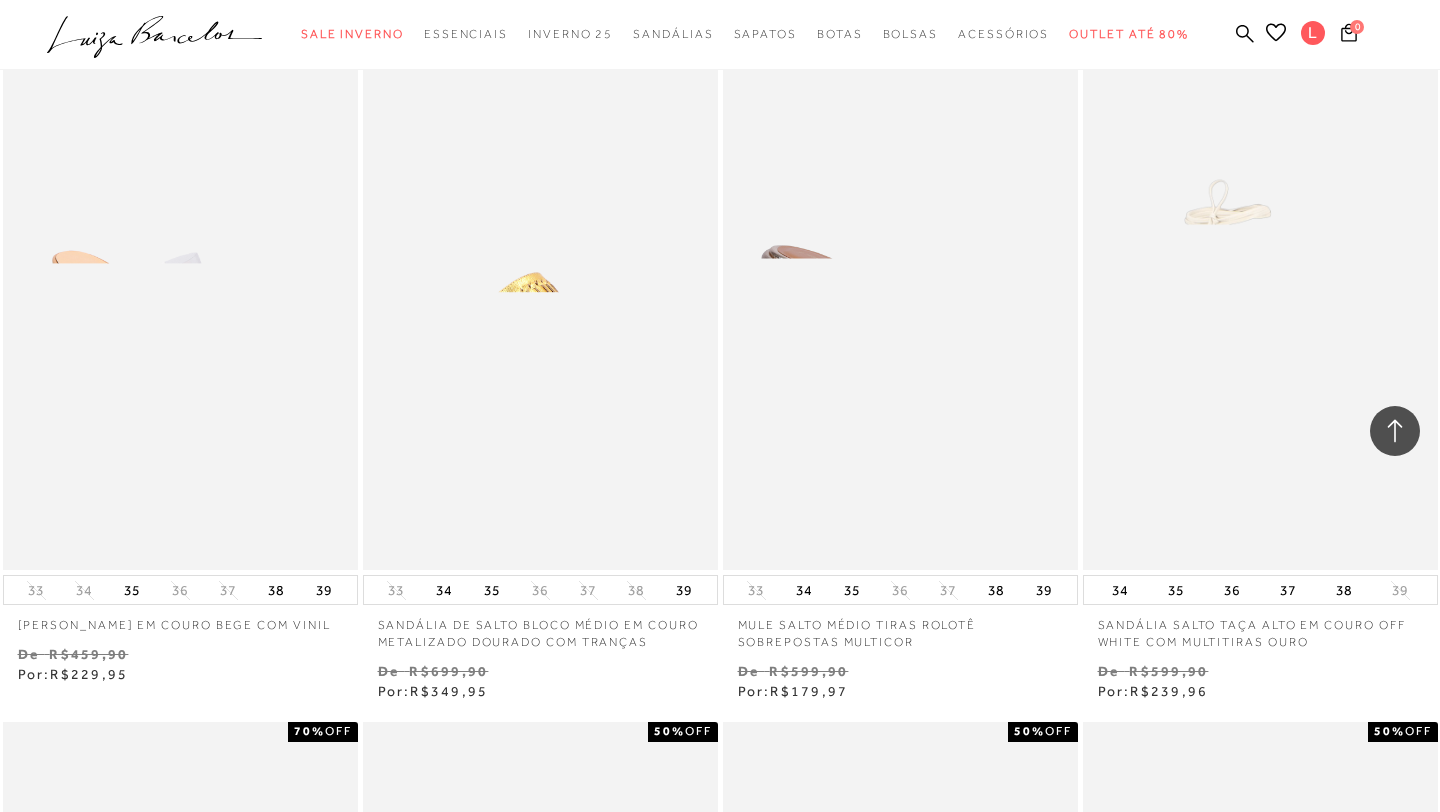 scroll, scrollTop: 9692, scrollLeft: 0, axis: vertical 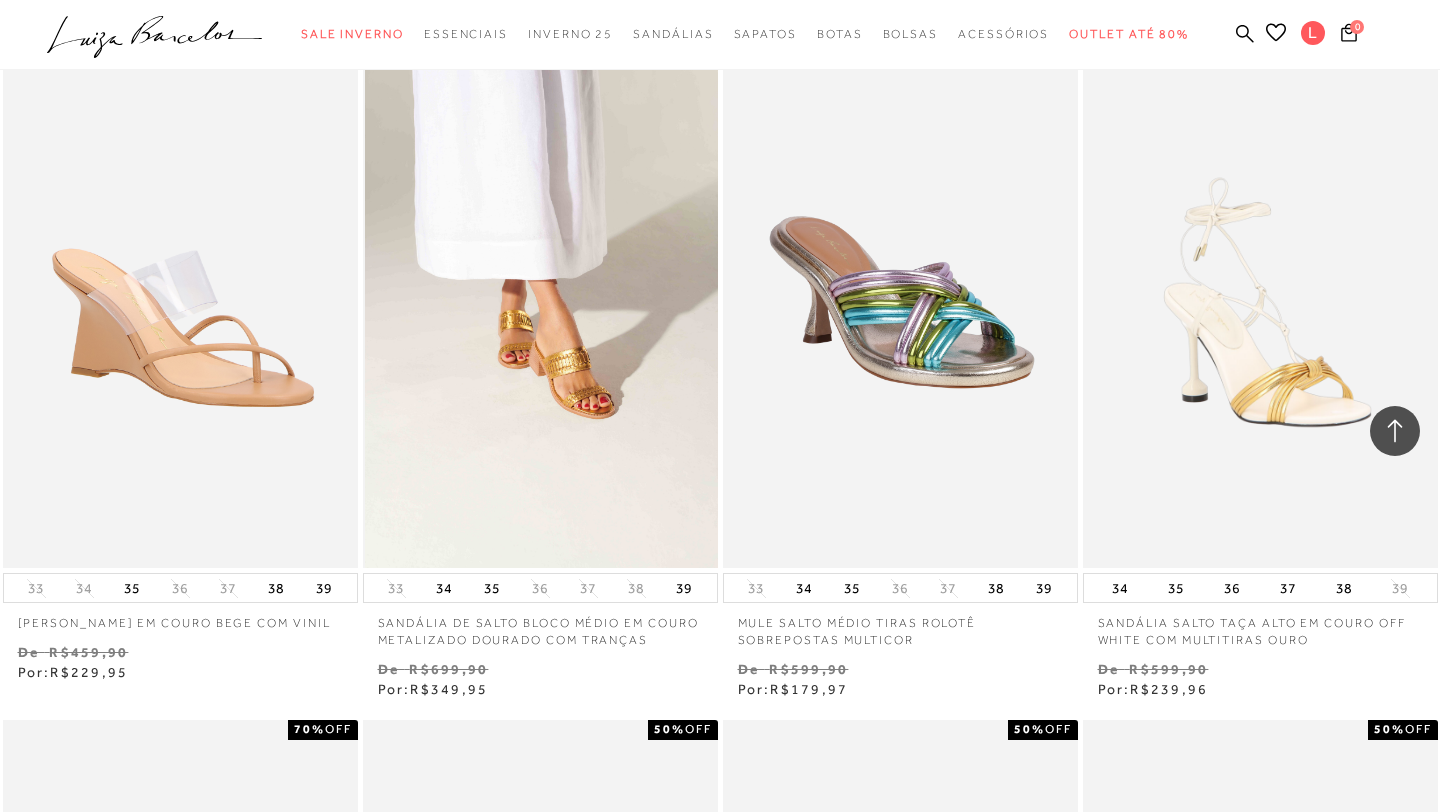 click at bounding box center [541, 302] 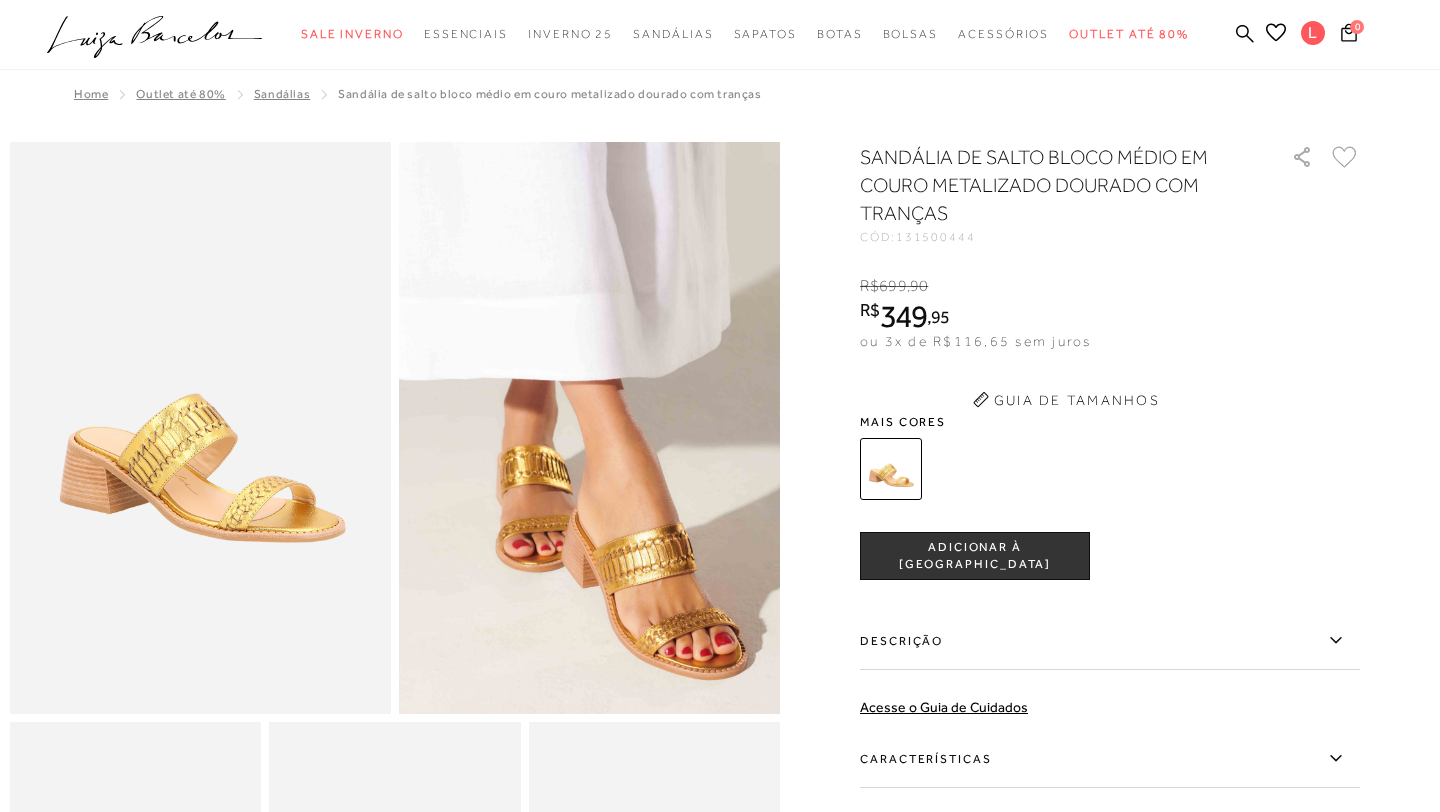 scroll, scrollTop: 0, scrollLeft: 0, axis: both 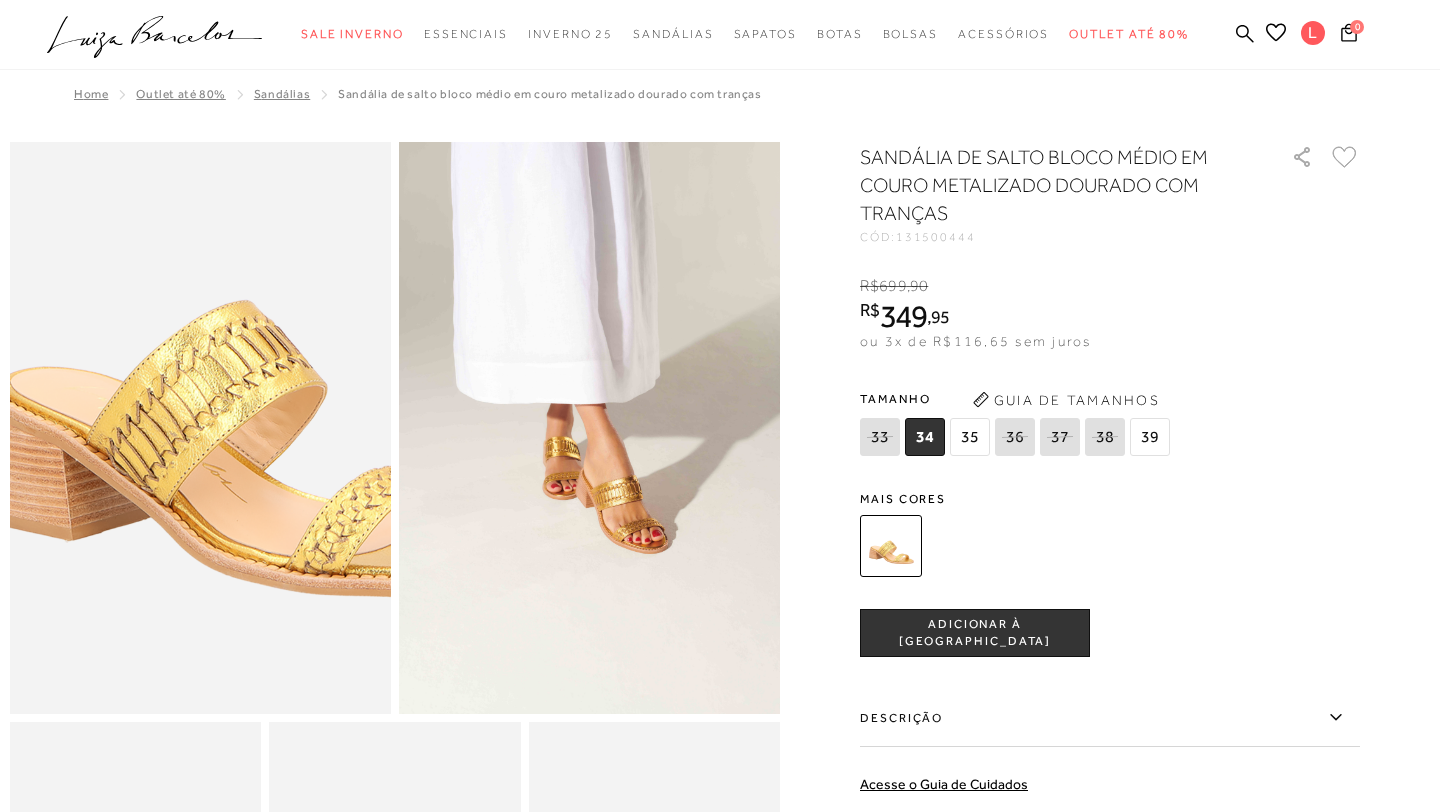 click at bounding box center [253, 368] 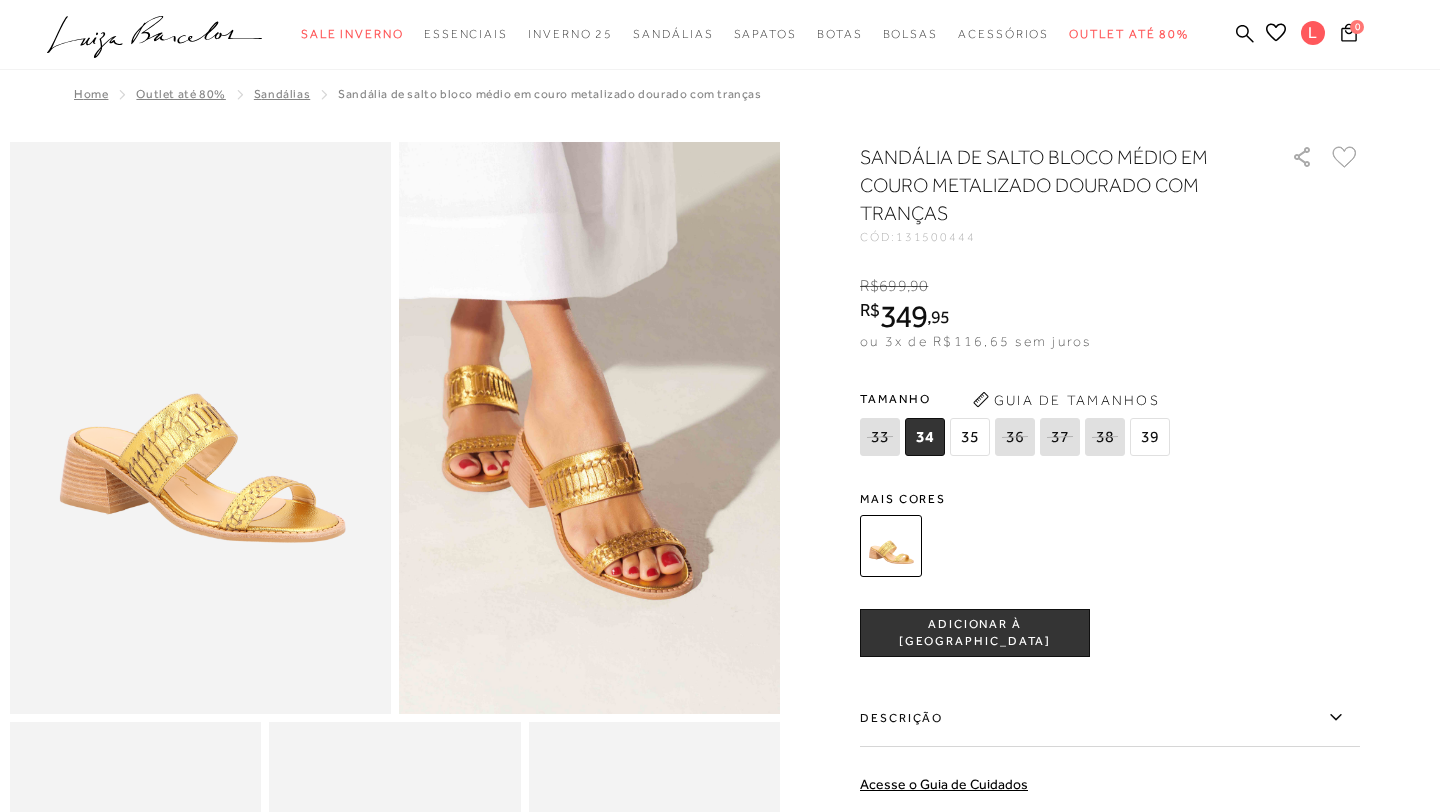 click at bounding box center (536, 347) 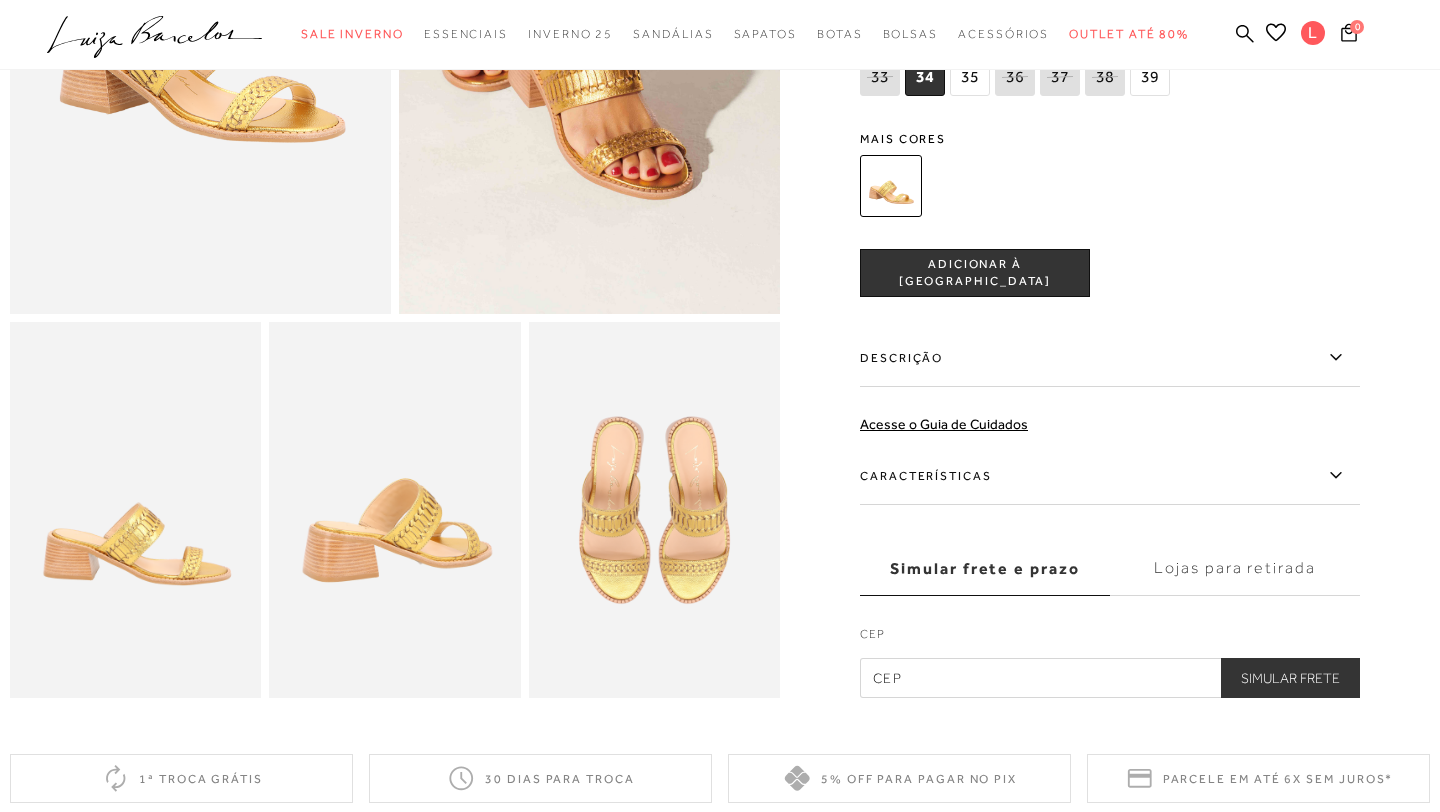 scroll, scrollTop: 405, scrollLeft: 0, axis: vertical 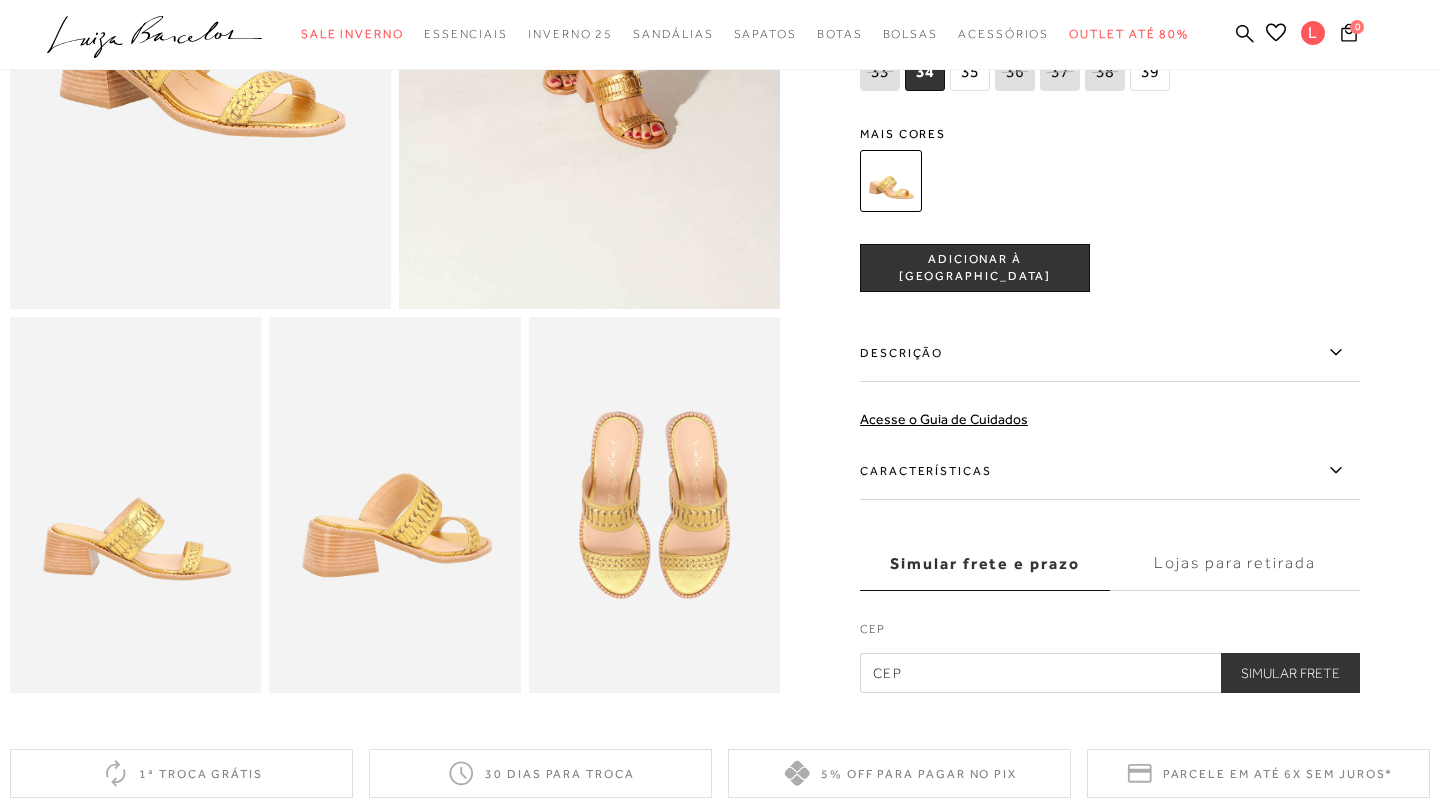 click at bounding box center (654, 505) 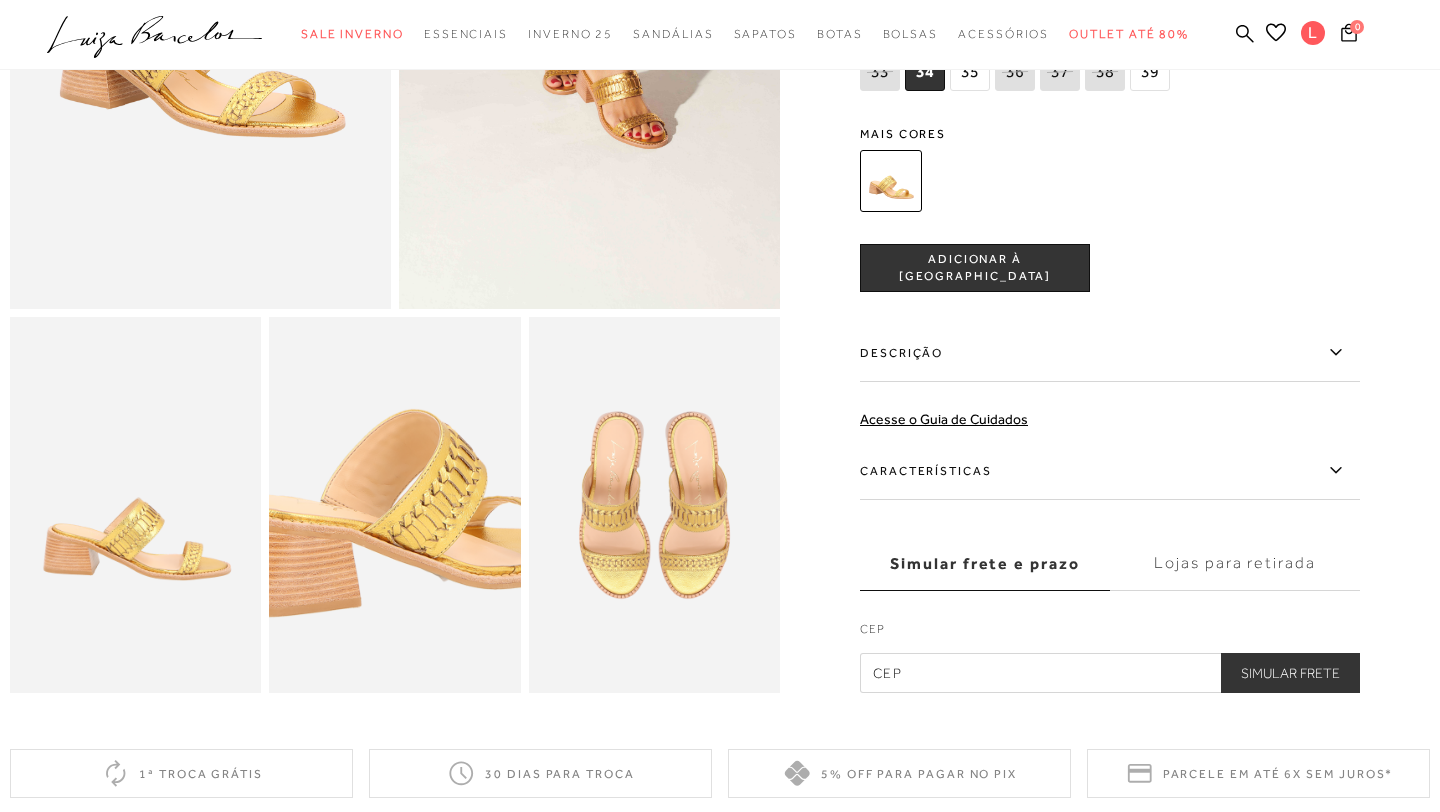 click at bounding box center (394, 472) 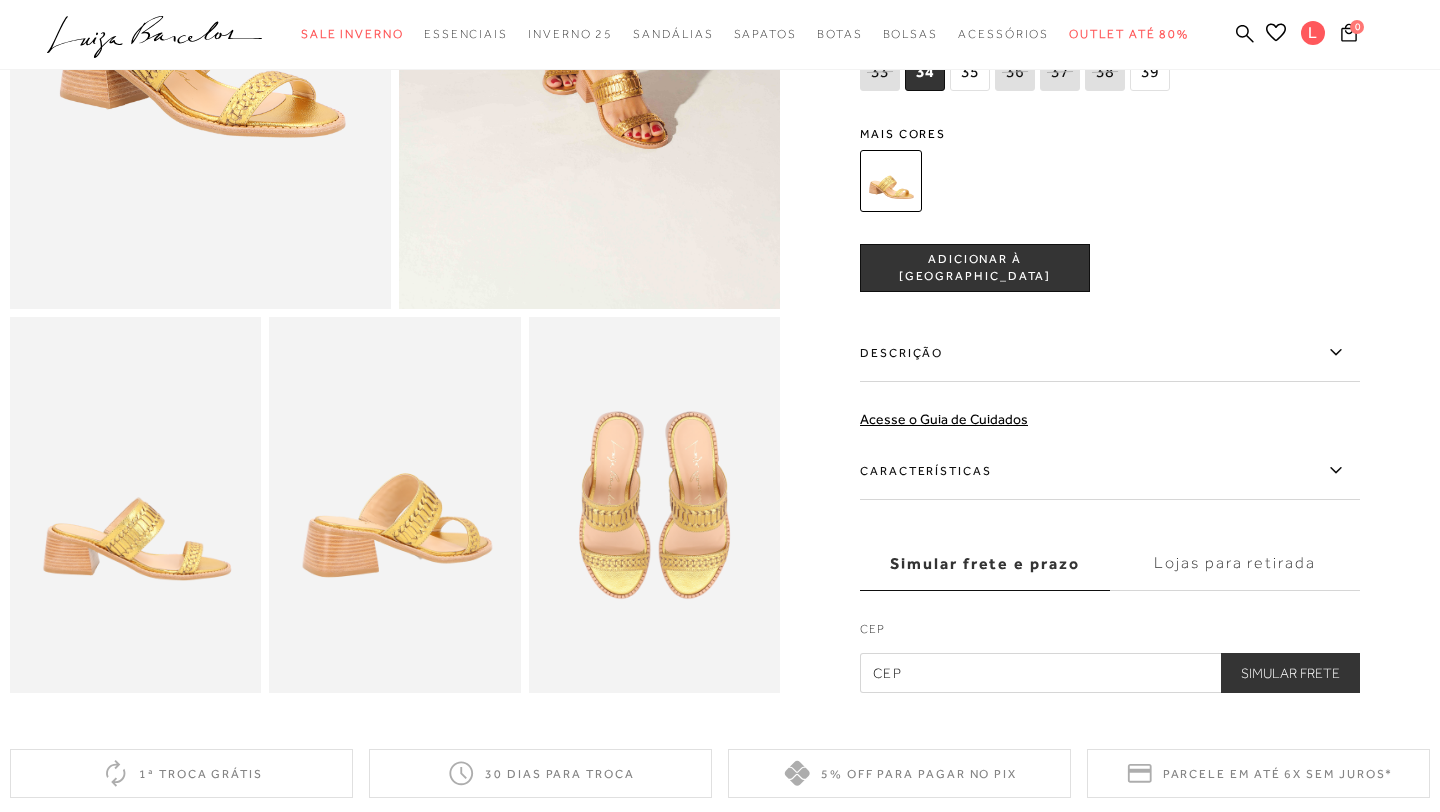 click at bounding box center [135, 505] 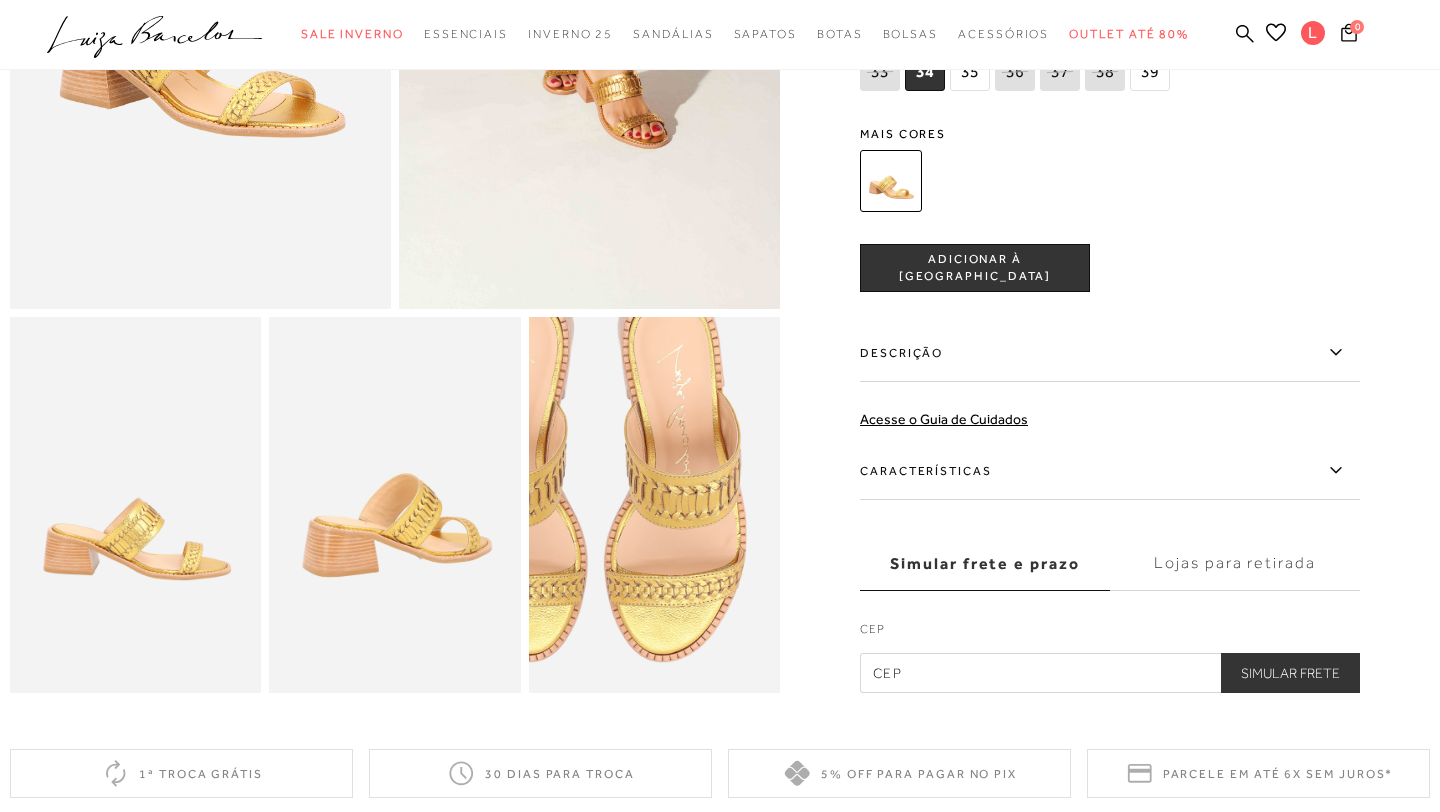 click at bounding box center [595, 474] 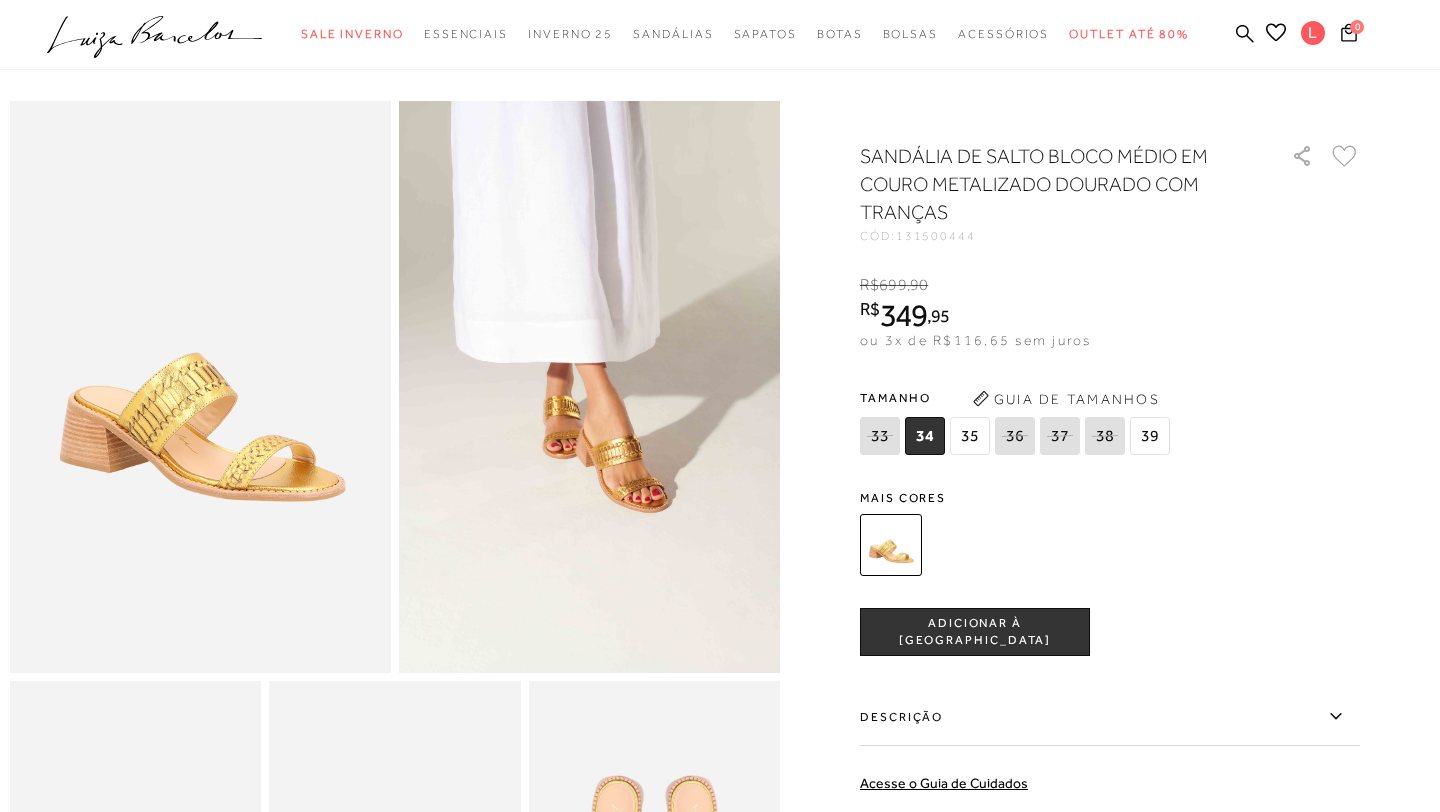 scroll, scrollTop: 0, scrollLeft: 0, axis: both 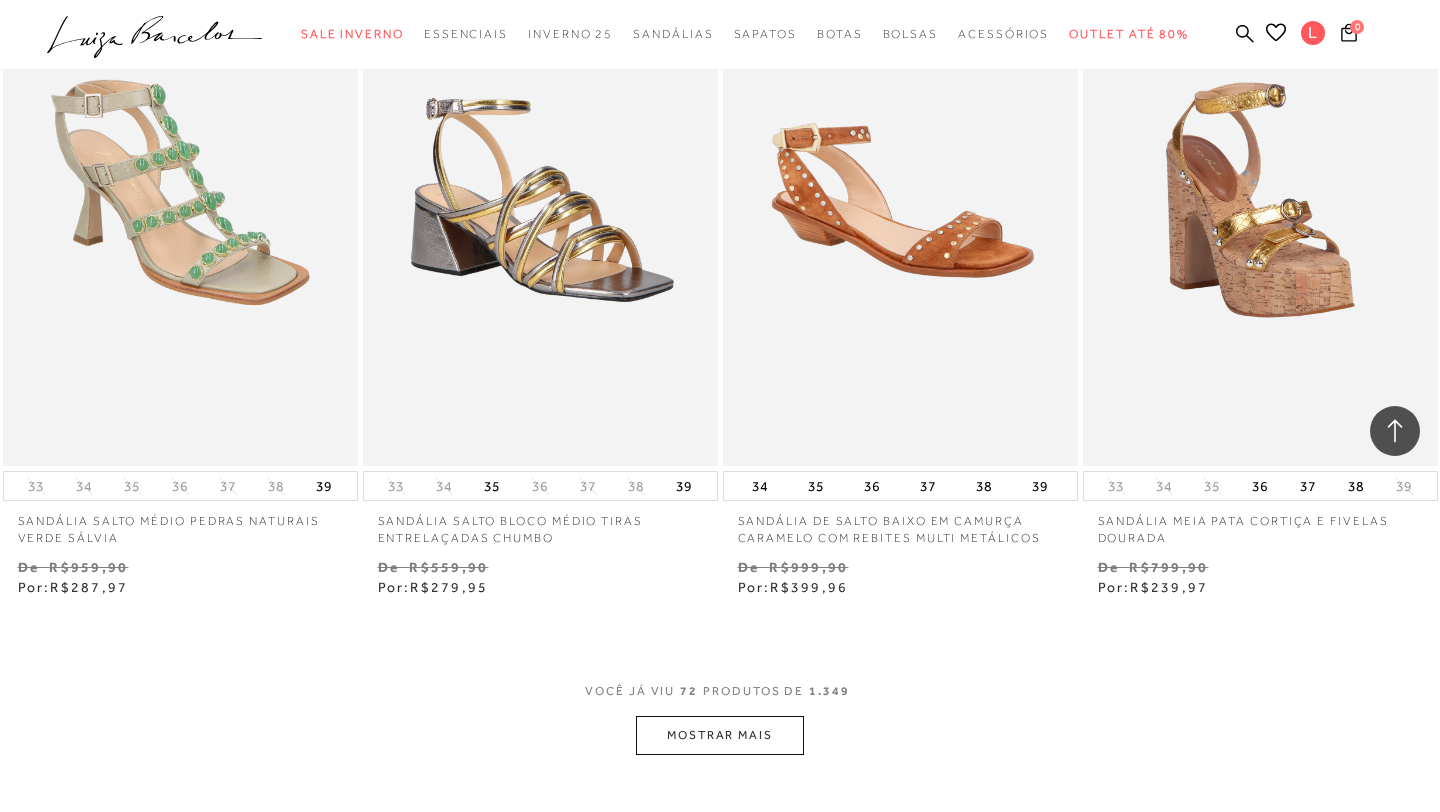 click on "MOSTRAR MAIS" at bounding box center (720, 735) 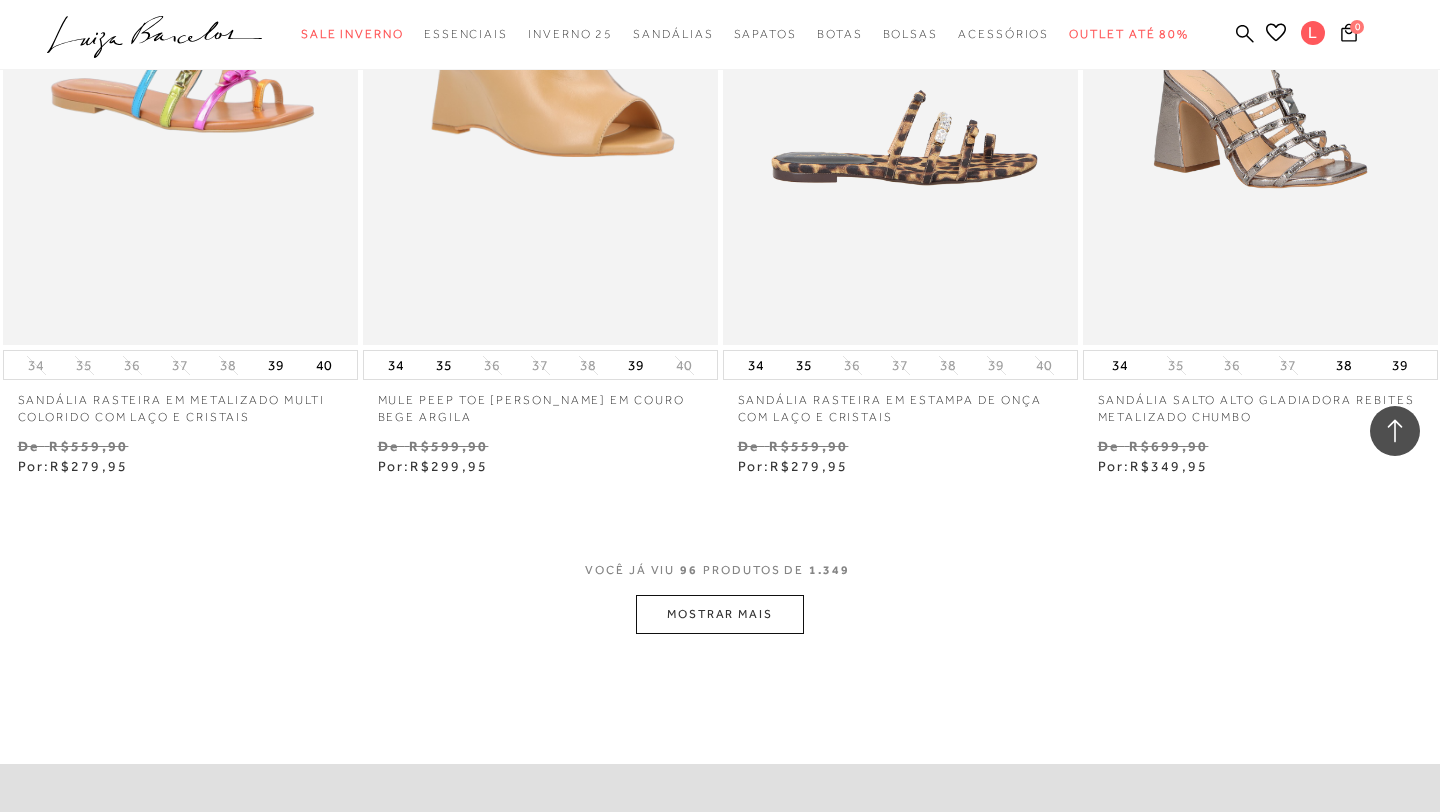 scroll, scrollTop: 16104, scrollLeft: 0, axis: vertical 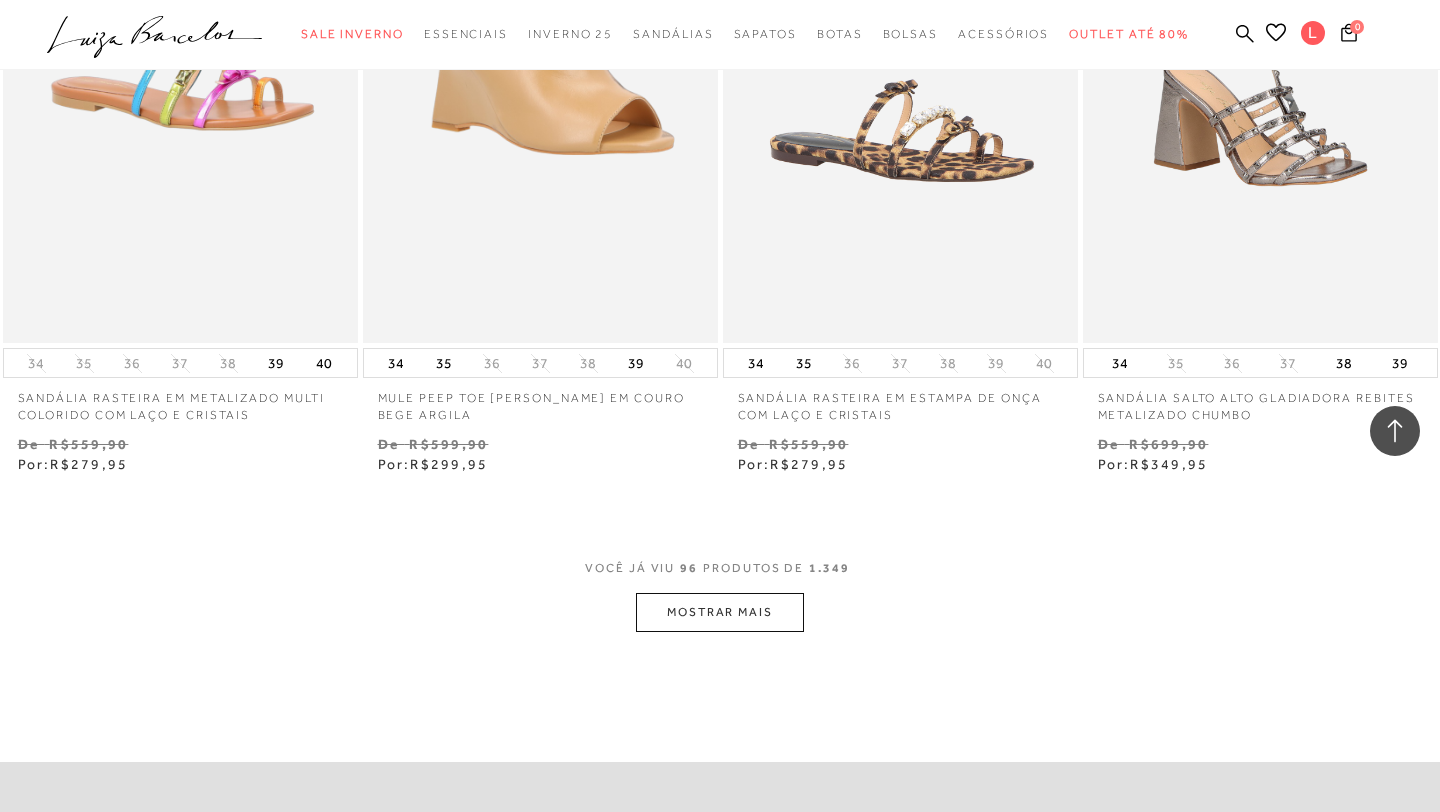 click on "MOSTRAR MAIS" at bounding box center (720, 612) 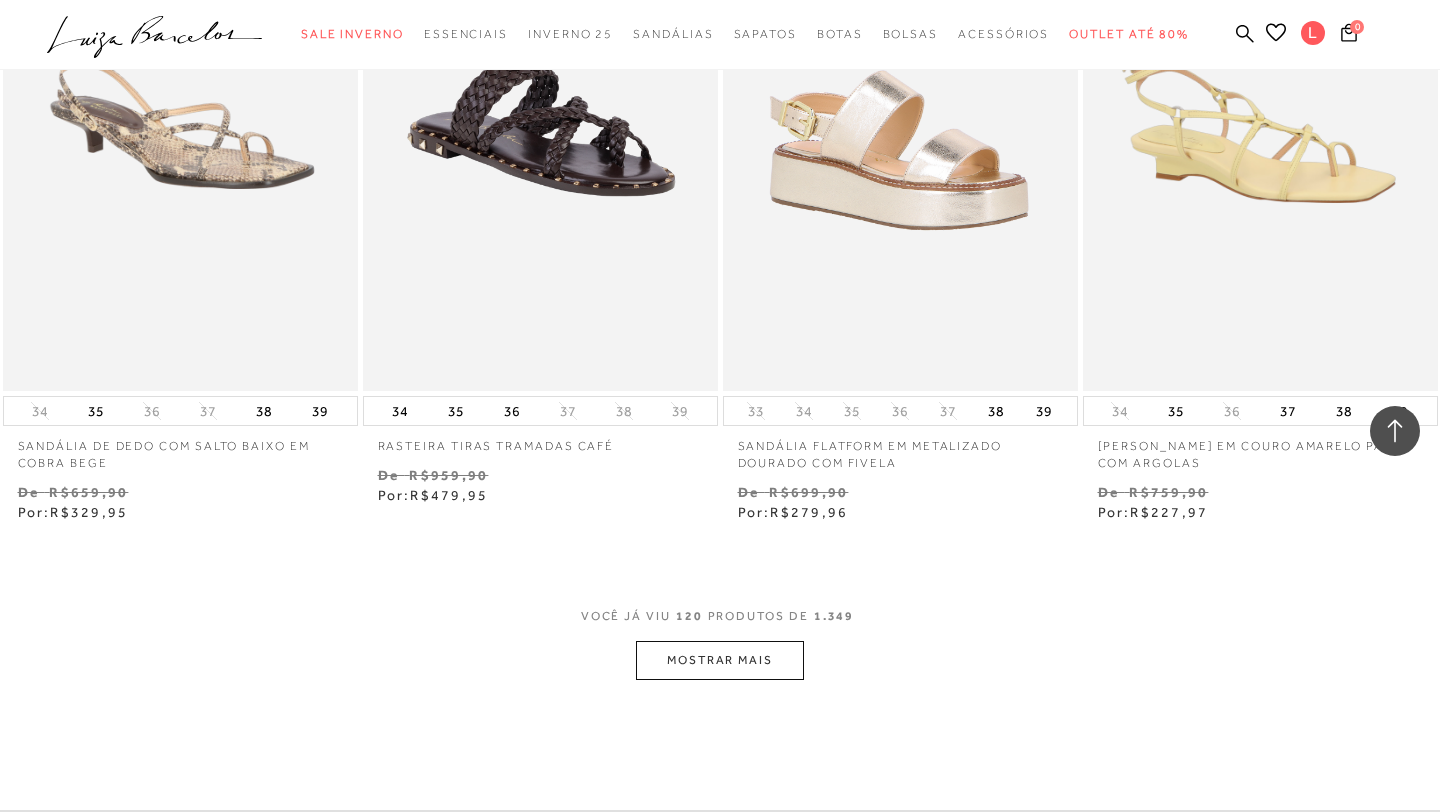 scroll, scrollTop: 20177, scrollLeft: 0, axis: vertical 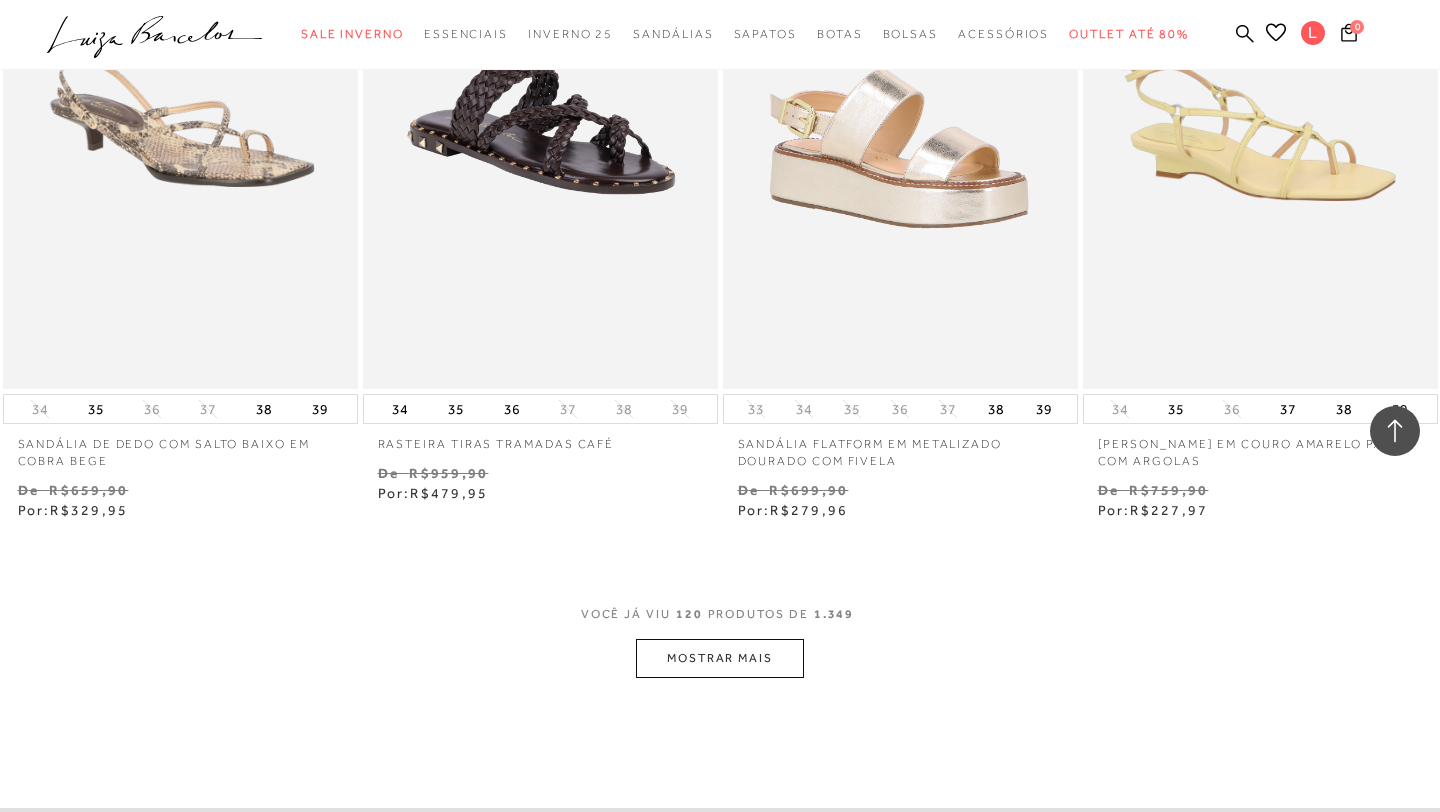 click on "MOSTRAR MAIS" at bounding box center [720, 658] 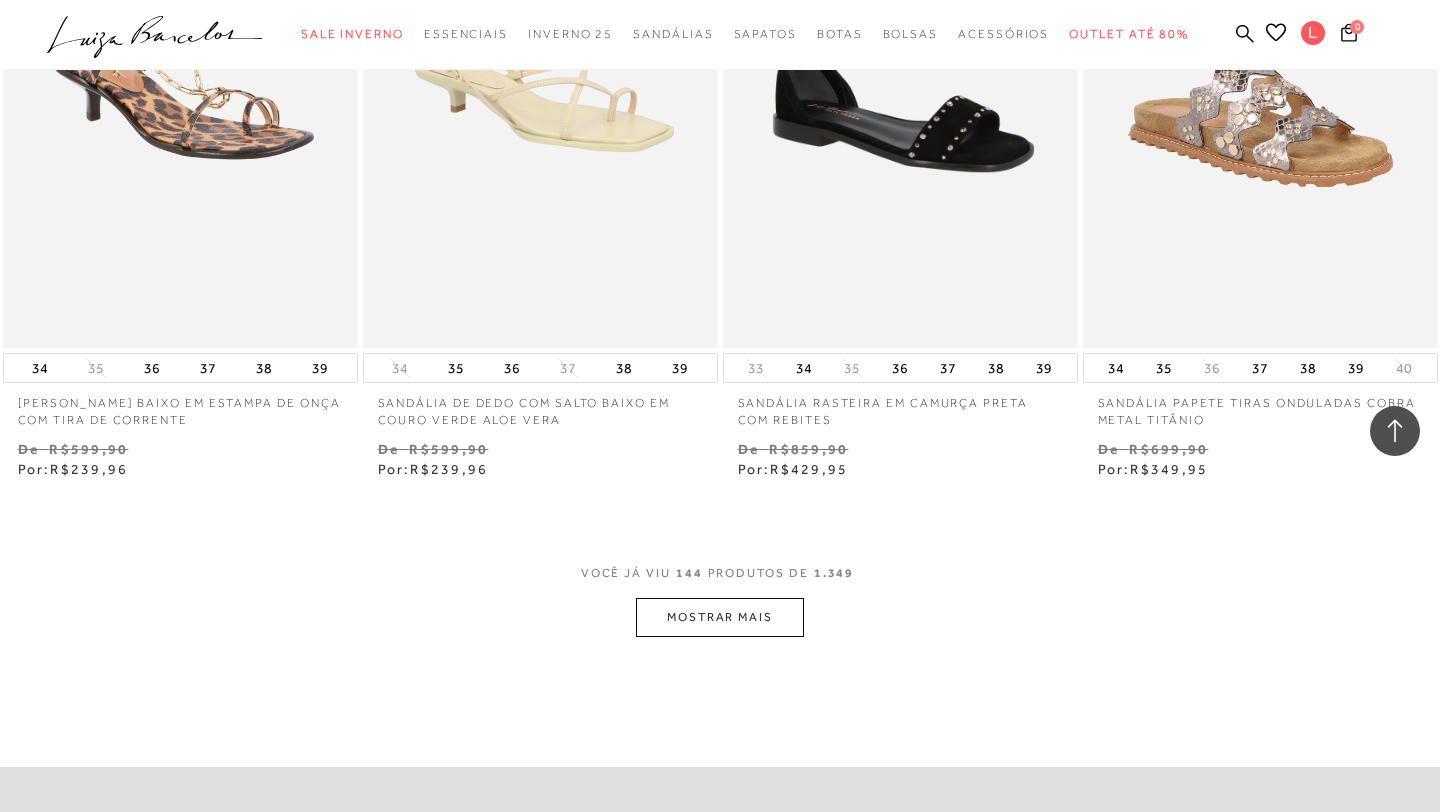 scroll, scrollTop: 24327, scrollLeft: 0, axis: vertical 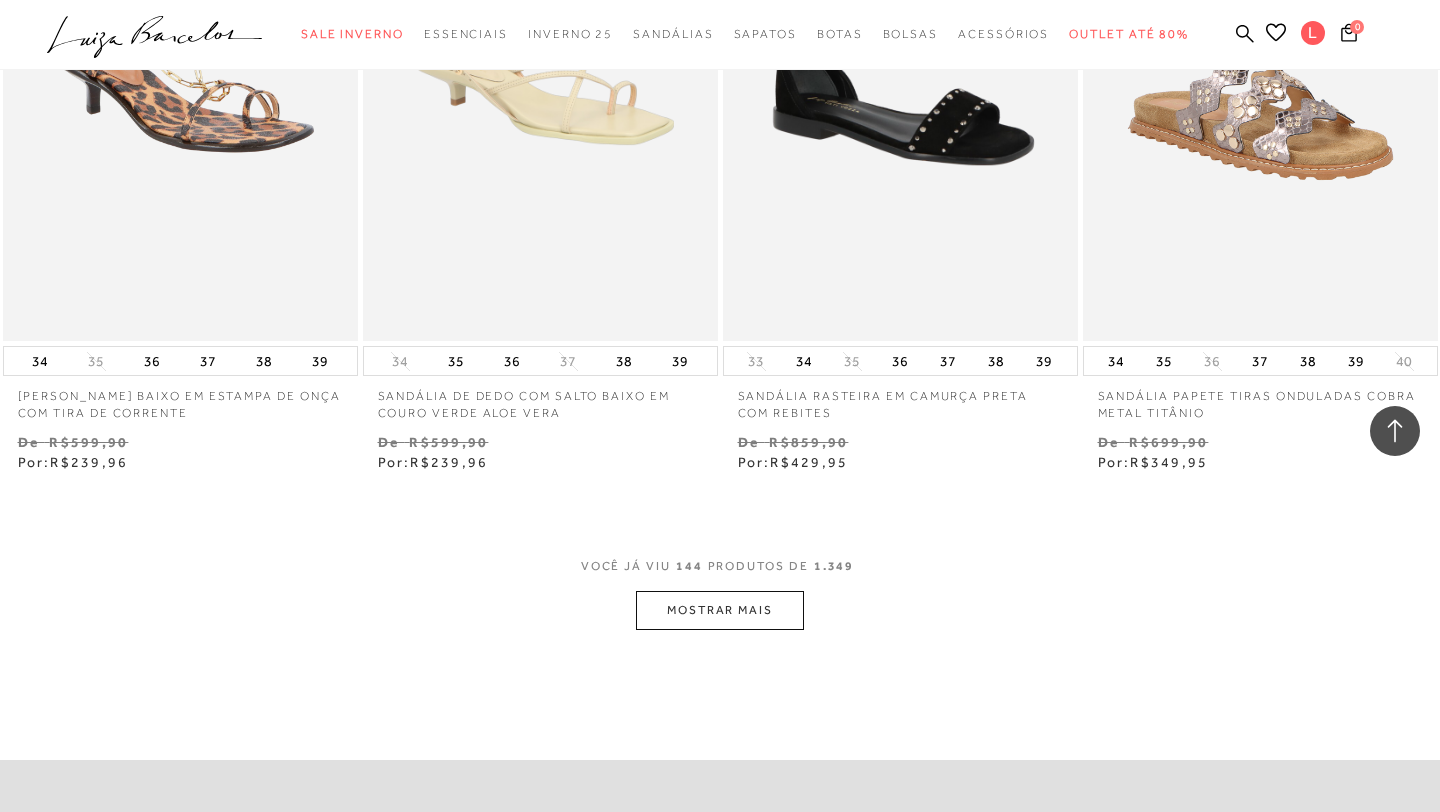 click on "MOSTRAR MAIS" at bounding box center [720, 610] 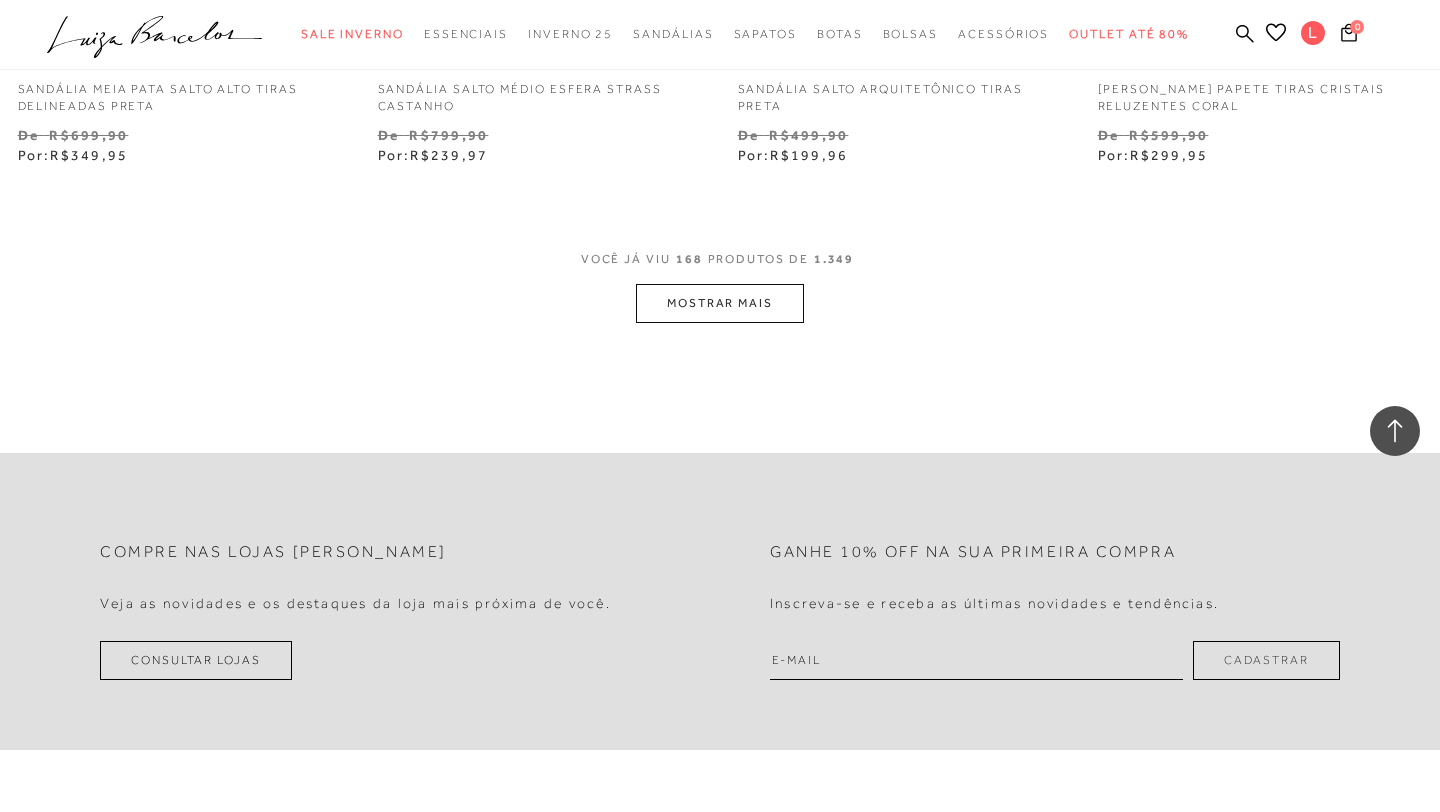 scroll, scrollTop: 28745, scrollLeft: 0, axis: vertical 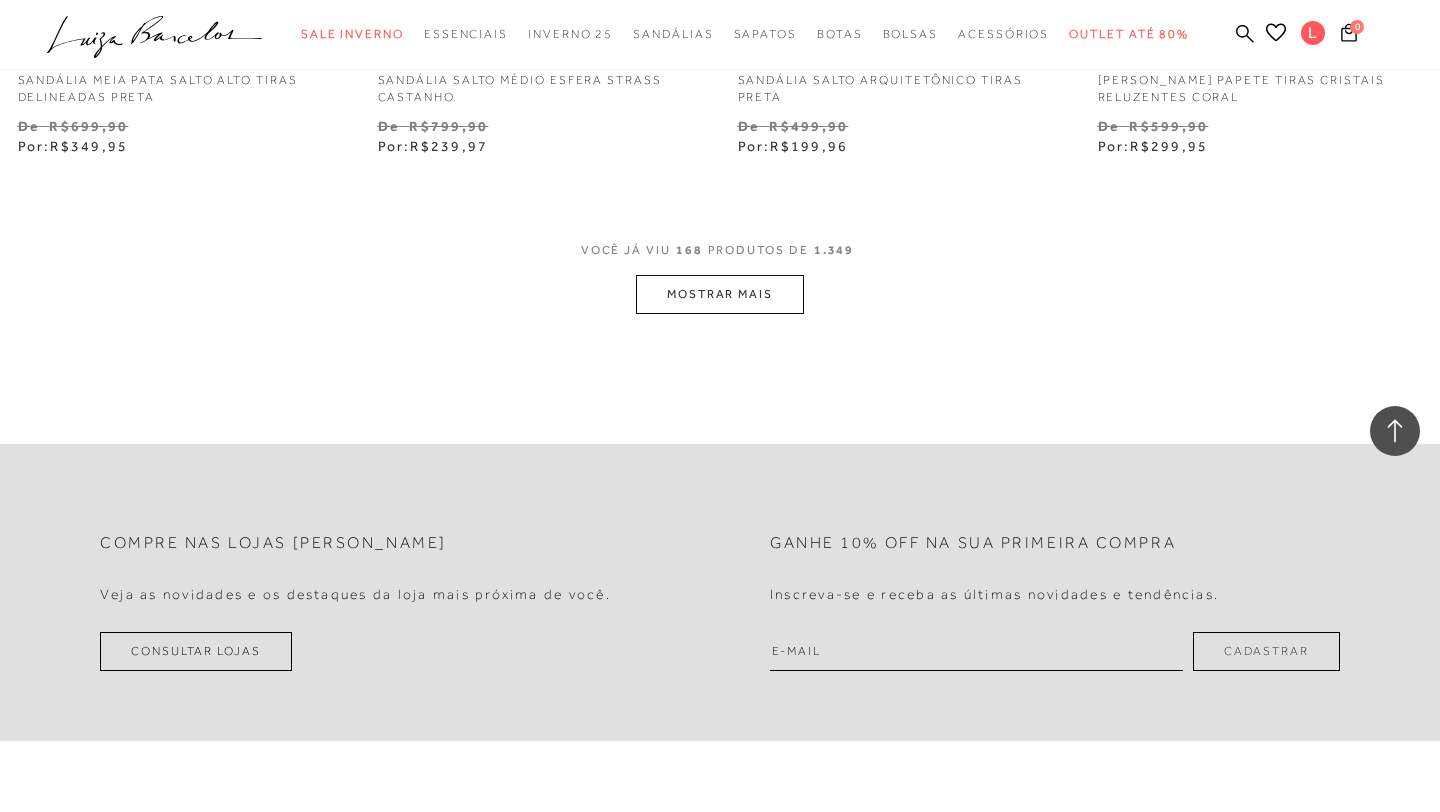 click on "MOSTRAR MAIS" at bounding box center [720, 294] 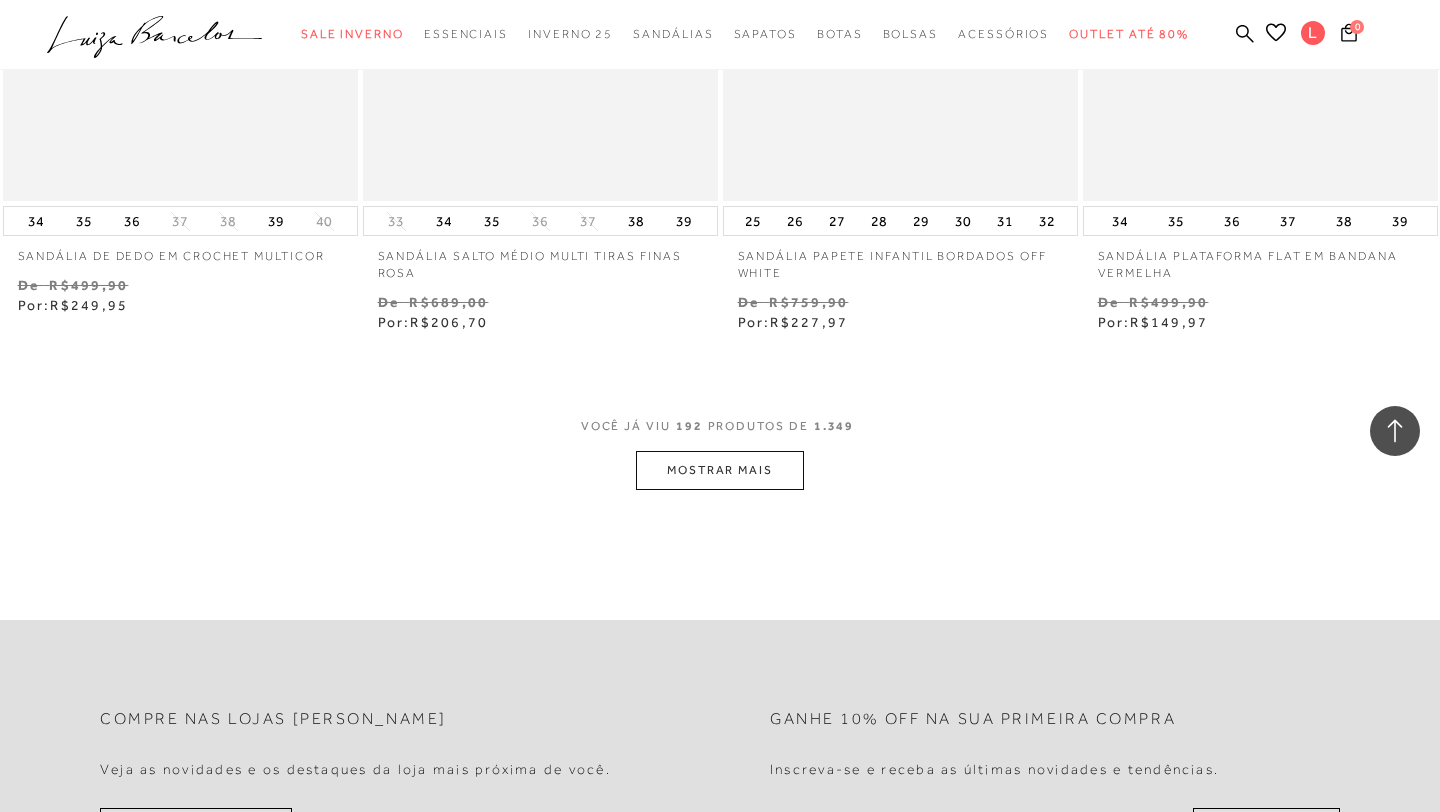 scroll, scrollTop: 32699, scrollLeft: 0, axis: vertical 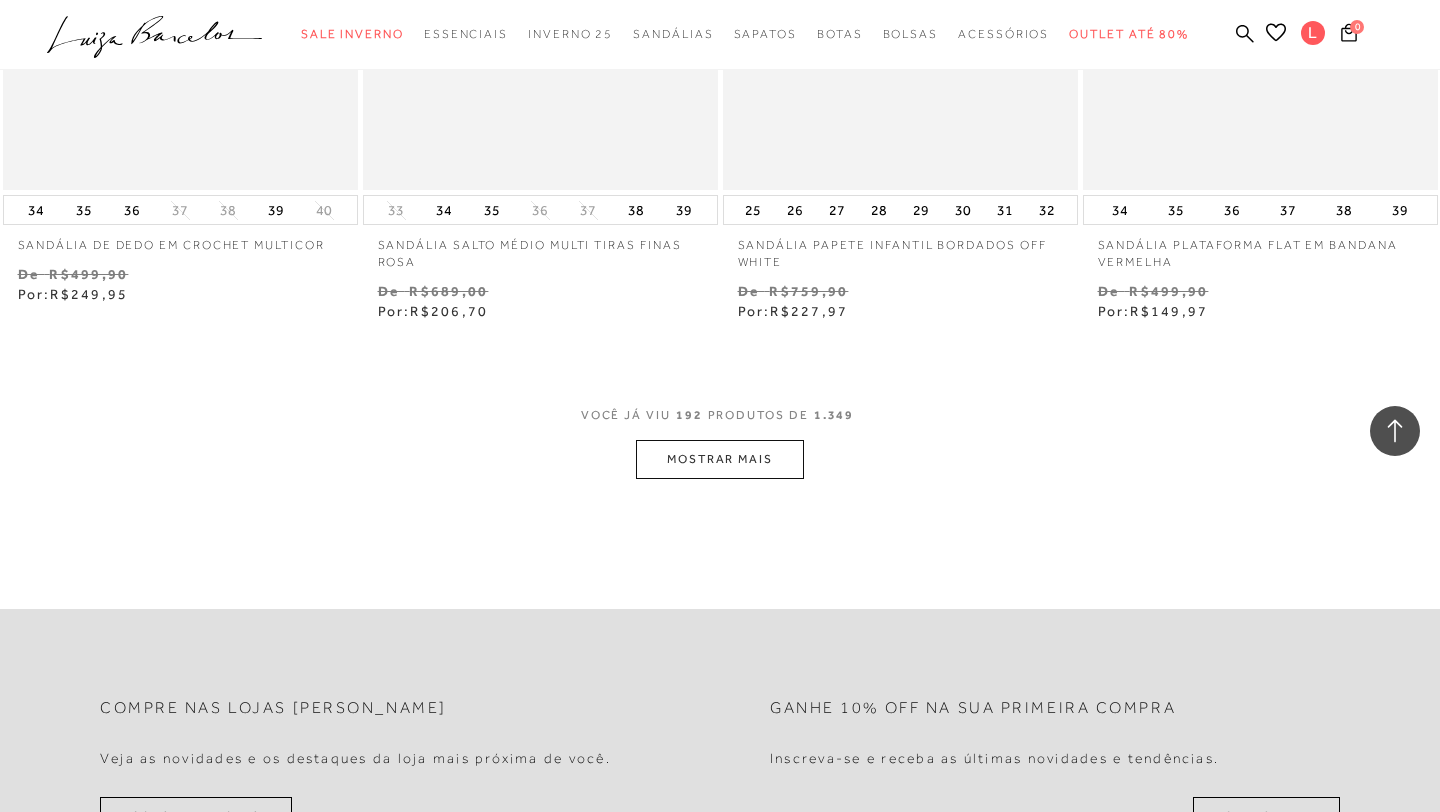 click on "MOSTRAR MAIS" at bounding box center (720, 459) 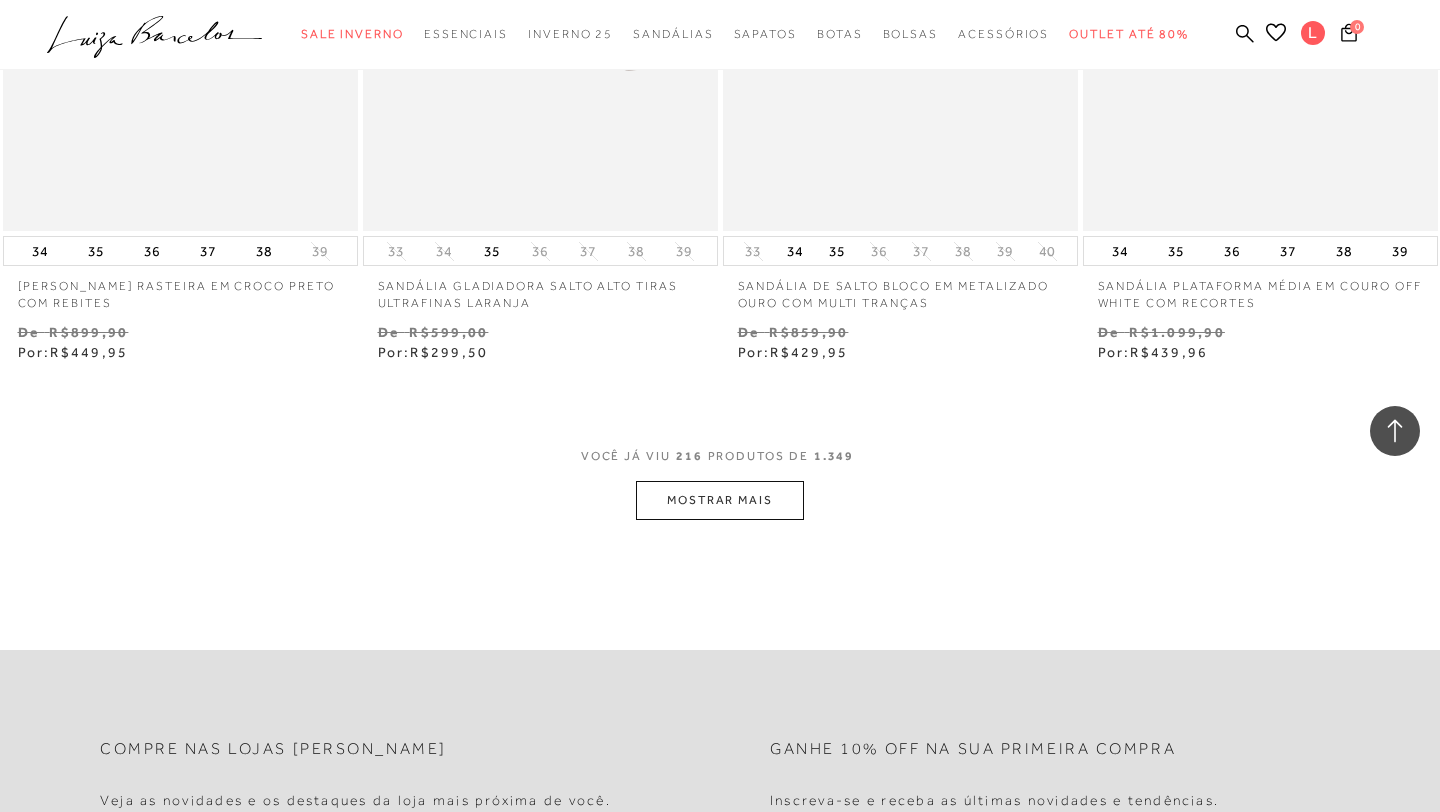 scroll, scrollTop: 36780, scrollLeft: 0, axis: vertical 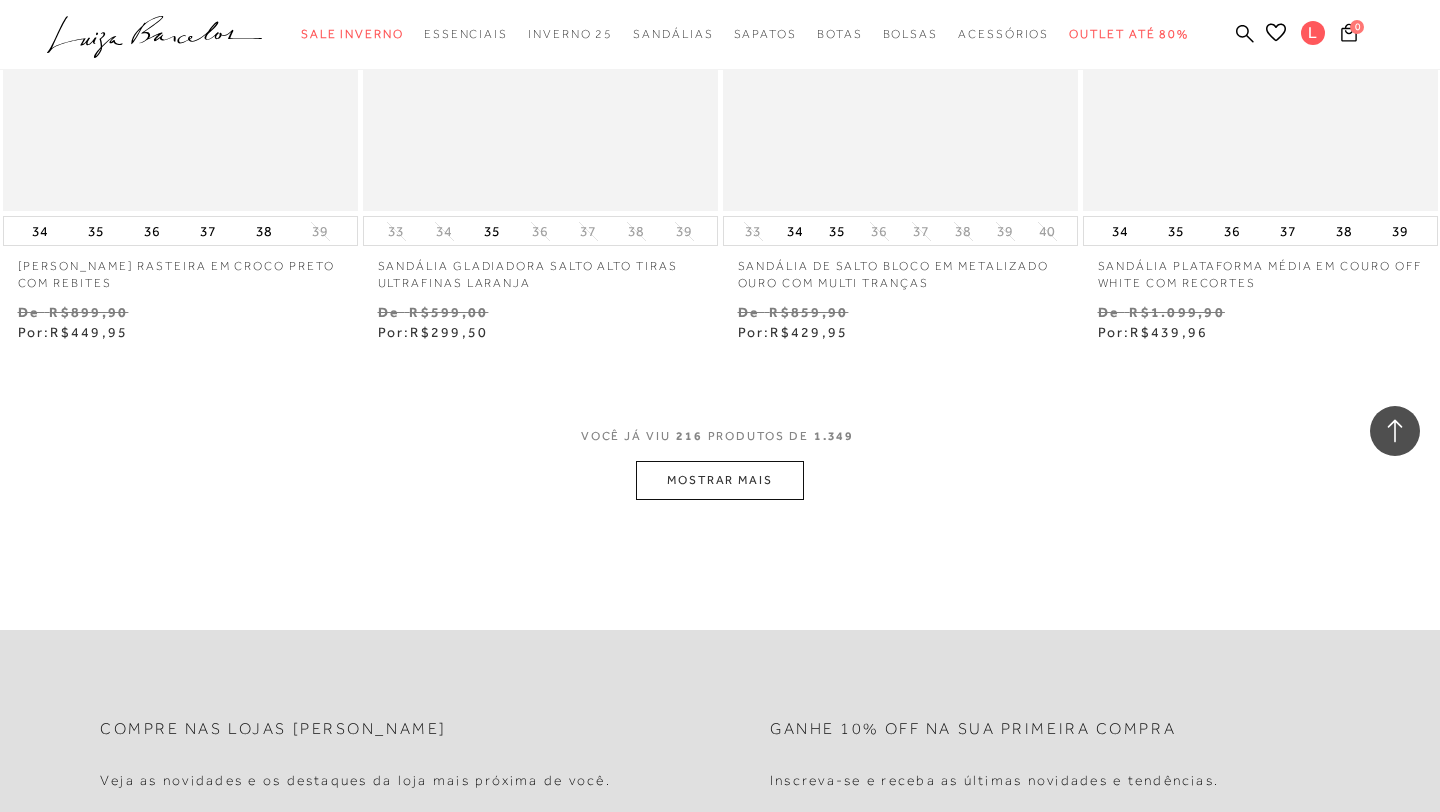 click on "MOSTRAR MAIS" at bounding box center (720, 480) 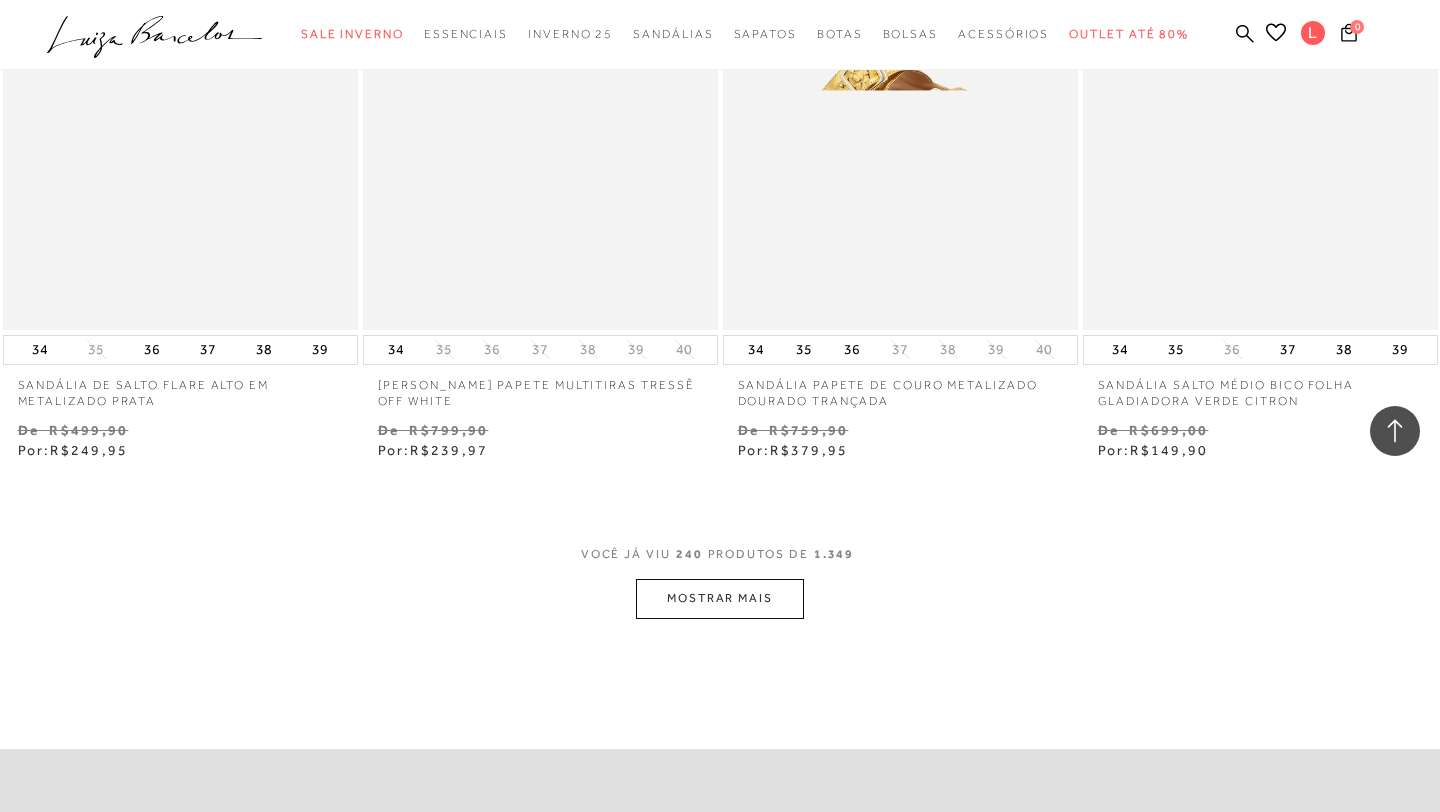 scroll, scrollTop: 40766, scrollLeft: 0, axis: vertical 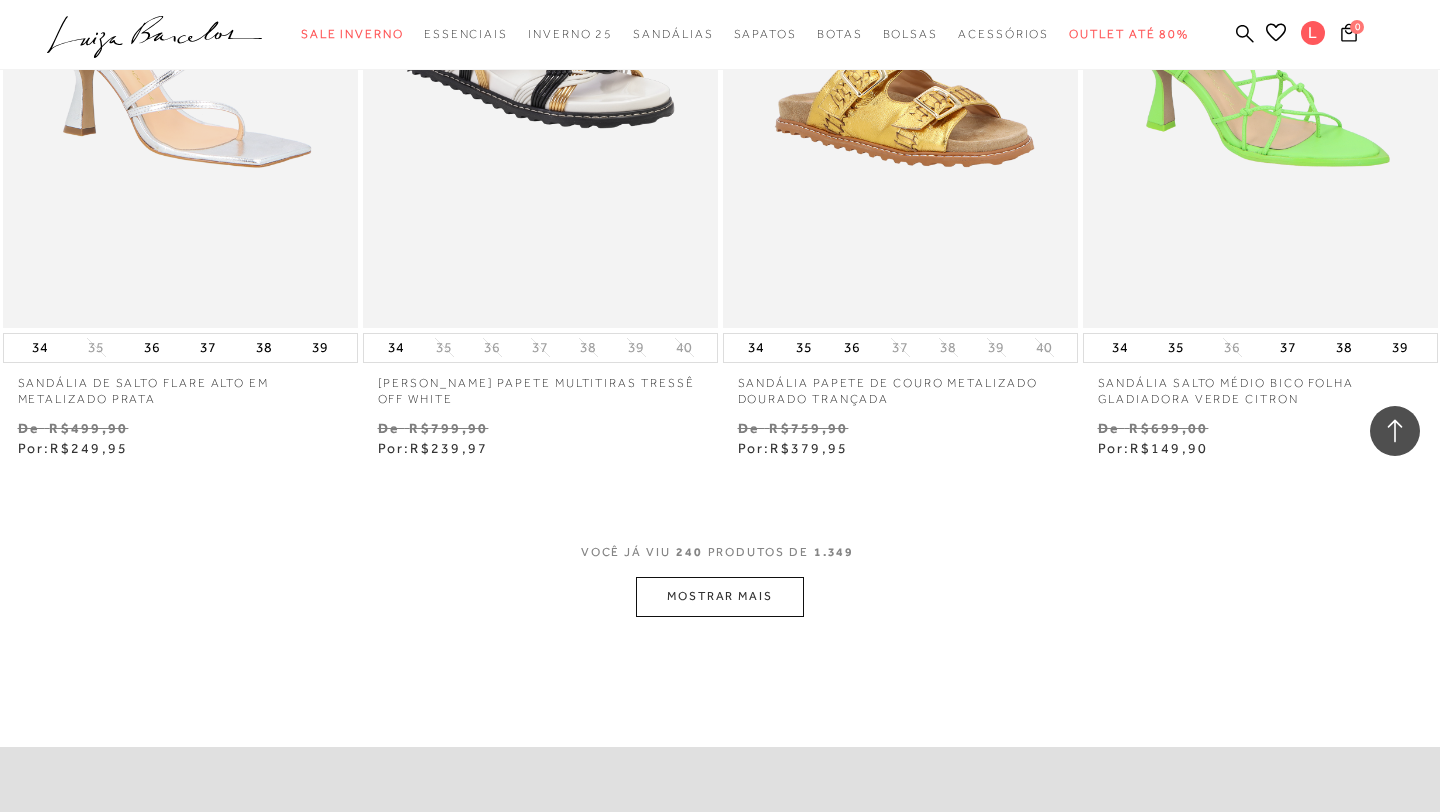 click on "MOSTRAR MAIS" at bounding box center (720, 596) 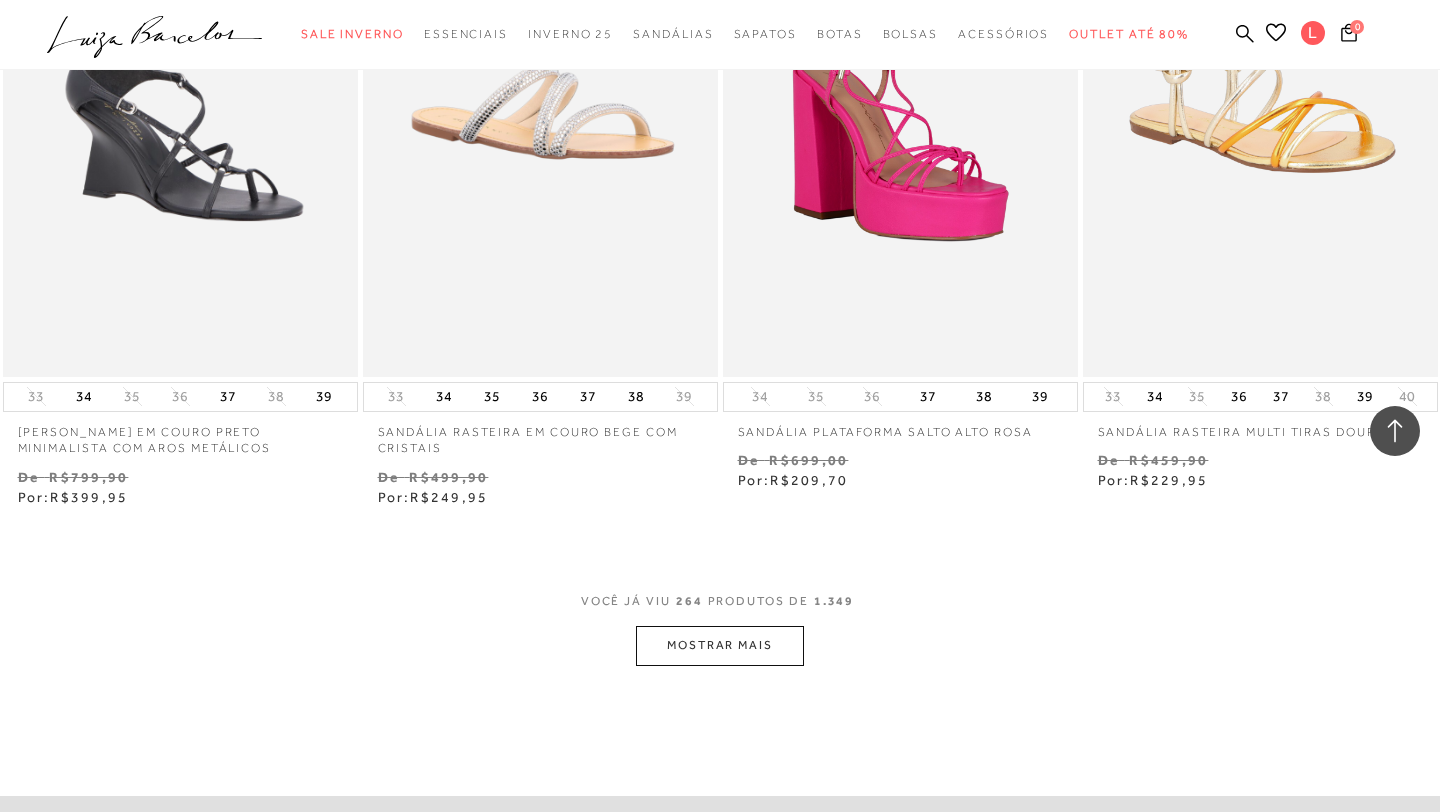 scroll, scrollTop: 44821, scrollLeft: 0, axis: vertical 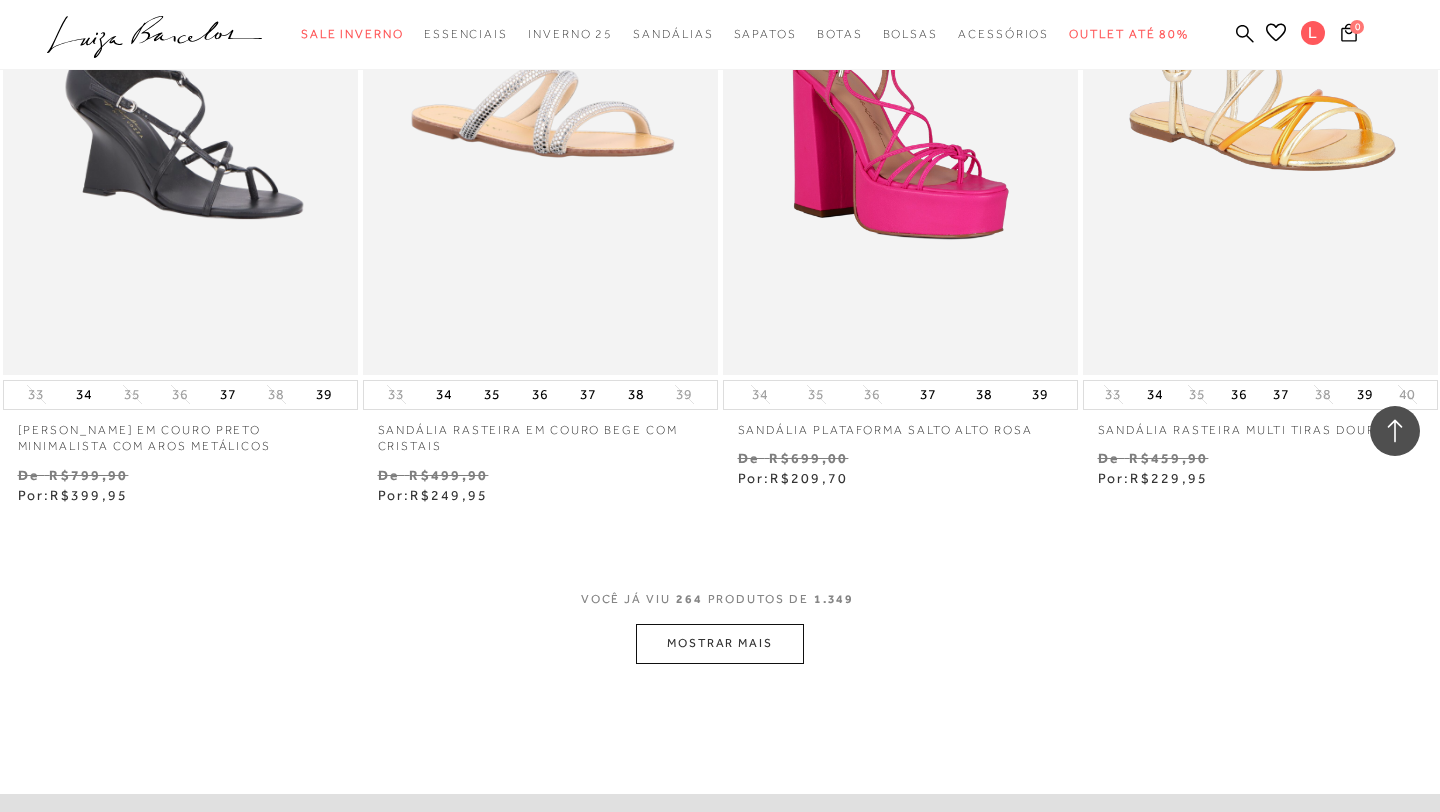 click on "MOSTRAR MAIS" at bounding box center (720, 643) 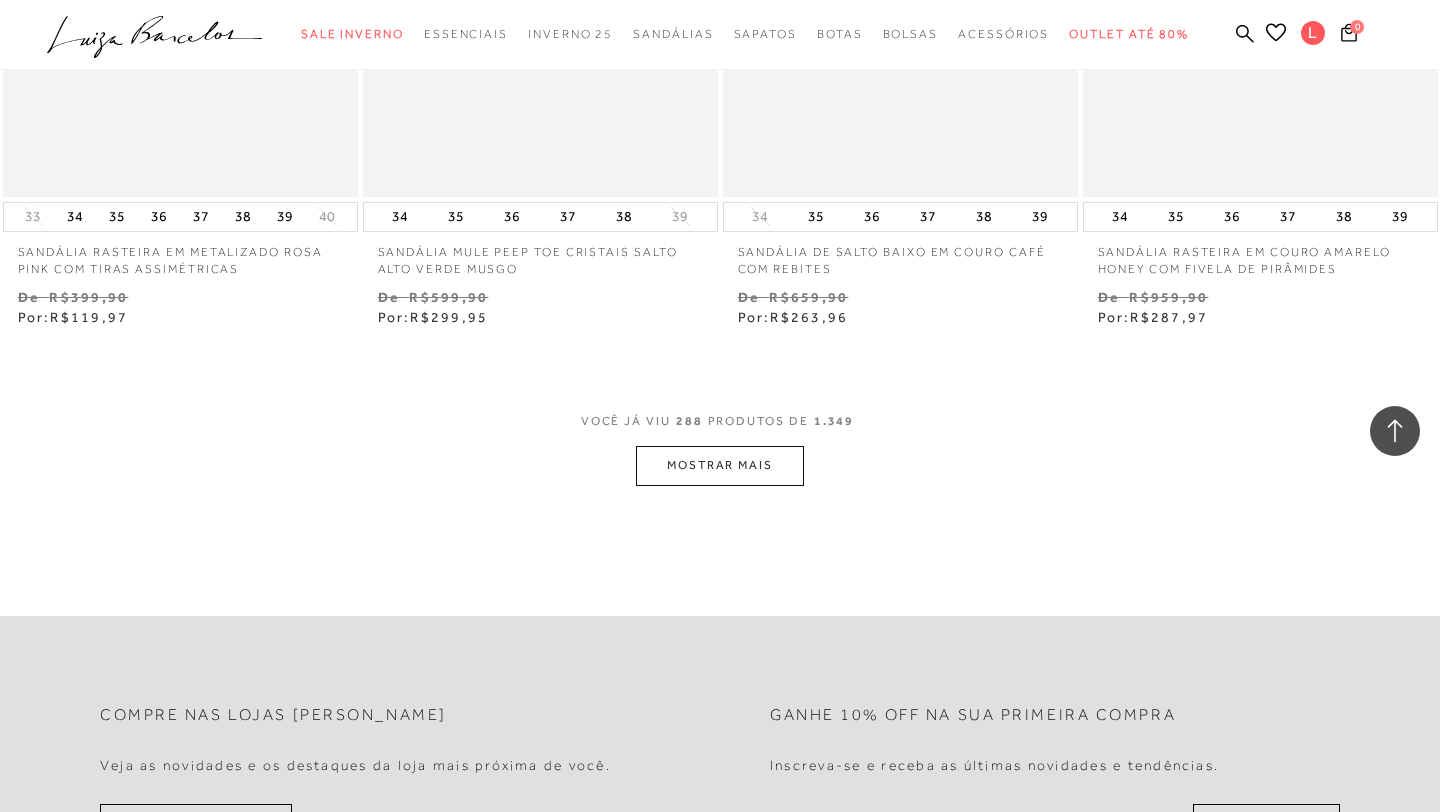 scroll, scrollTop: 49114, scrollLeft: 0, axis: vertical 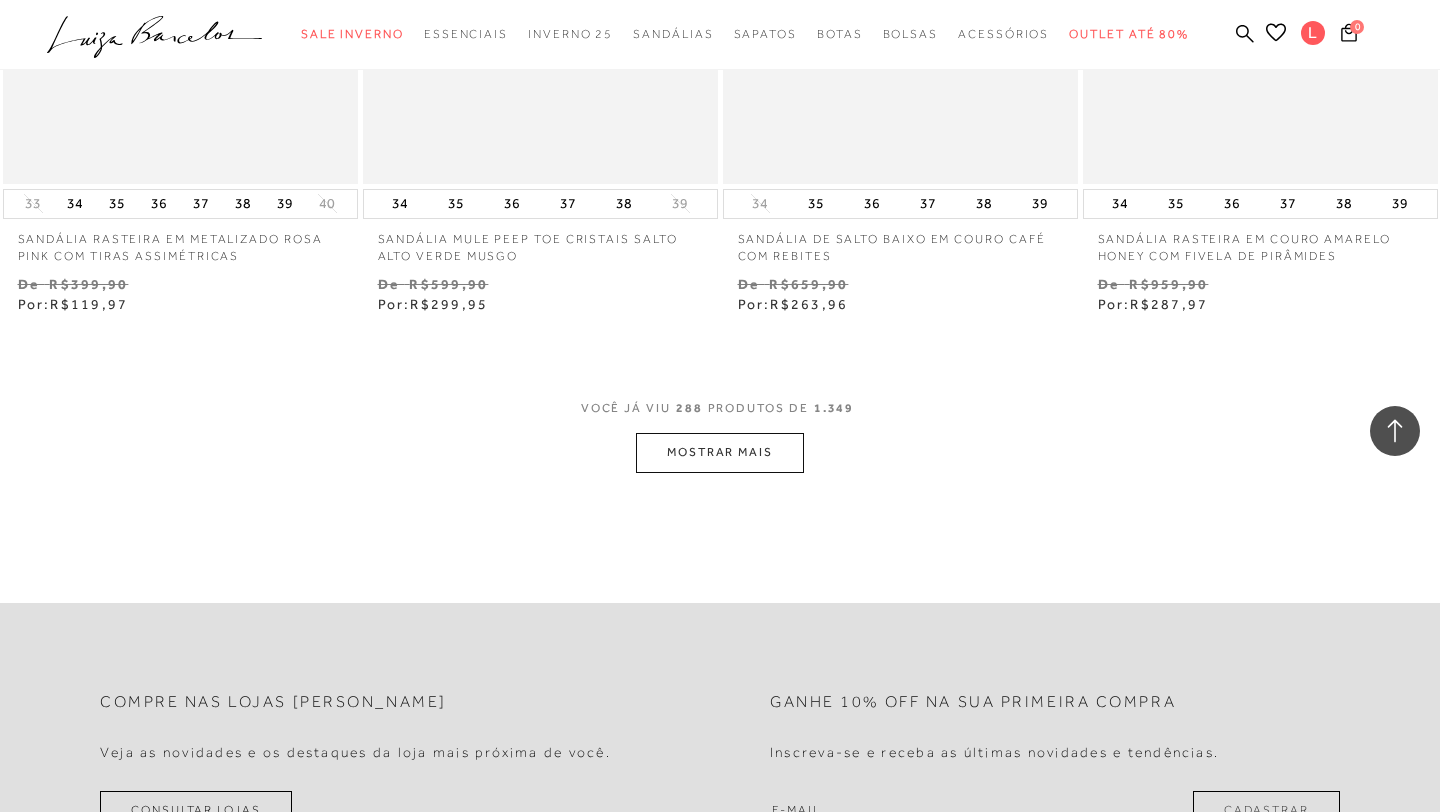 click on "MOSTRAR MAIS" at bounding box center (720, 452) 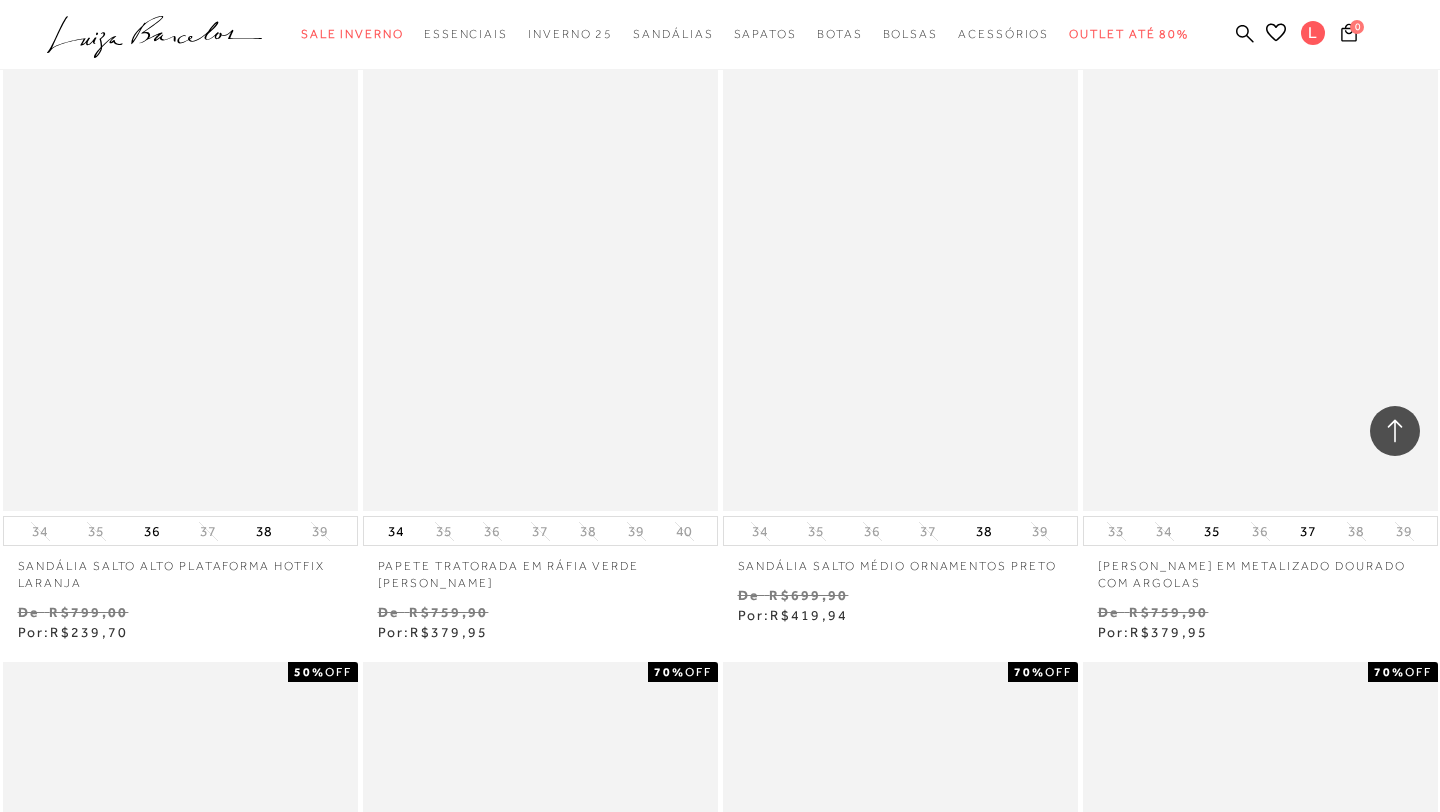 scroll, scrollTop: 52217, scrollLeft: 0, axis: vertical 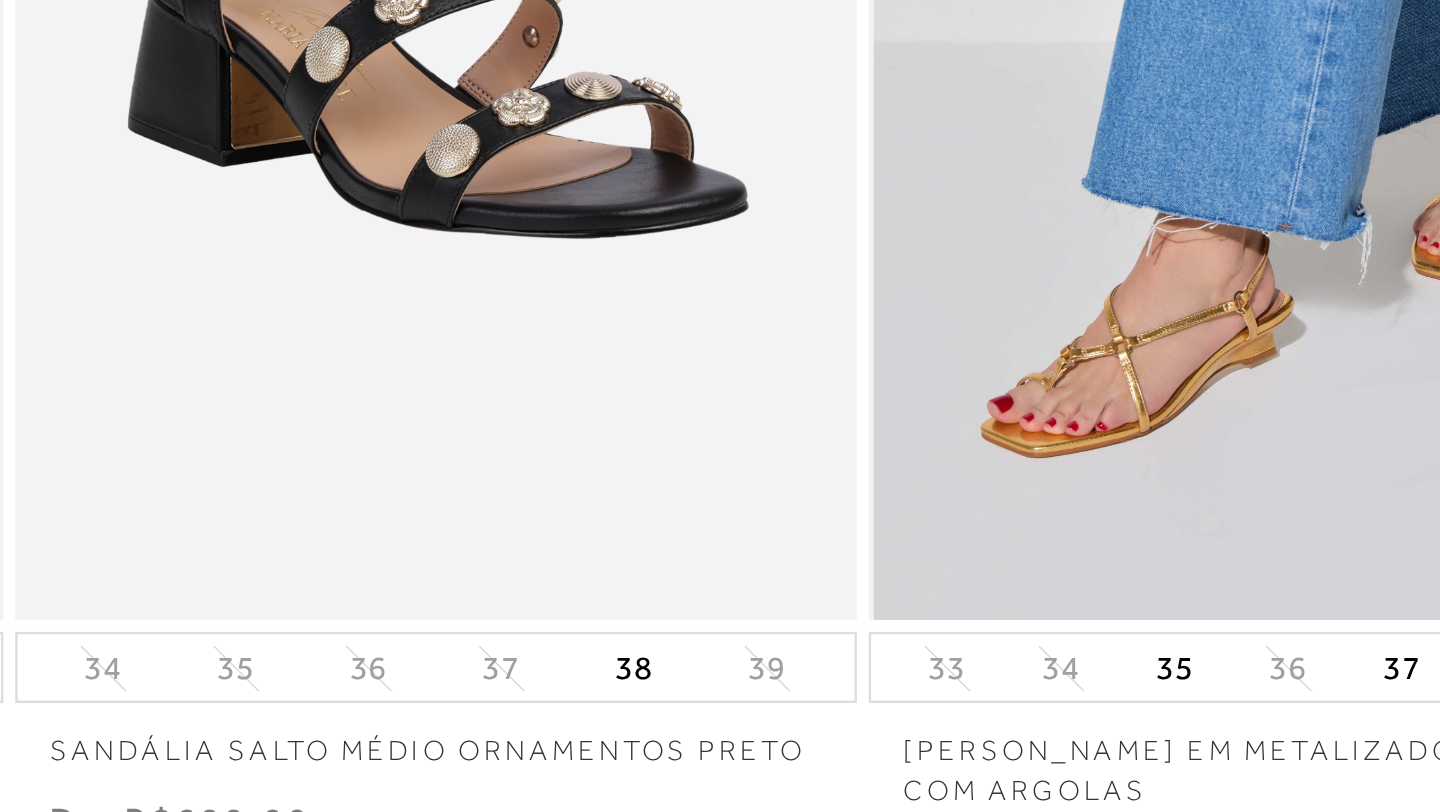 click at bounding box center (1261, 233) 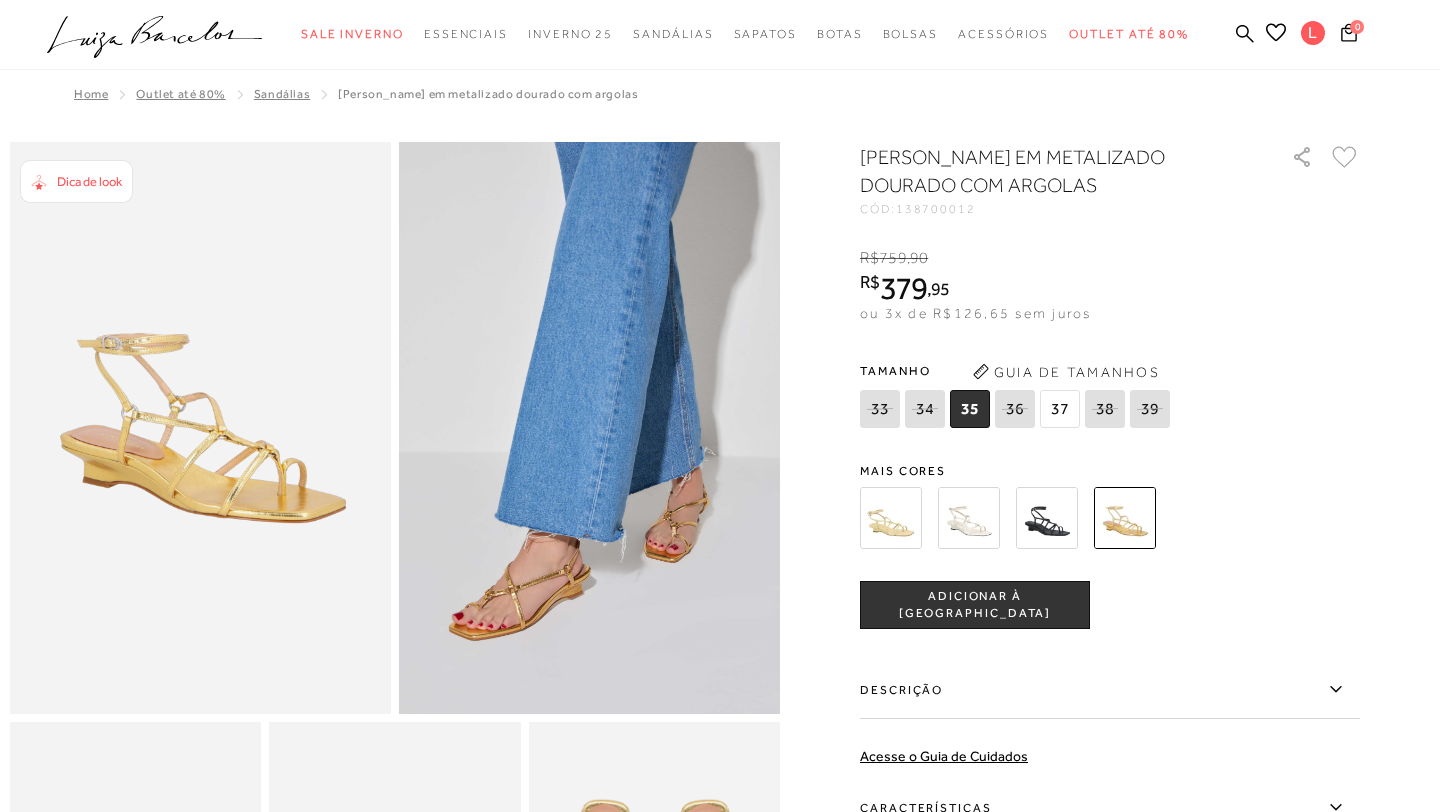 scroll, scrollTop: 0, scrollLeft: 0, axis: both 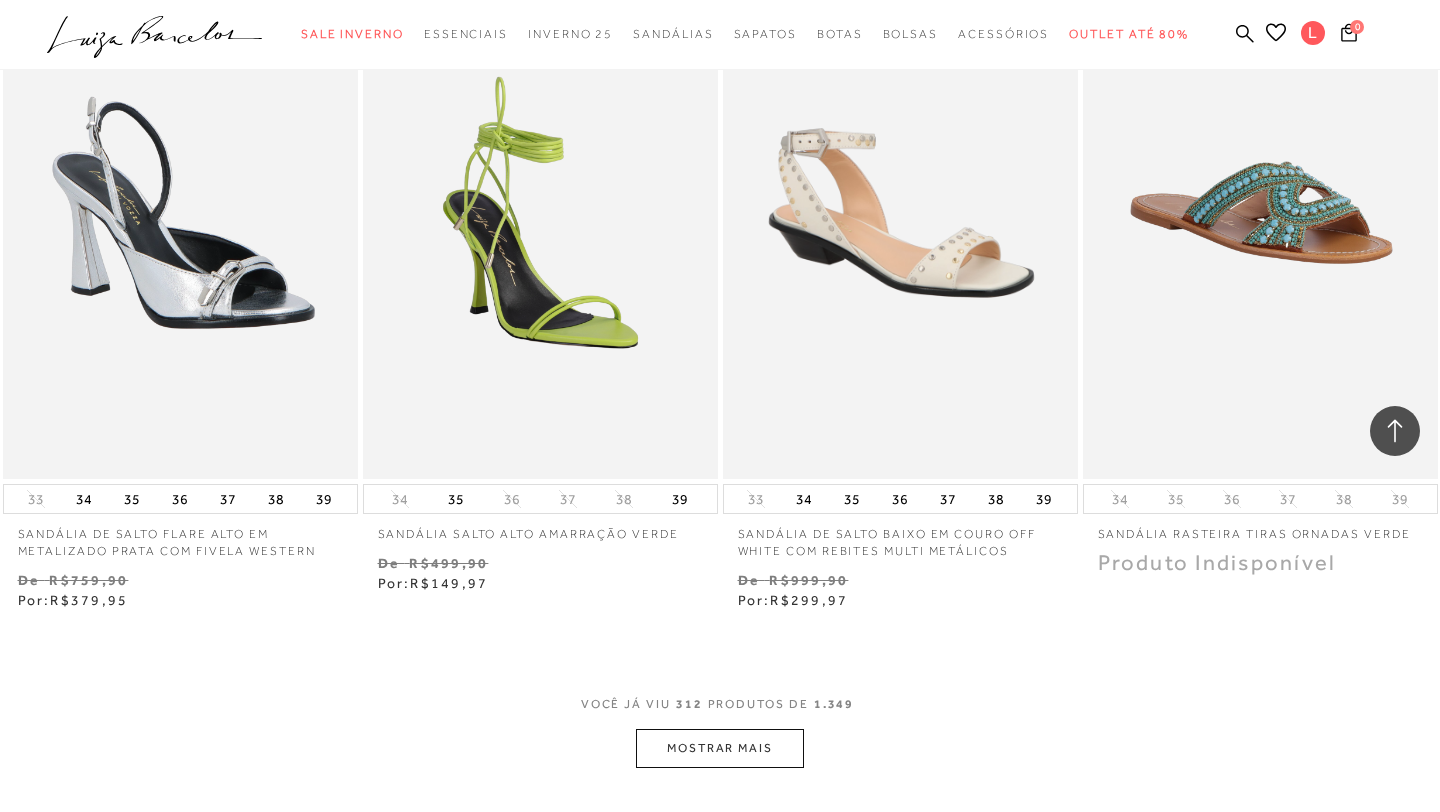 click on "MOSTRAR MAIS" at bounding box center (720, 748) 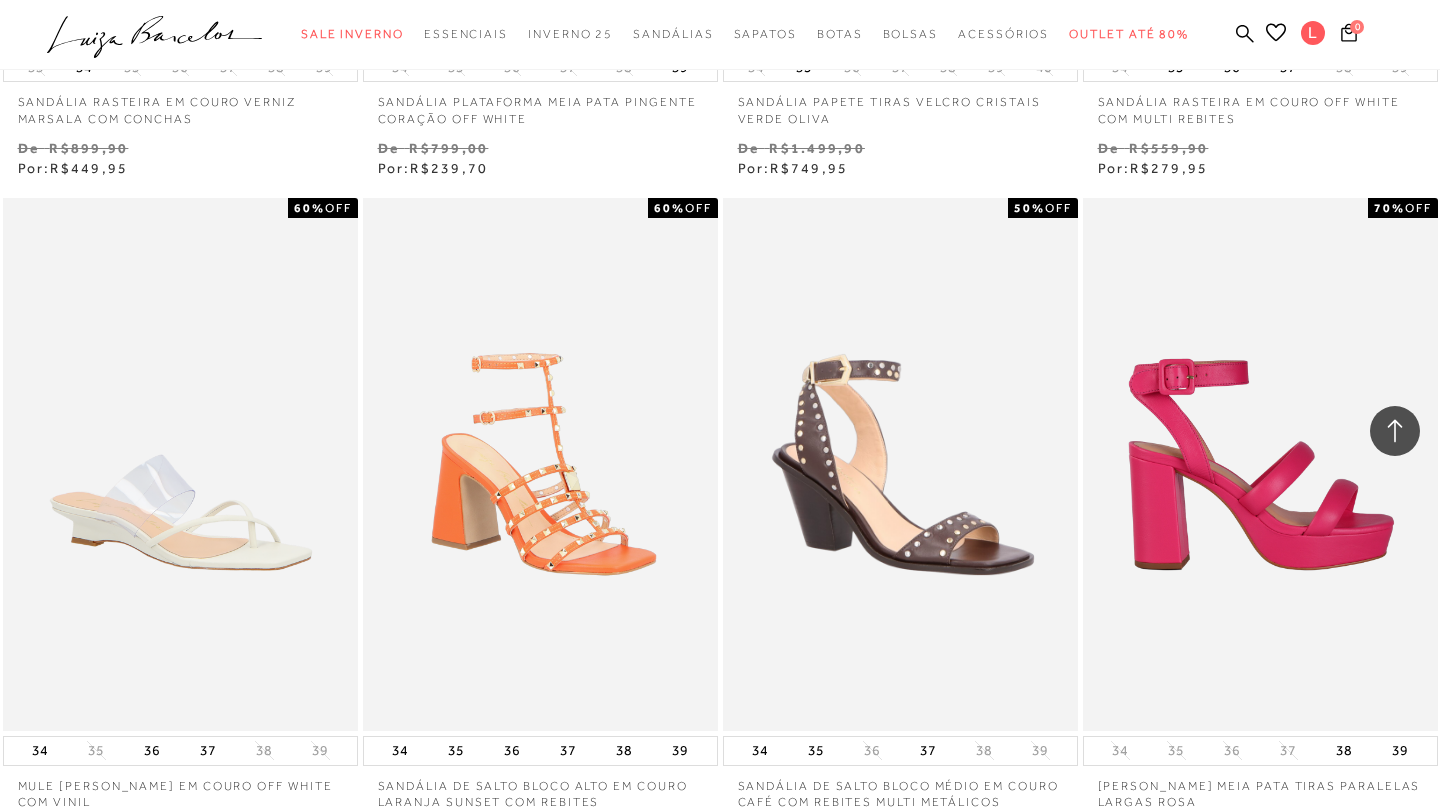 scroll, scrollTop: 55404, scrollLeft: 0, axis: vertical 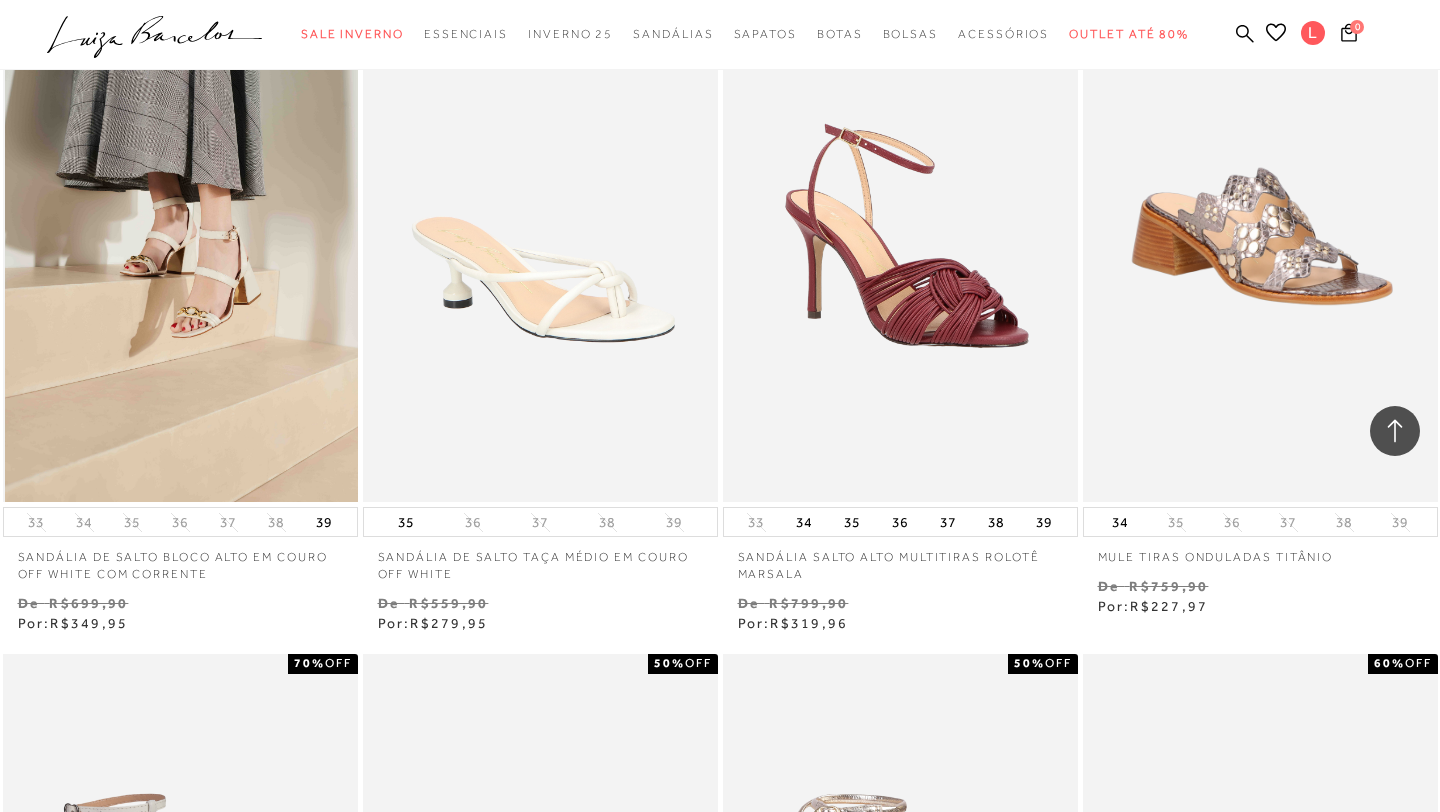 click at bounding box center (181, 236) 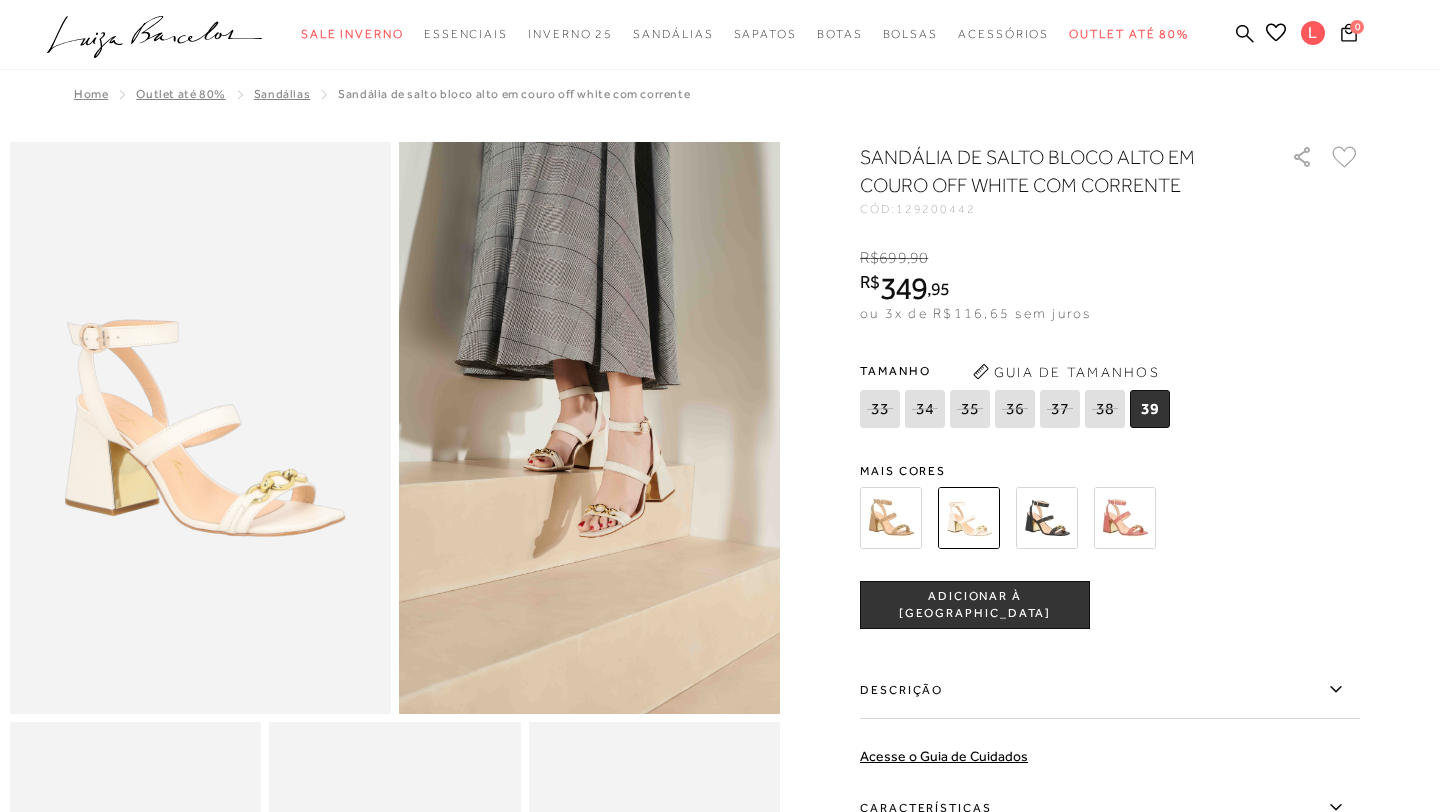 scroll, scrollTop: 0, scrollLeft: 0, axis: both 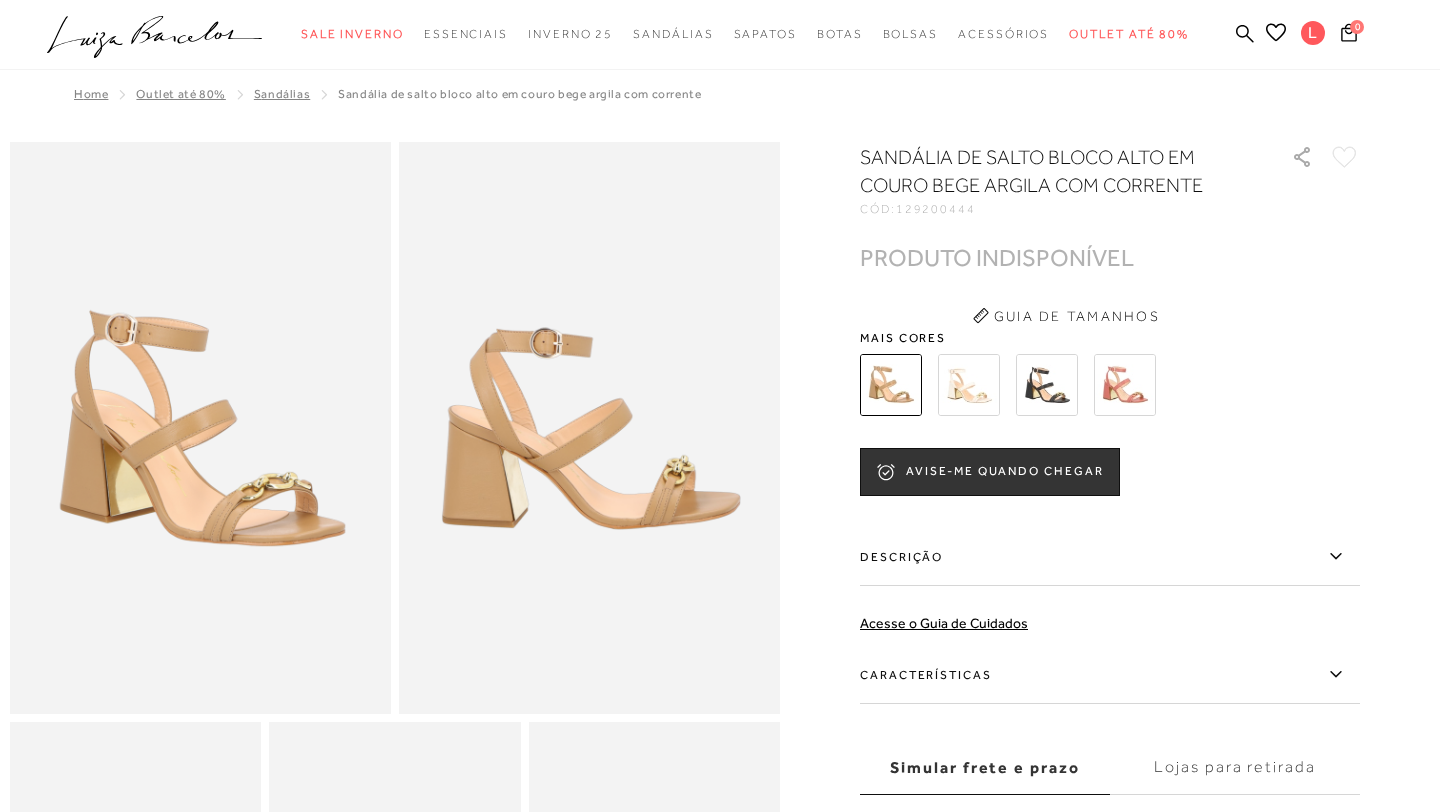 click at bounding box center (1047, 385) 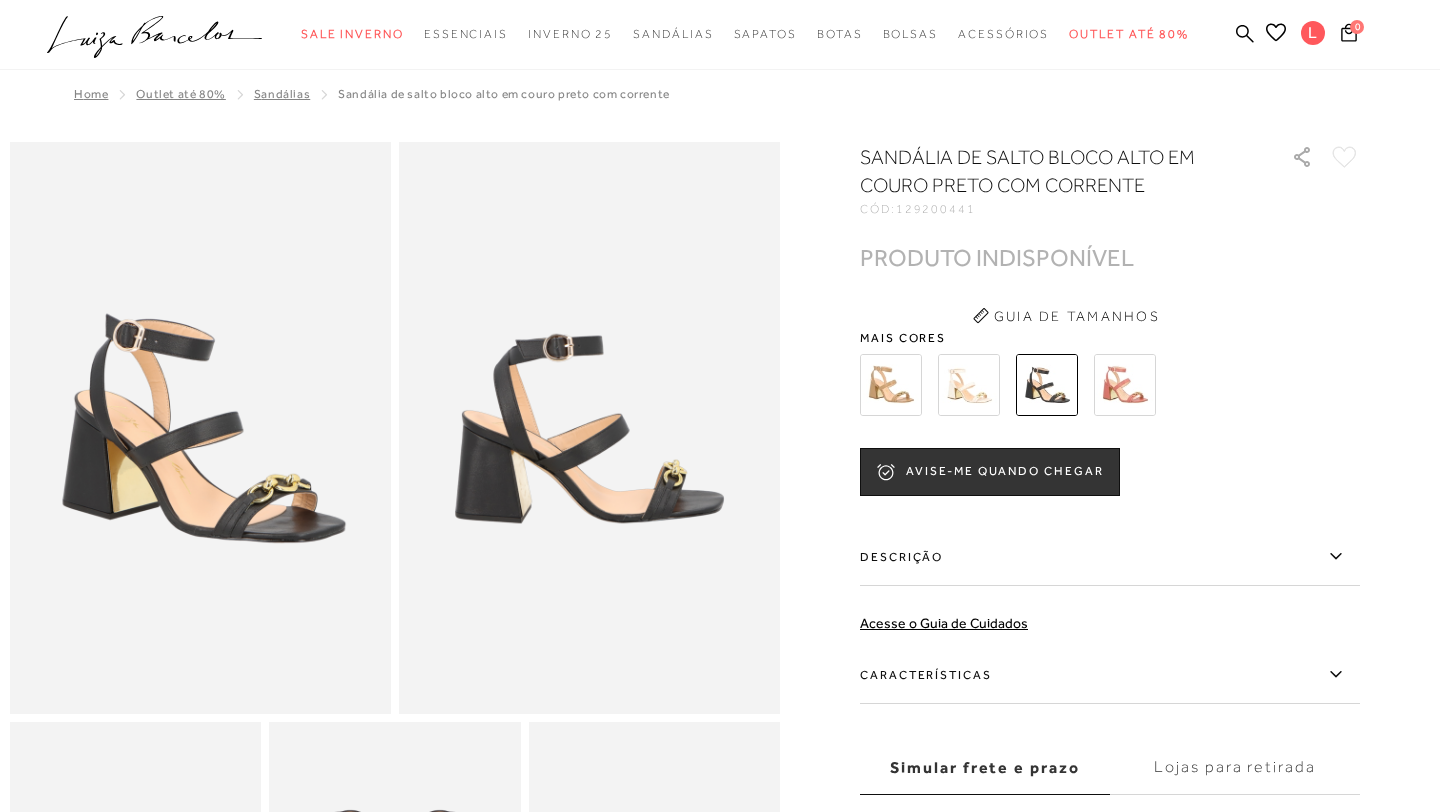 scroll, scrollTop: 0, scrollLeft: 0, axis: both 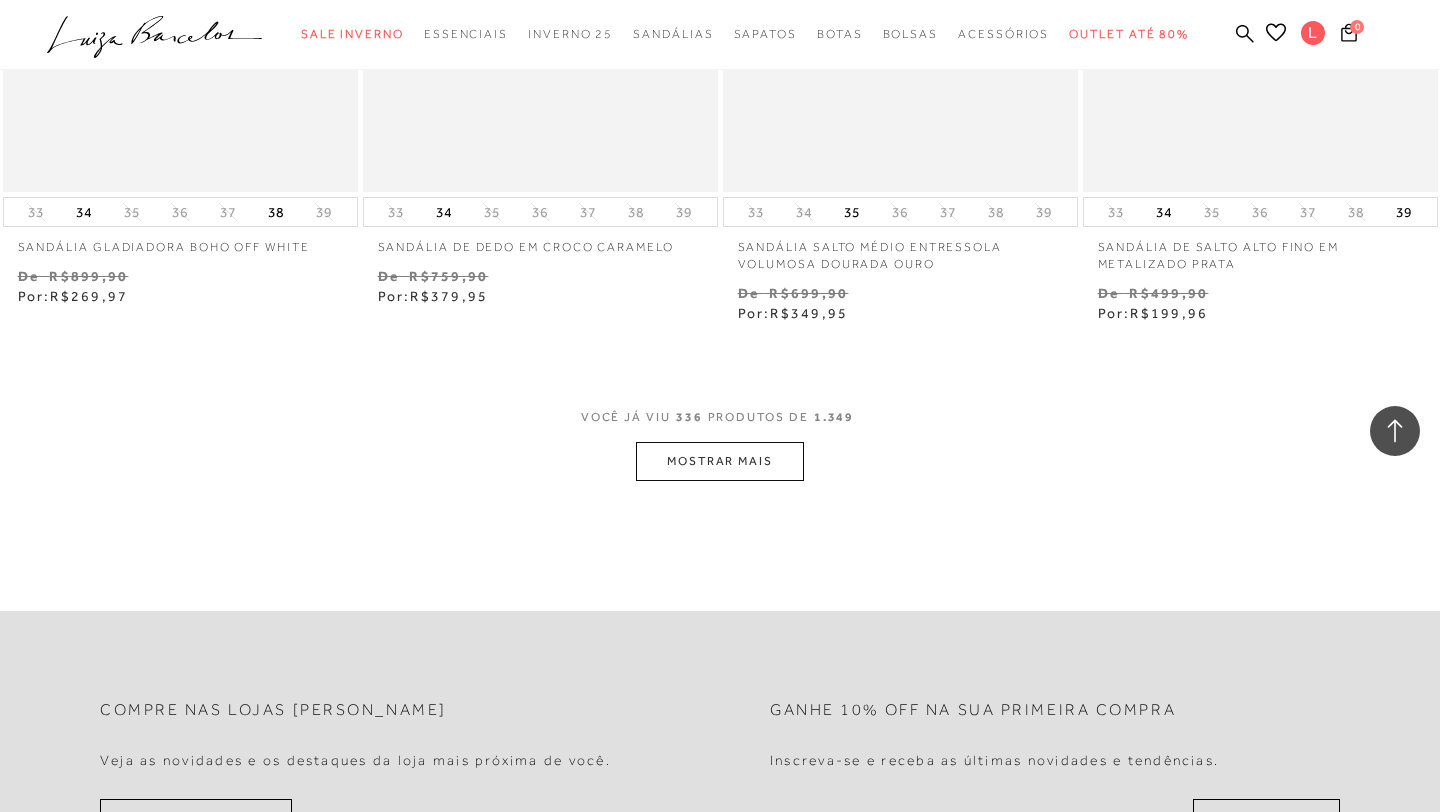 click on "MOSTRAR MAIS" at bounding box center [720, 461] 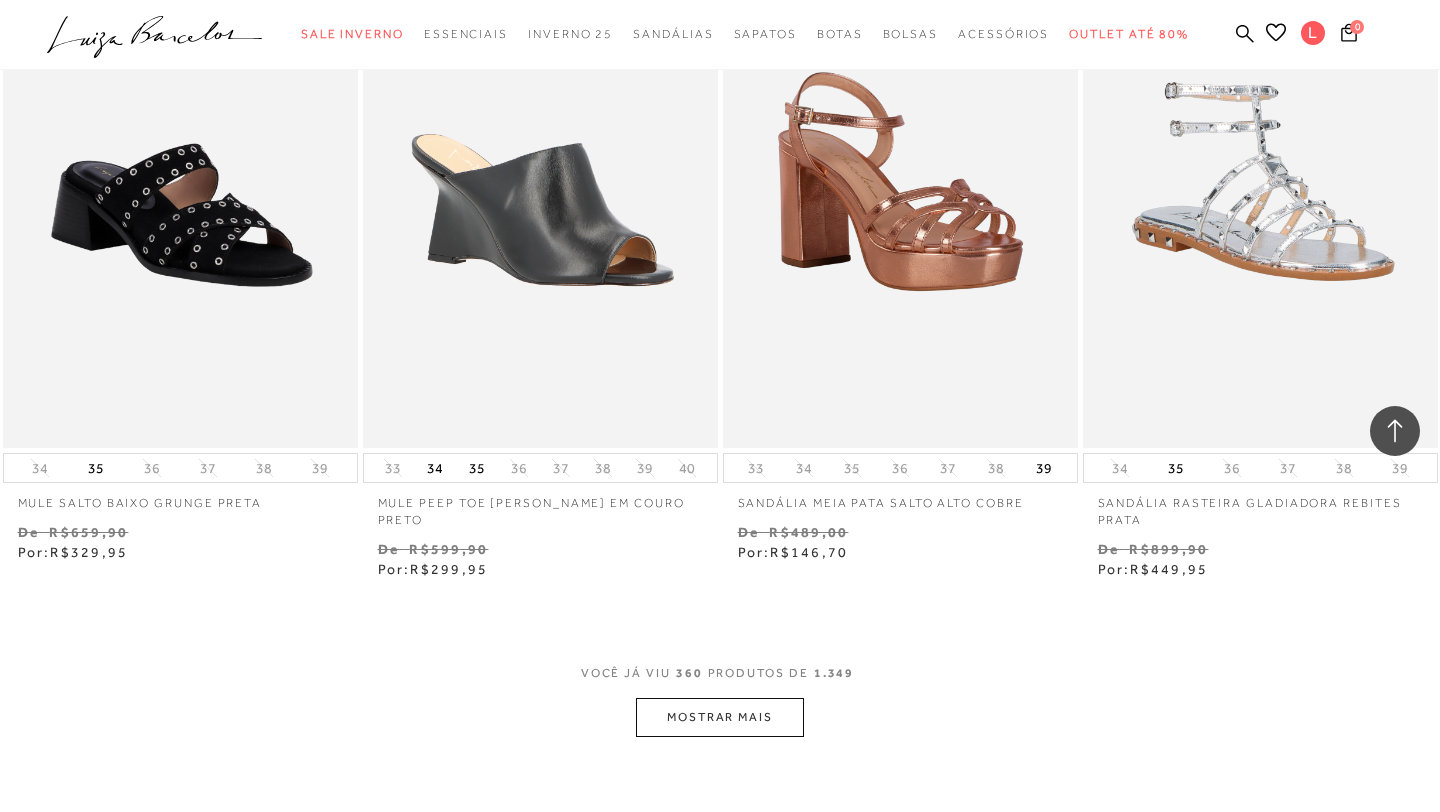scroll, scrollTop: 61301, scrollLeft: 0, axis: vertical 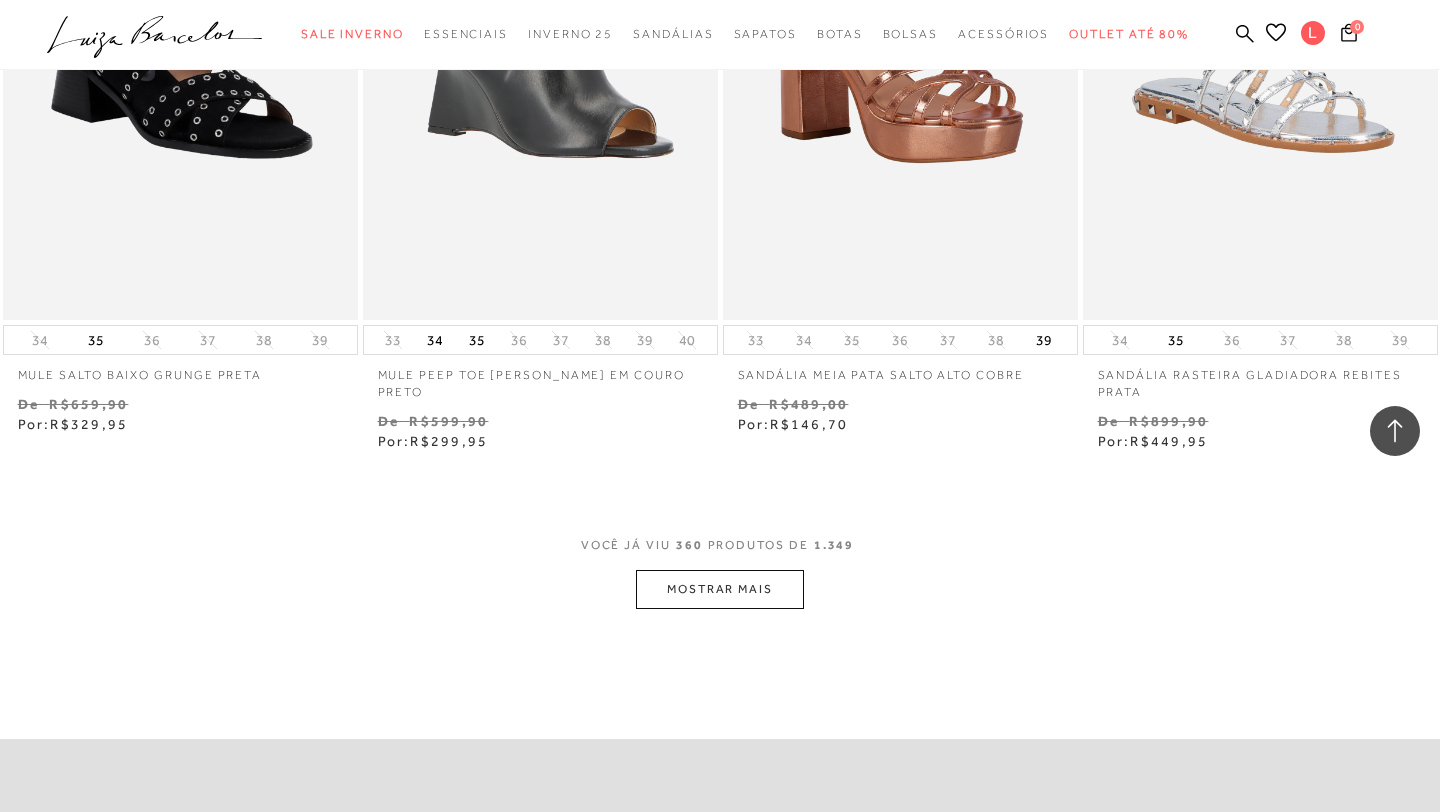 click on "MOSTRAR MAIS" at bounding box center [720, 589] 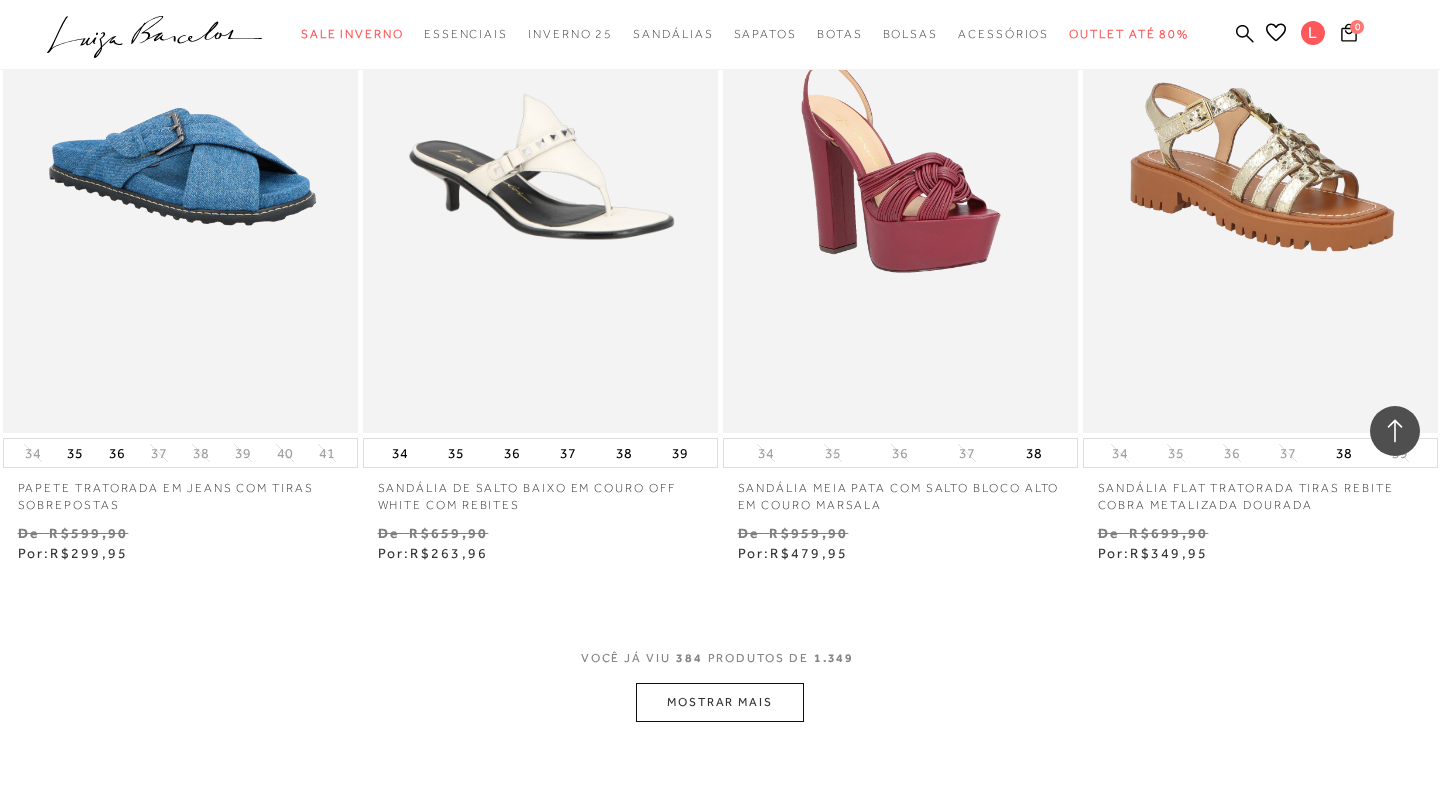 scroll, scrollTop: 65429, scrollLeft: 0, axis: vertical 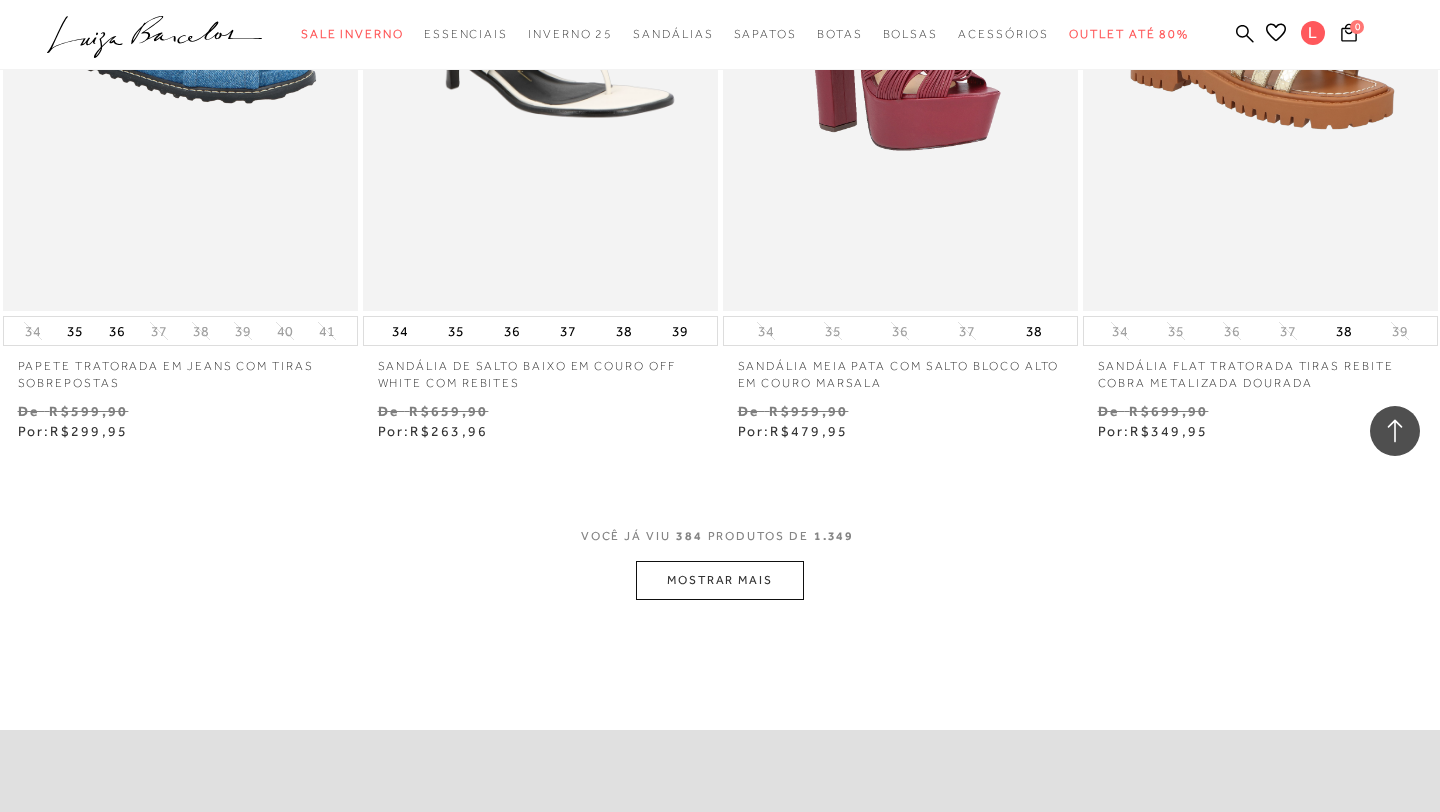 click on "MOSTRAR MAIS" at bounding box center (720, 580) 